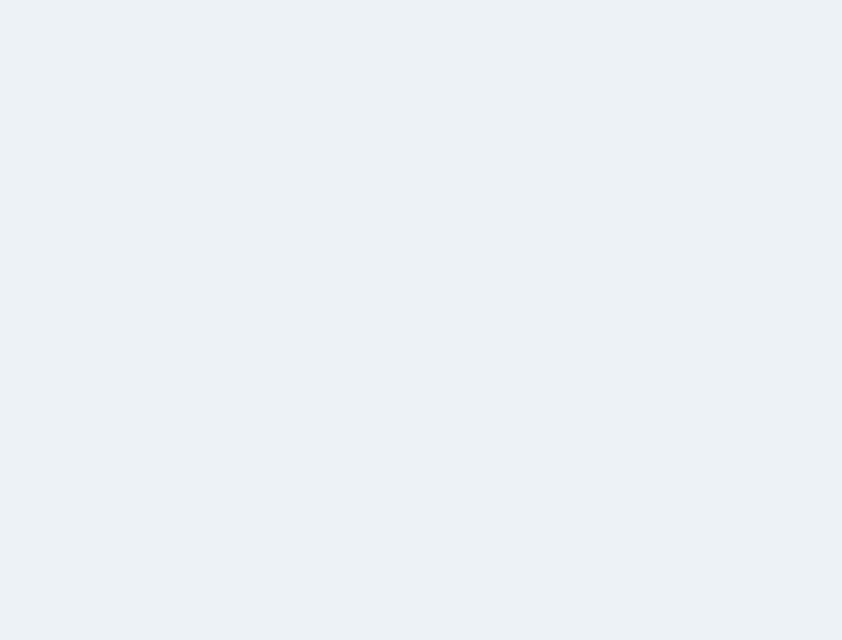 select on "open_all" 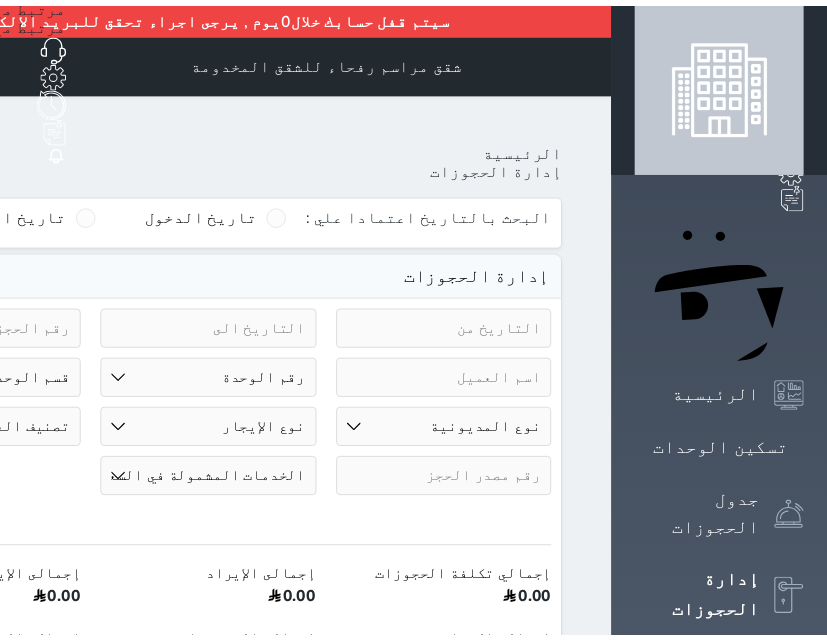 scroll, scrollTop: 0, scrollLeft: 0, axis: both 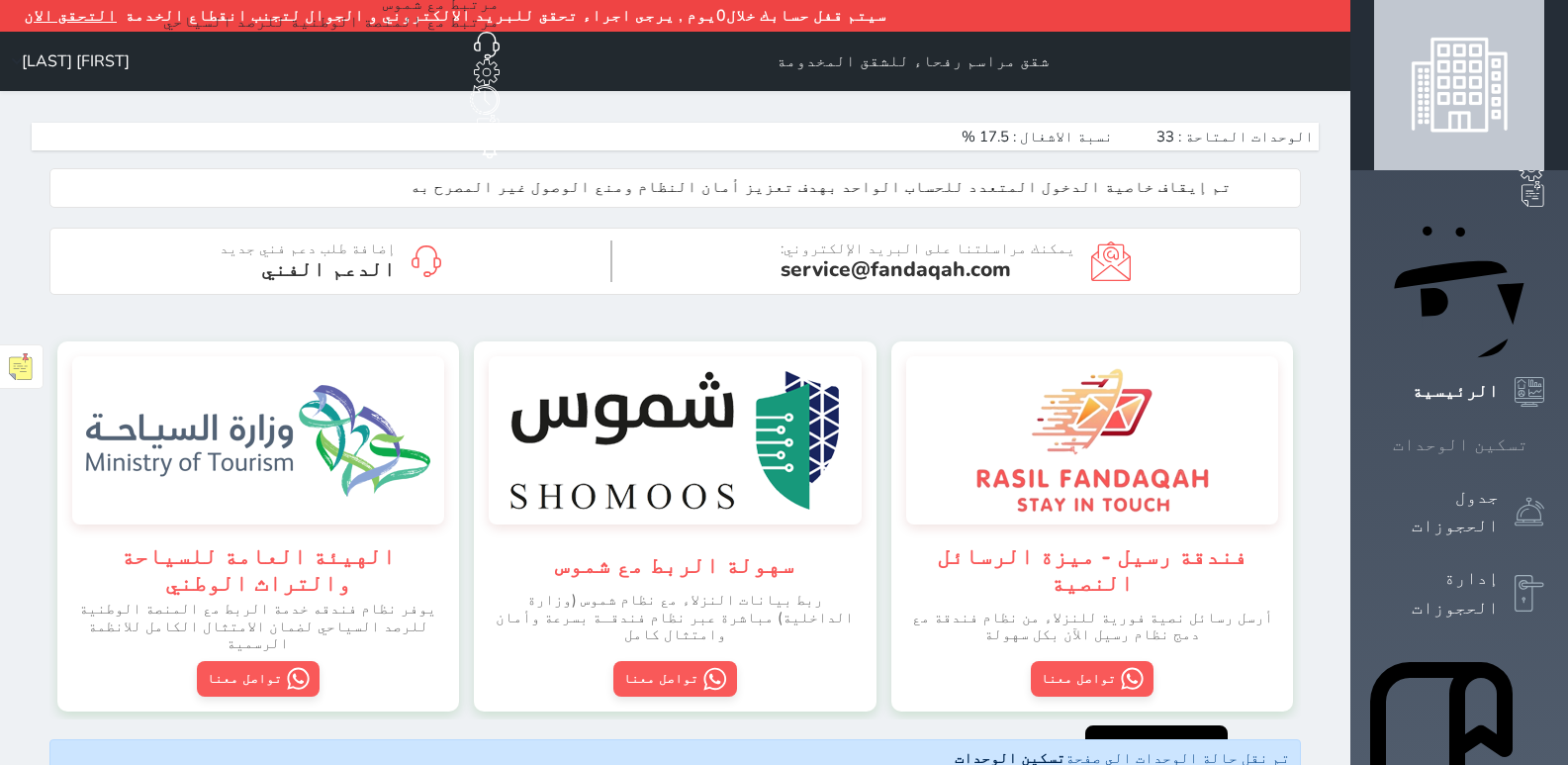 click 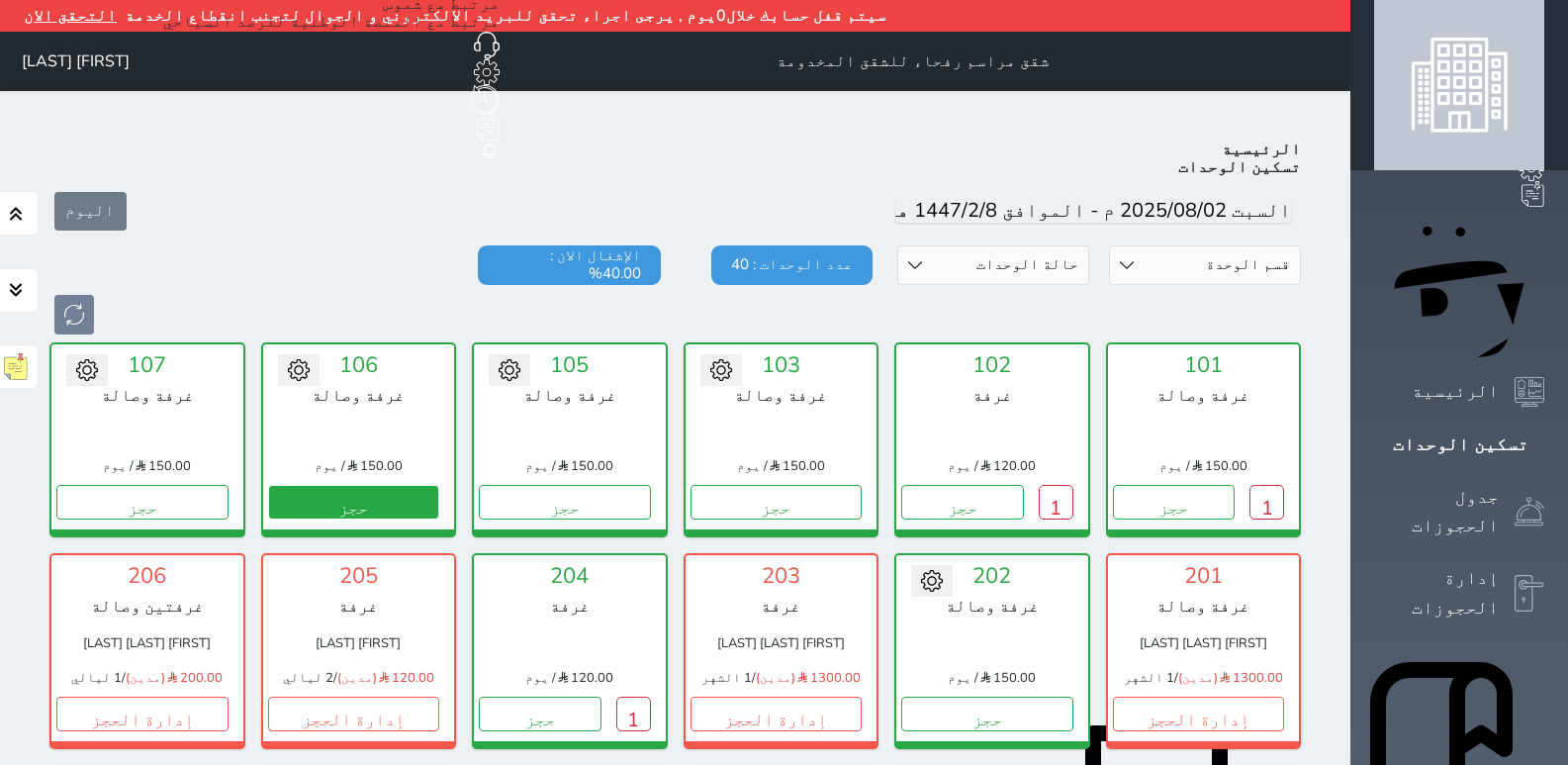 scroll, scrollTop: 109, scrollLeft: 0, axis: vertical 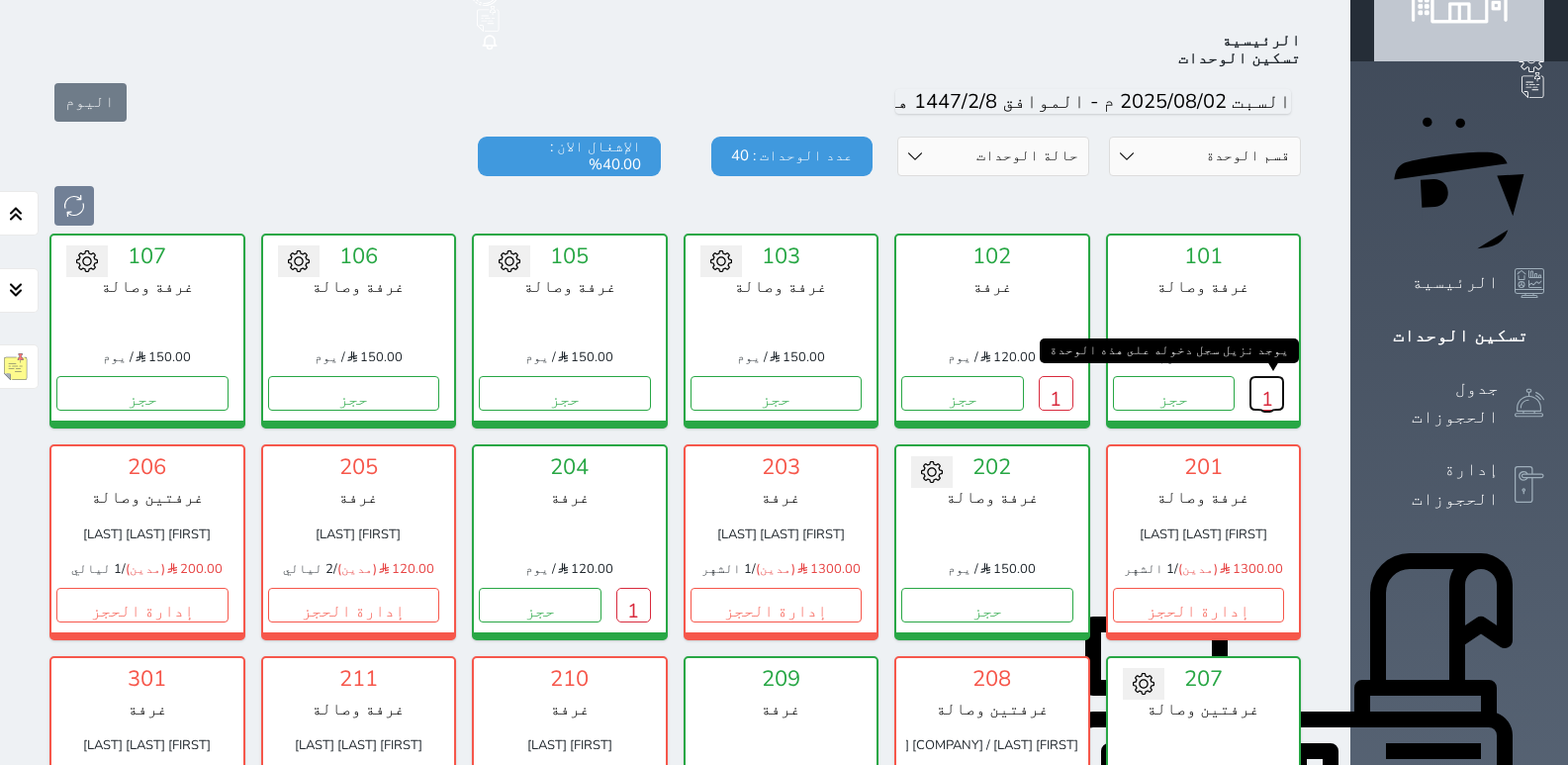 click on "1" at bounding box center (1266, 393) 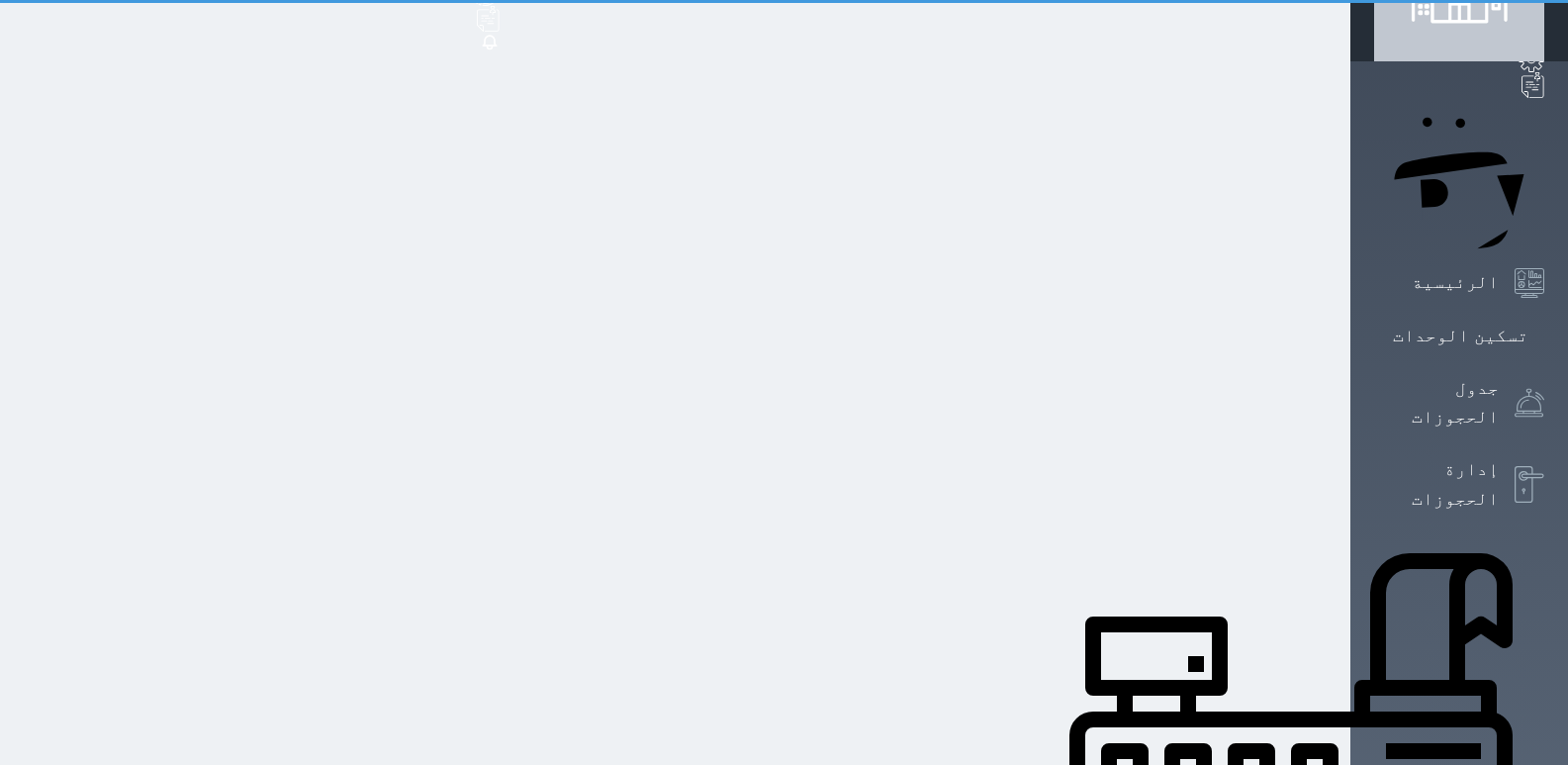 click on "يوجد نزيل سجل دخوله على هذه الوحدة   1" at bounding box center [1266, 393] 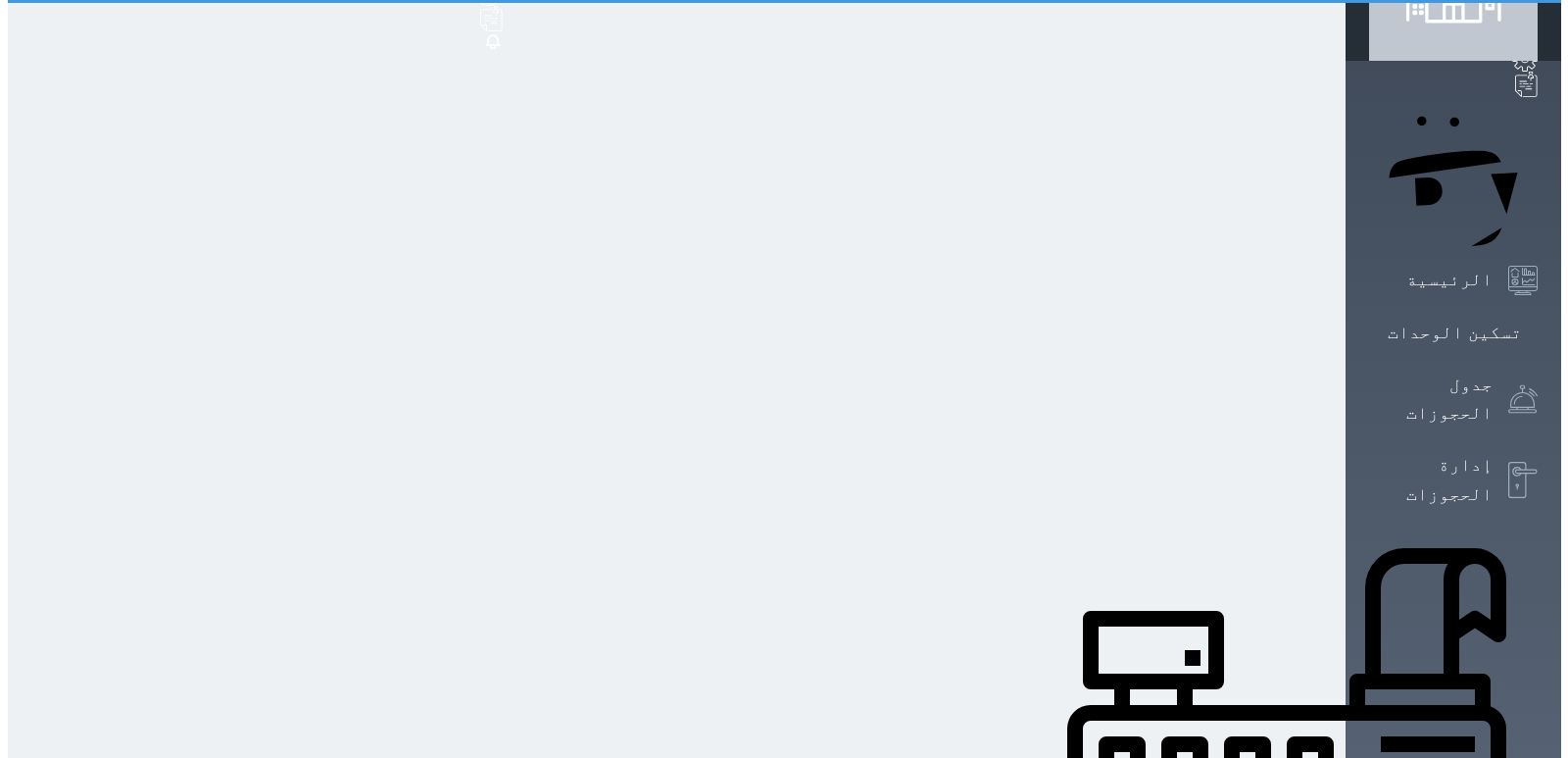 scroll, scrollTop: 0, scrollLeft: 0, axis: both 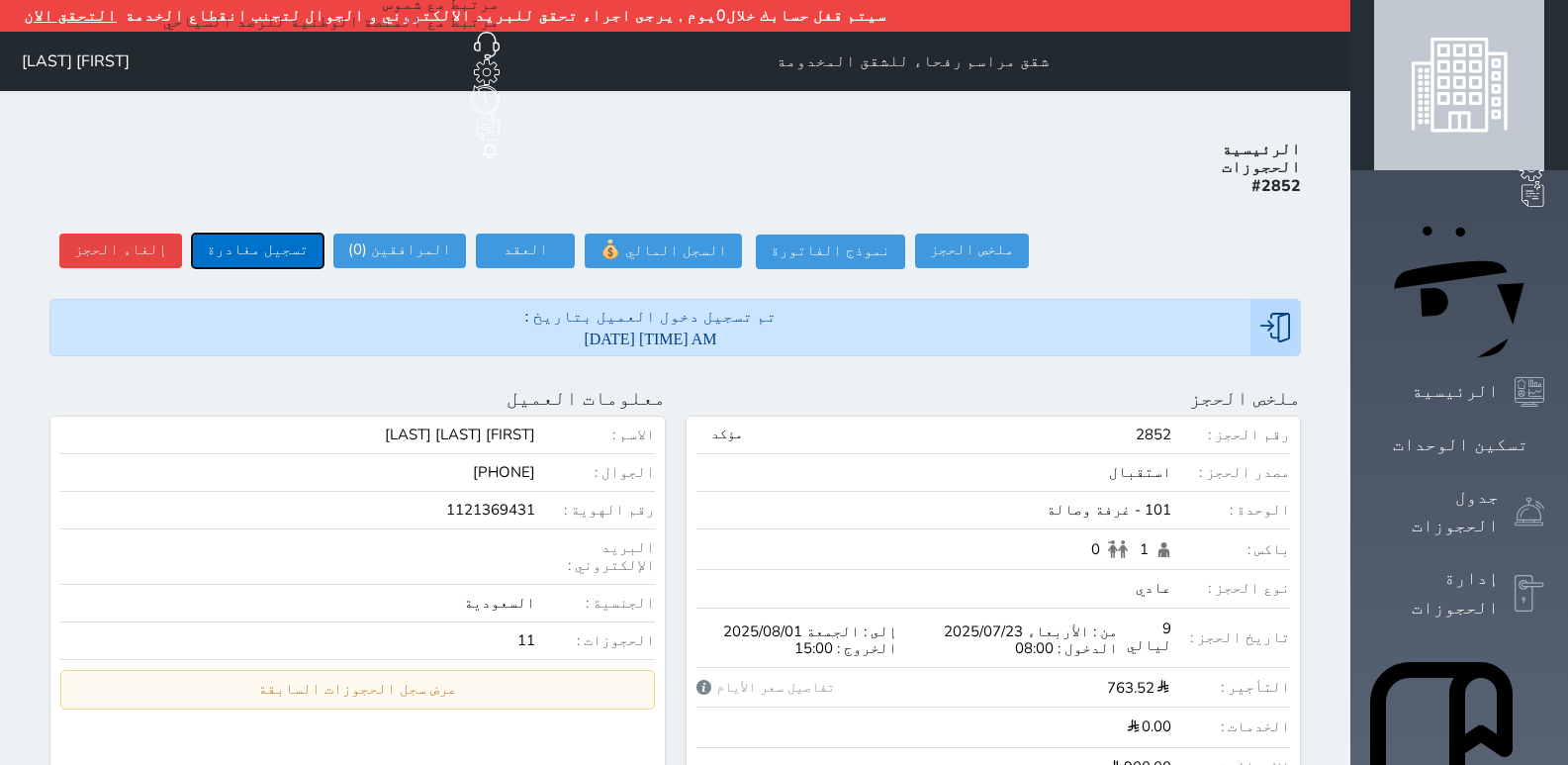 click on "تسجيل مغادرة" at bounding box center (257, 250) 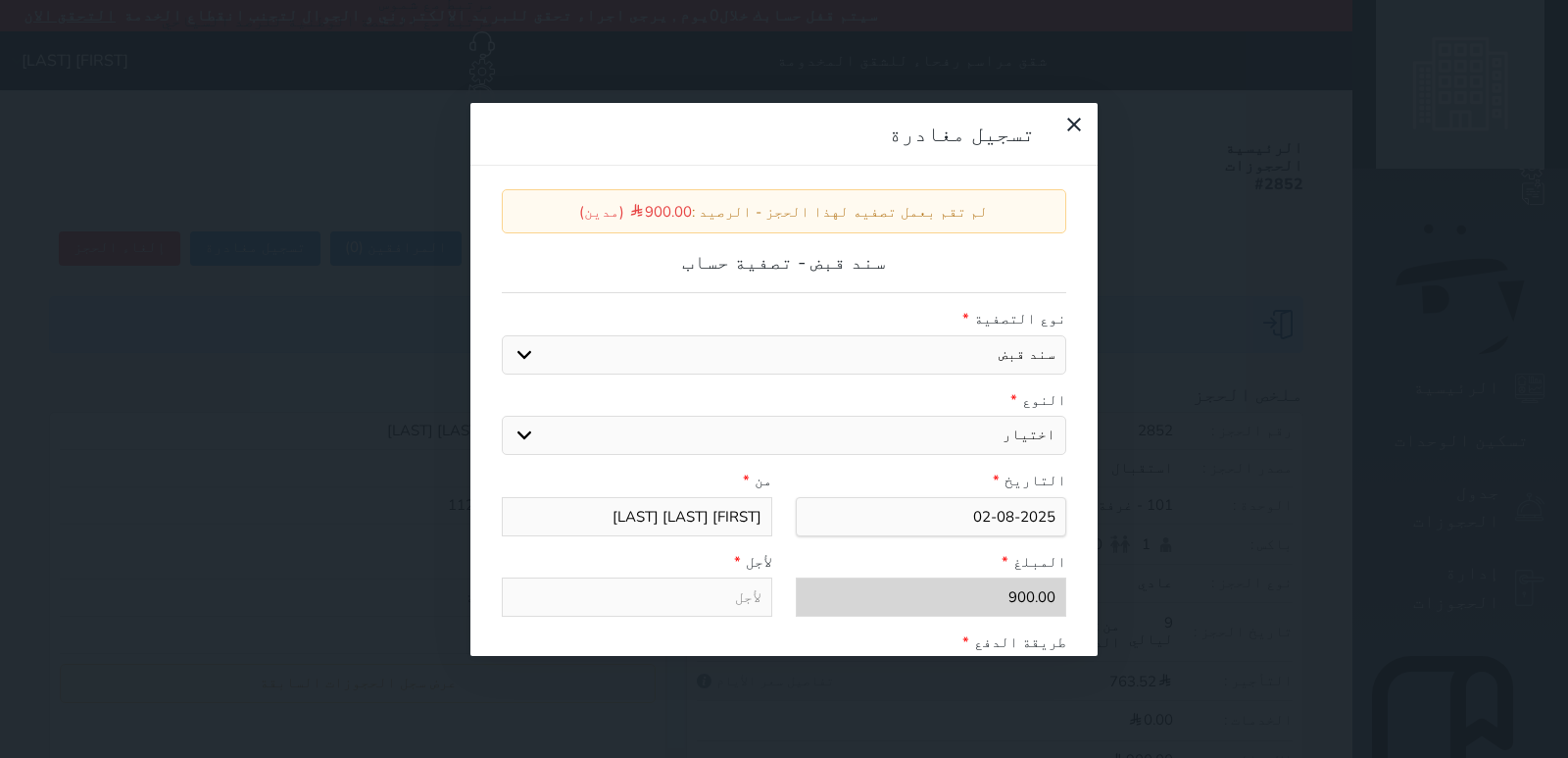 click on "اختيار   مقبوضات عامة
قيمة إيجار
فواتير
عربون
لا ينطبق
آخر
مغسلة
واي فاي - الإنترنت
مواقف السيارات
طعام
الأغذية والمشروبات
مشروبات
المشروبات الباردة
المشروبات الساخنة
الإفطار
غداء
عشاء
مخبز و كعك
حمام سباحة
الصالة الرياضية
سبا و خدمات الجمال
اختيار وإسقاط (خدمات النقل)
ميني بار
كابل - تلفزيون
سرير إضافي
تصفيف الشعر
التسوق" at bounding box center (784, 435) 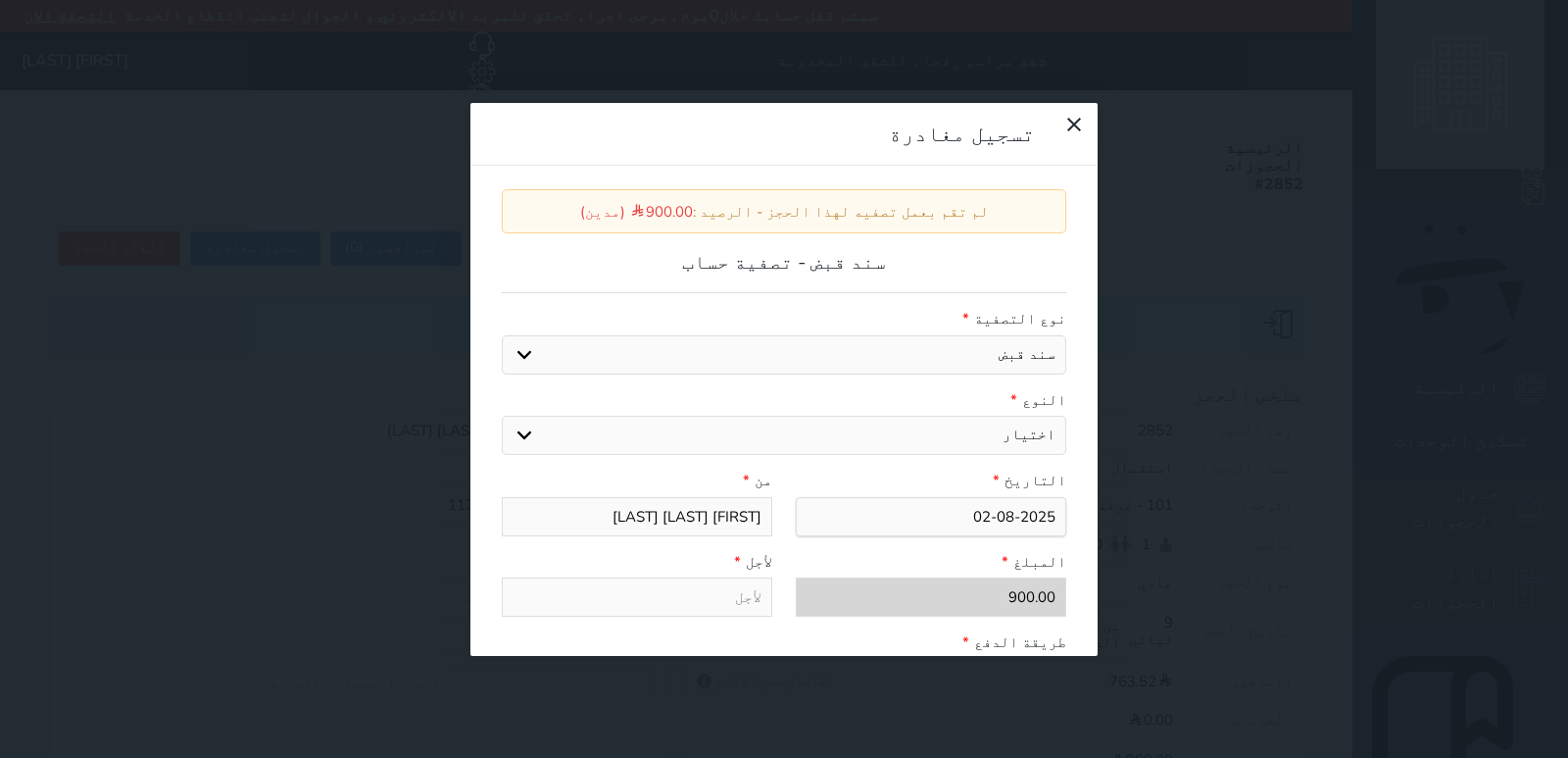 select on "151098" 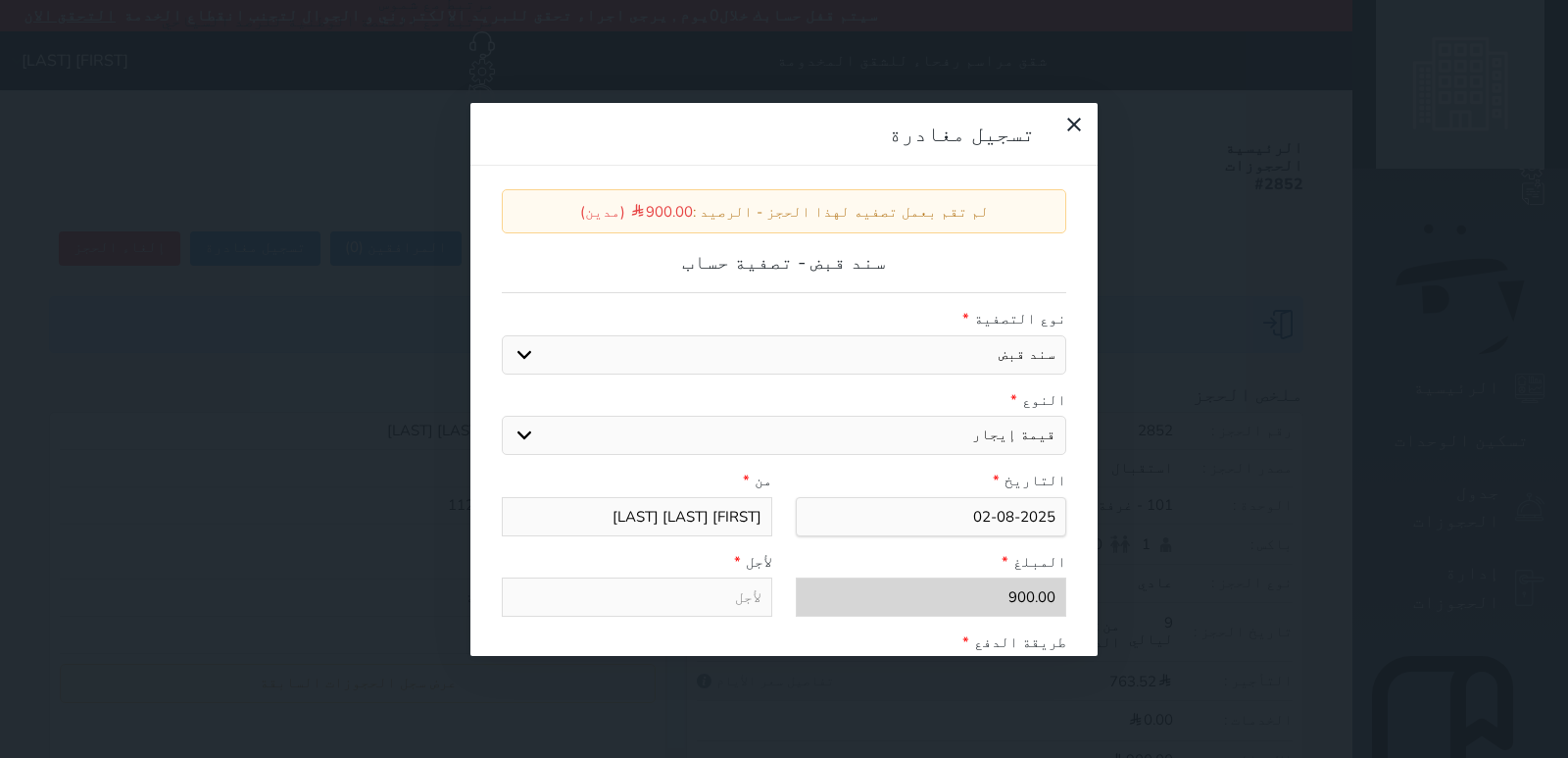 click on "اختيار   مقبوضات عامة
قيمة إيجار
فواتير
عربون
لا ينطبق
آخر
مغسلة
واي فاي - الإنترنت
مواقف السيارات
طعام
الأغذية والمشروبات
مشروبات
المشروبات الباردة
المشروبات الساخنة
الإفطار
غداء
عشاء
مخبز و كعك
حمام سباحة
الصالة الرياضية
سبا و خدمات الجمال
اختيار وإسقاط (خدمات النقل)
ميني بار
كابل - تلفزيون
سرير إضافي
تصفيف الشعر
التسوق" at bounding box center [784, 435] 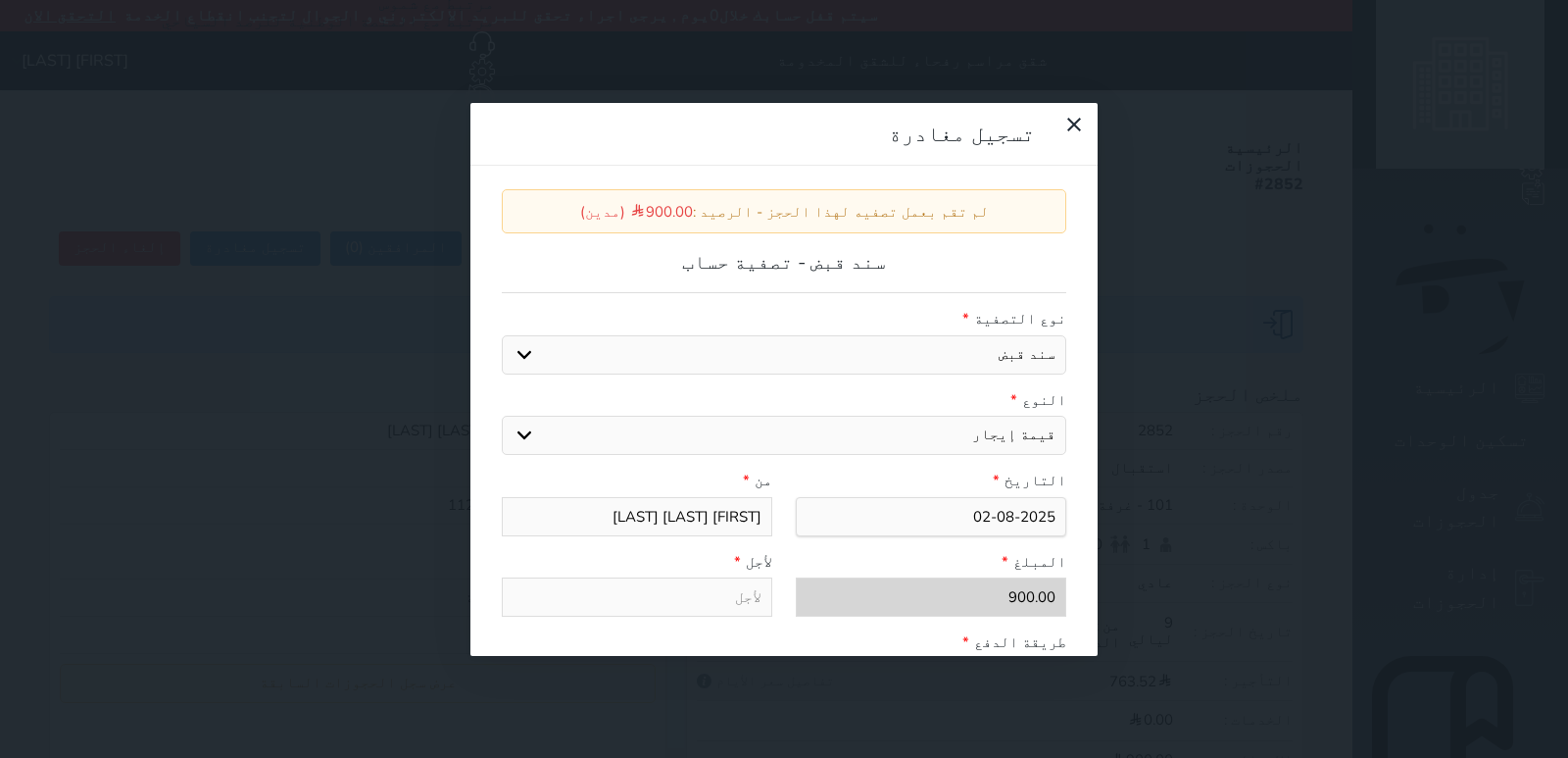 type on "قيمة إيجار - الوحدة - 101" 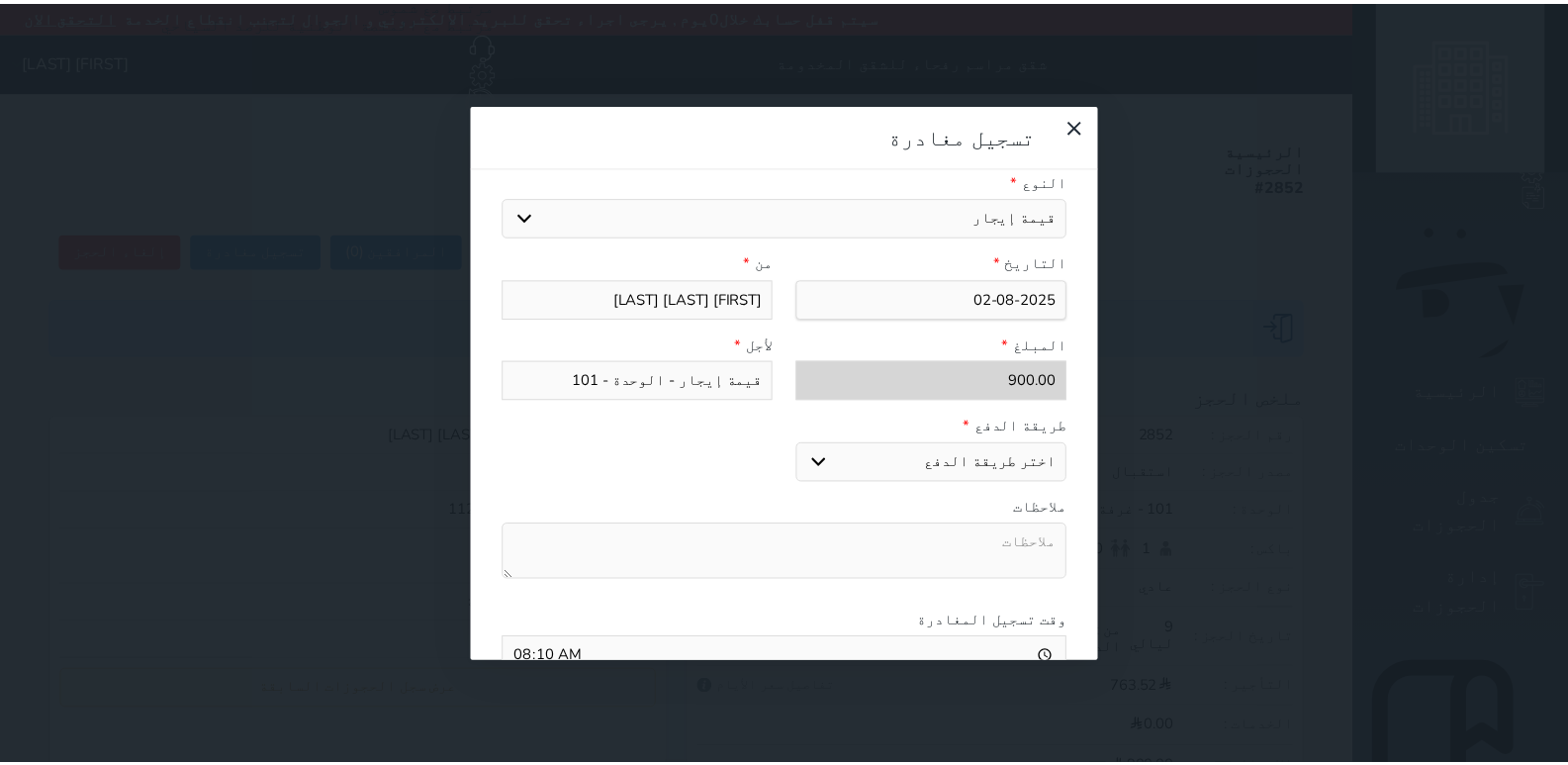 scroll, scrollTop: 297, scrollLeft: 0, axis: vertical 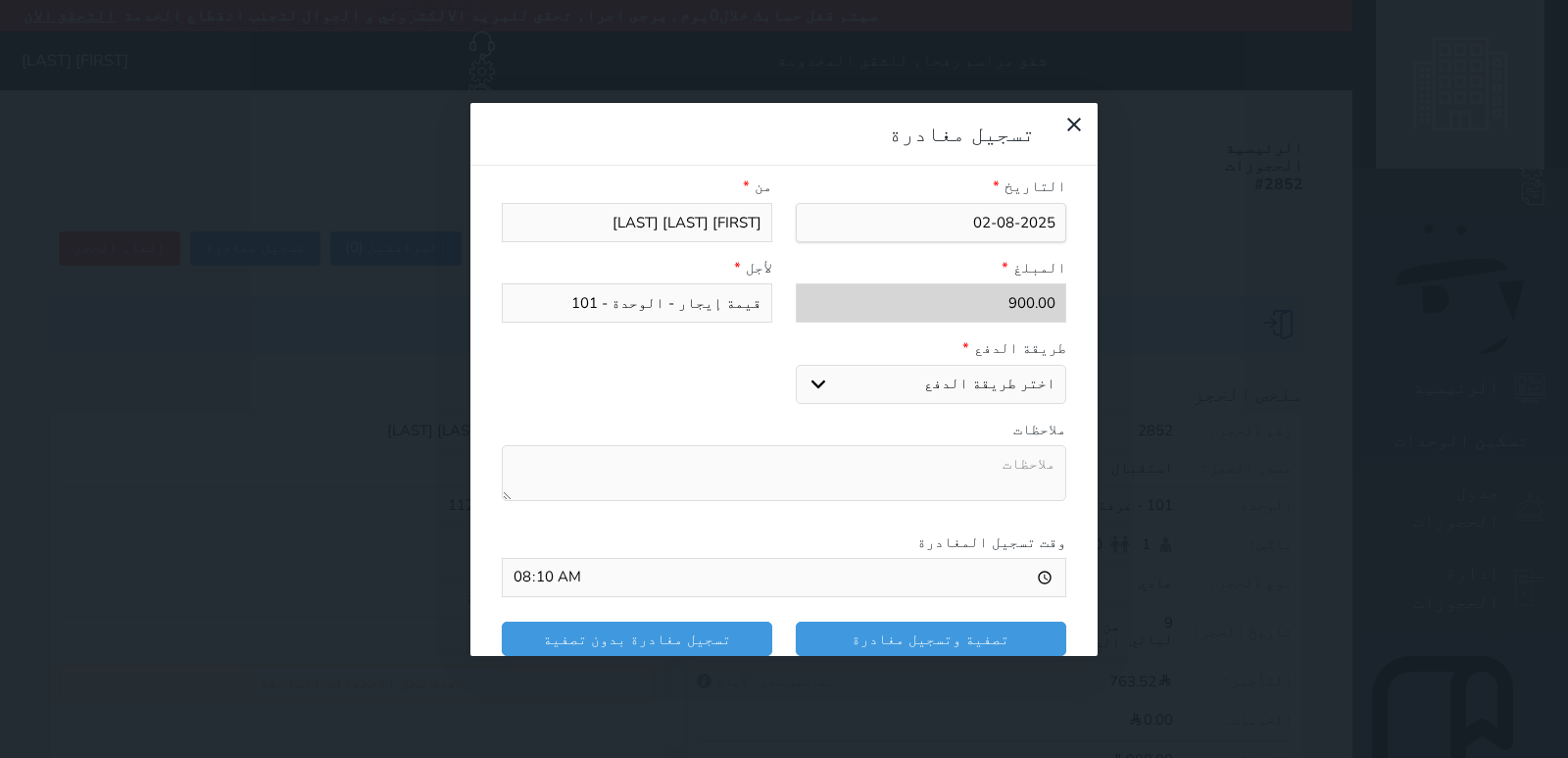 click on "اختر طريقة الدفع   دفع نقدى   تحويل بنكى   مدى   بطاقة ائتمان" at bounding box center [931, 384] 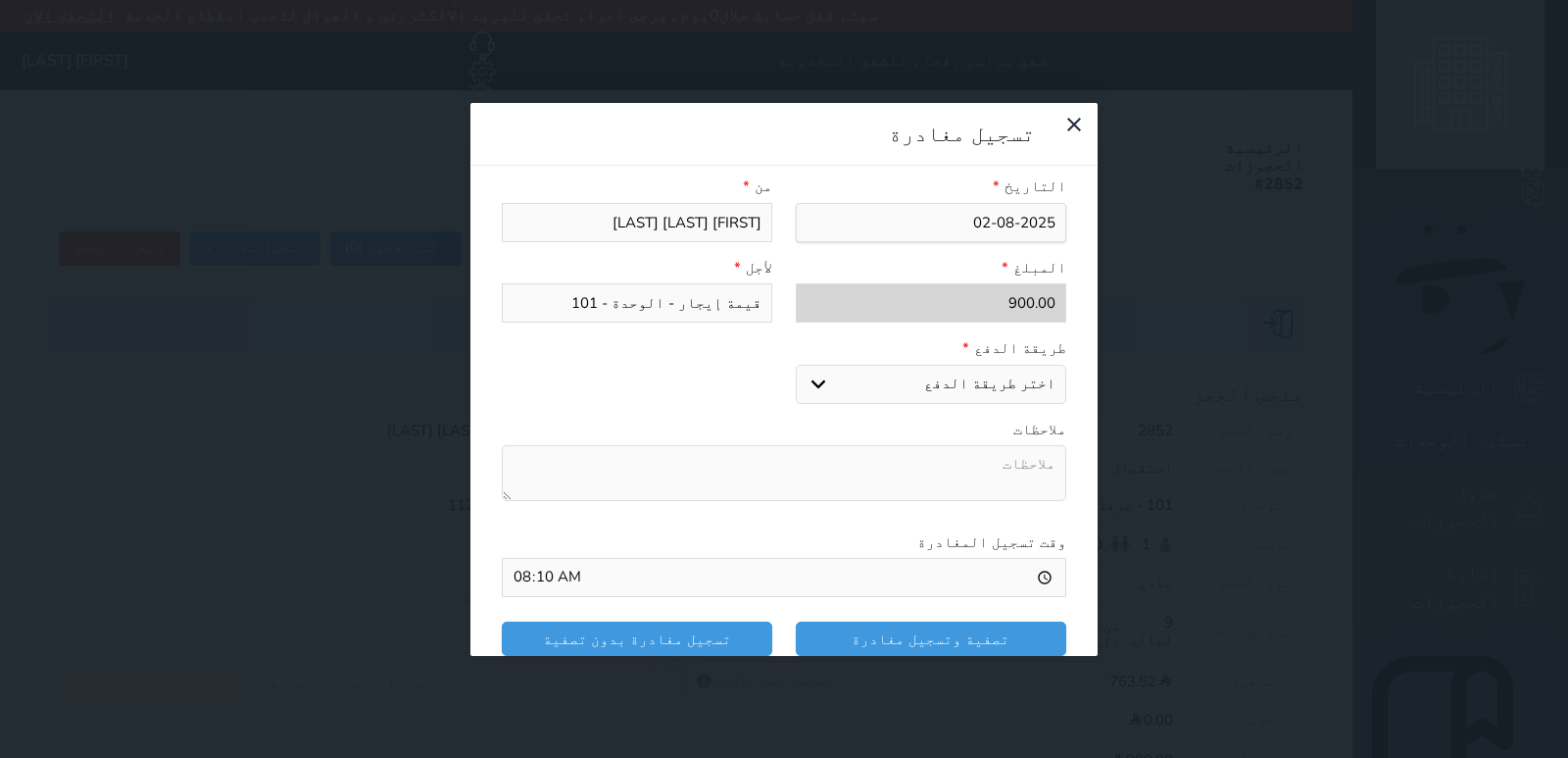 select on "cash" 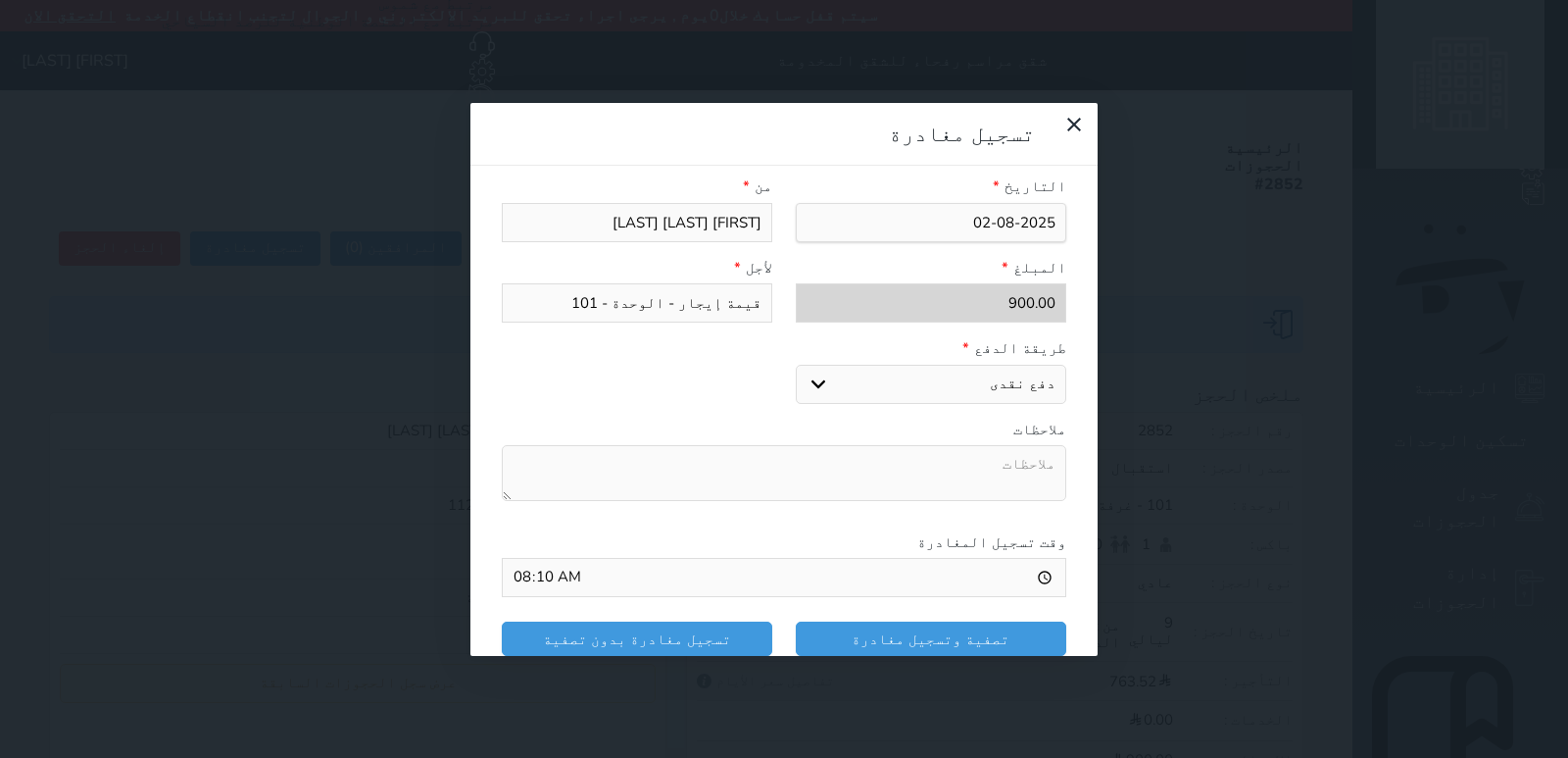 click on "اختر طريقة الدفع   دفع نقدى   تحويل بنكى   مدى   بطاقة ائتمان" at bounding box center (931, 384) 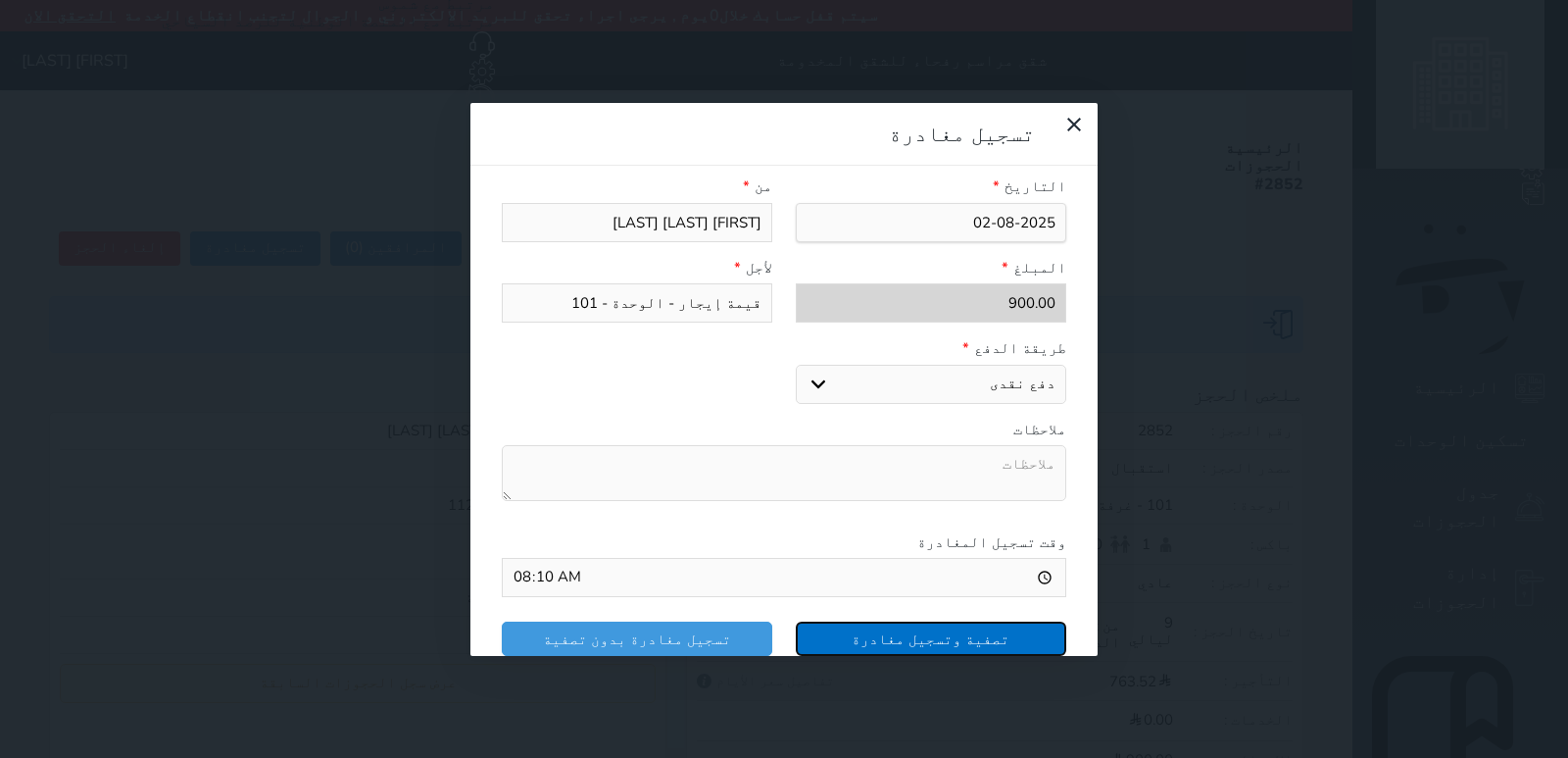 click on "تصفية وتسجيل مغادرة" at bounding box center [931, 638] 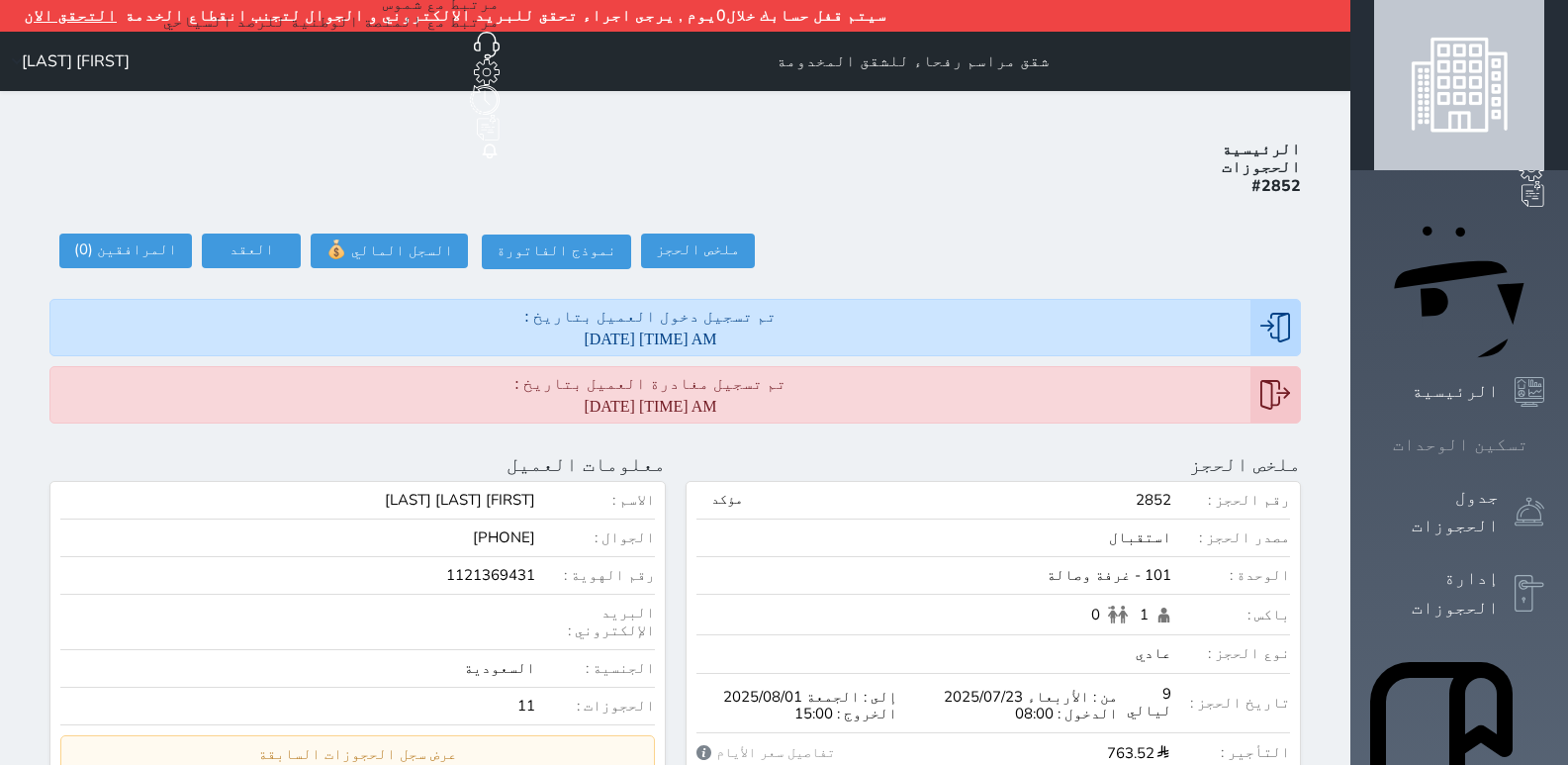 click 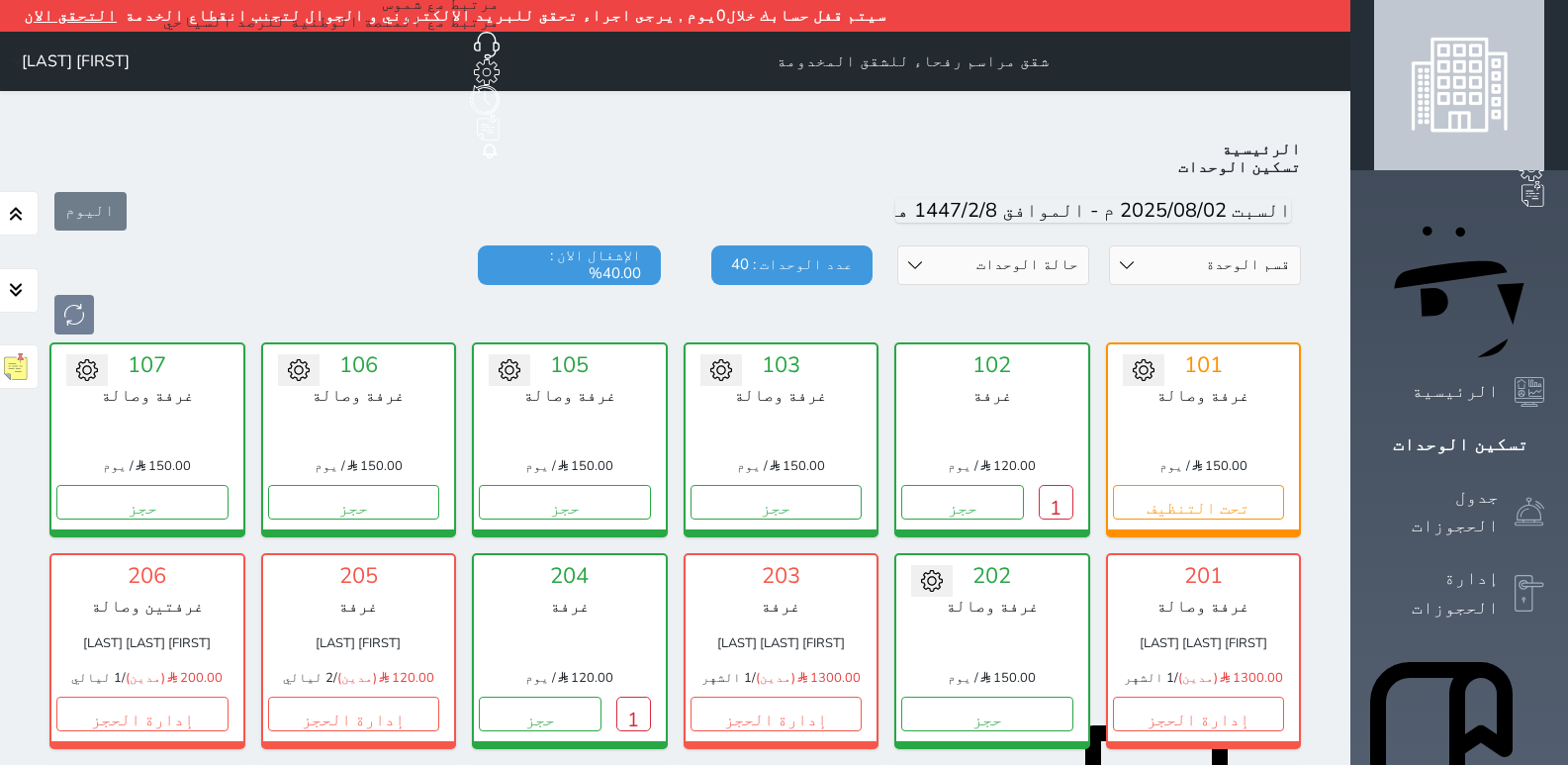 scroll, scrollTop: 109, scrollLeft: 0, axis: vertical 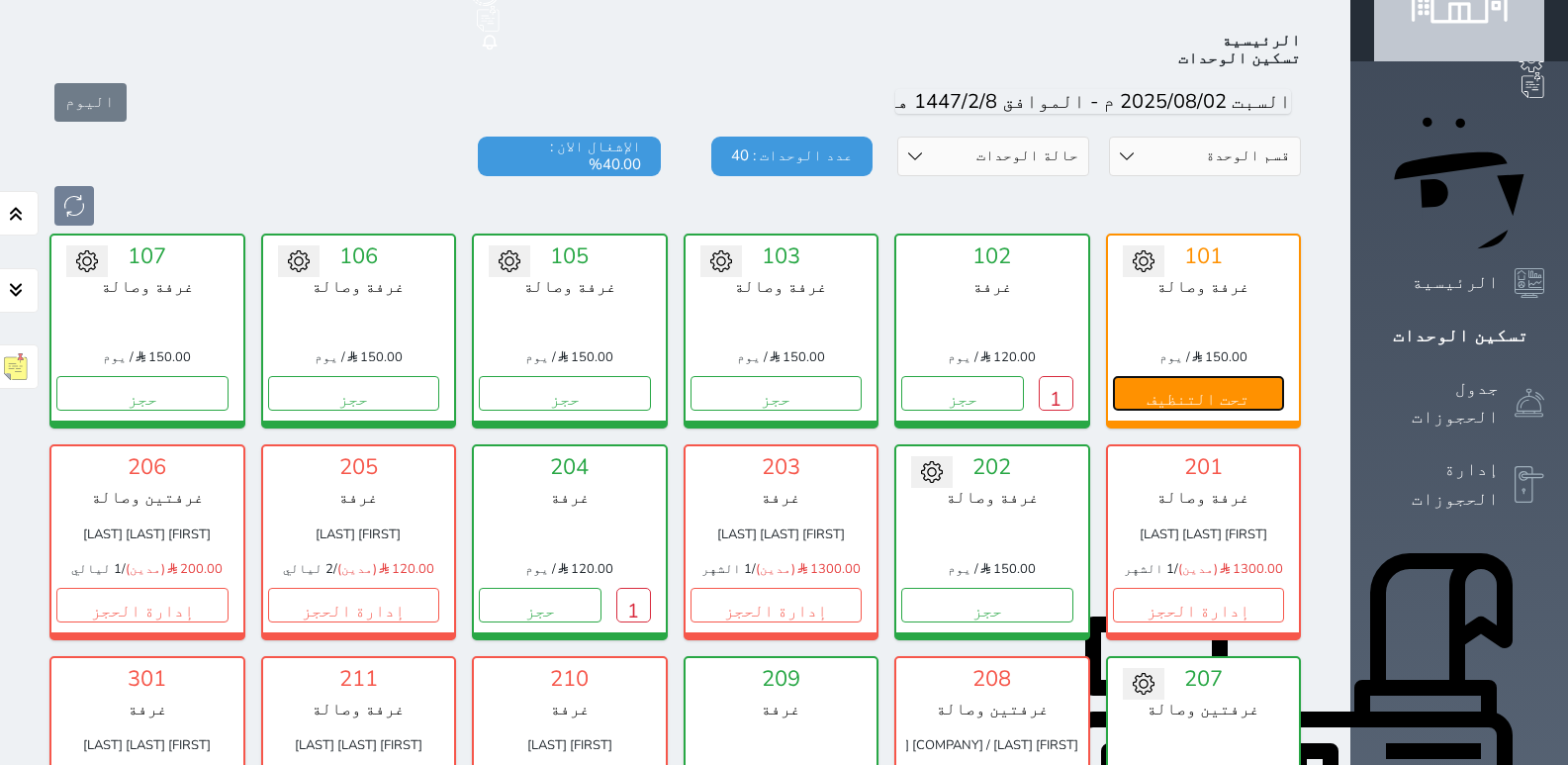 click on "تحت التنظيف" at bounding box center (1199, 393) 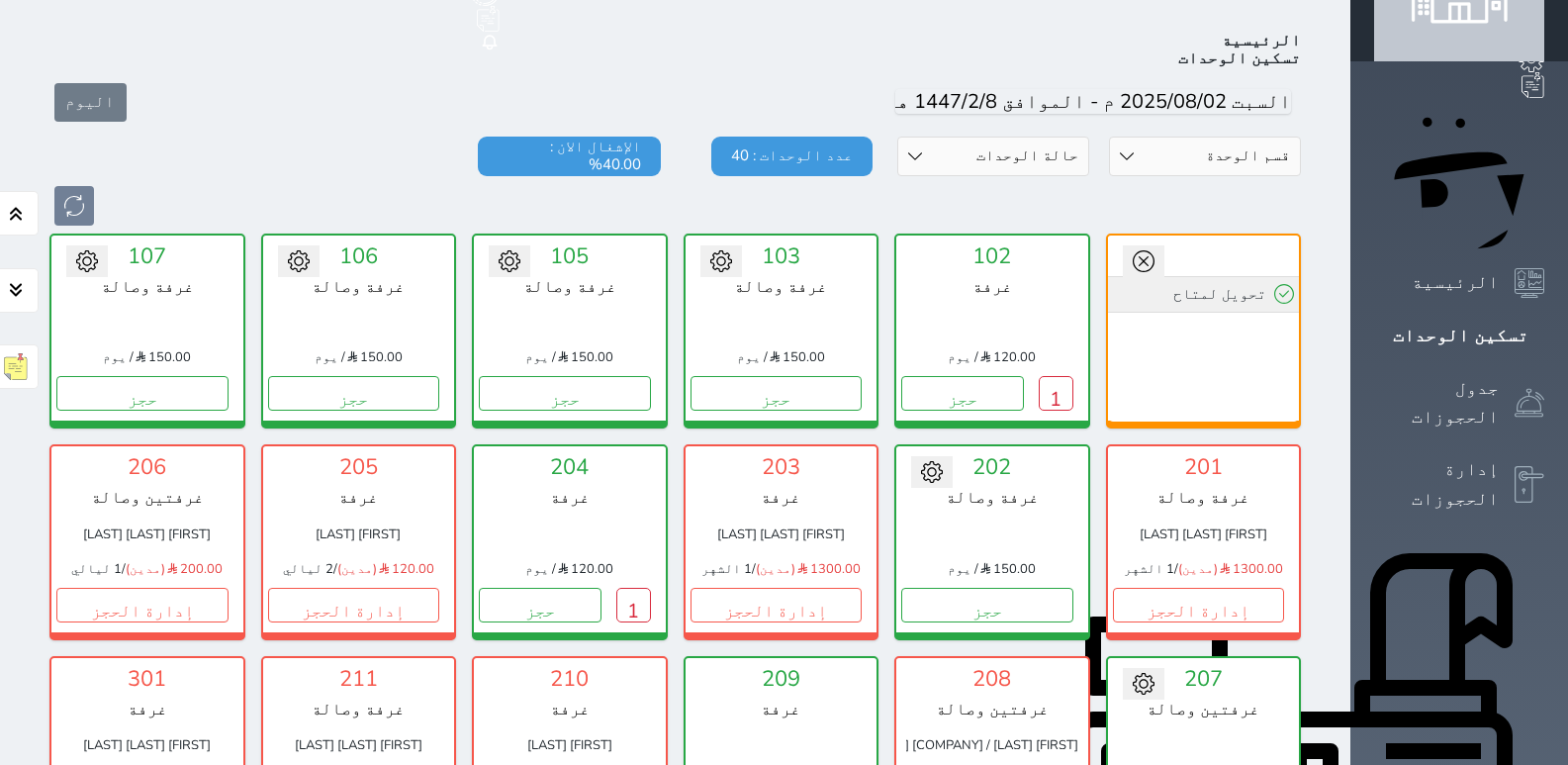 click 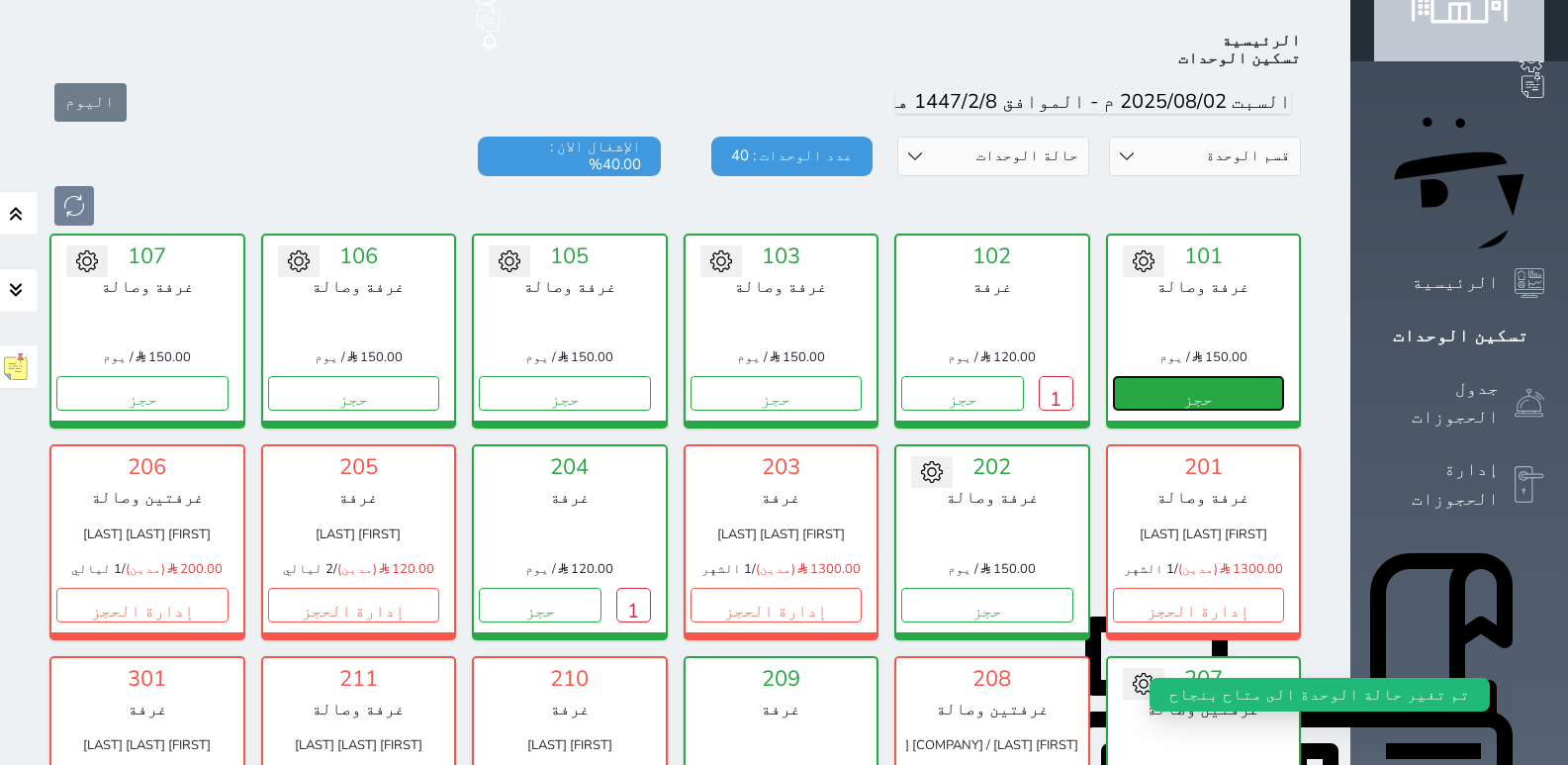 click on "حجز" at bounding box center (1199, 393) 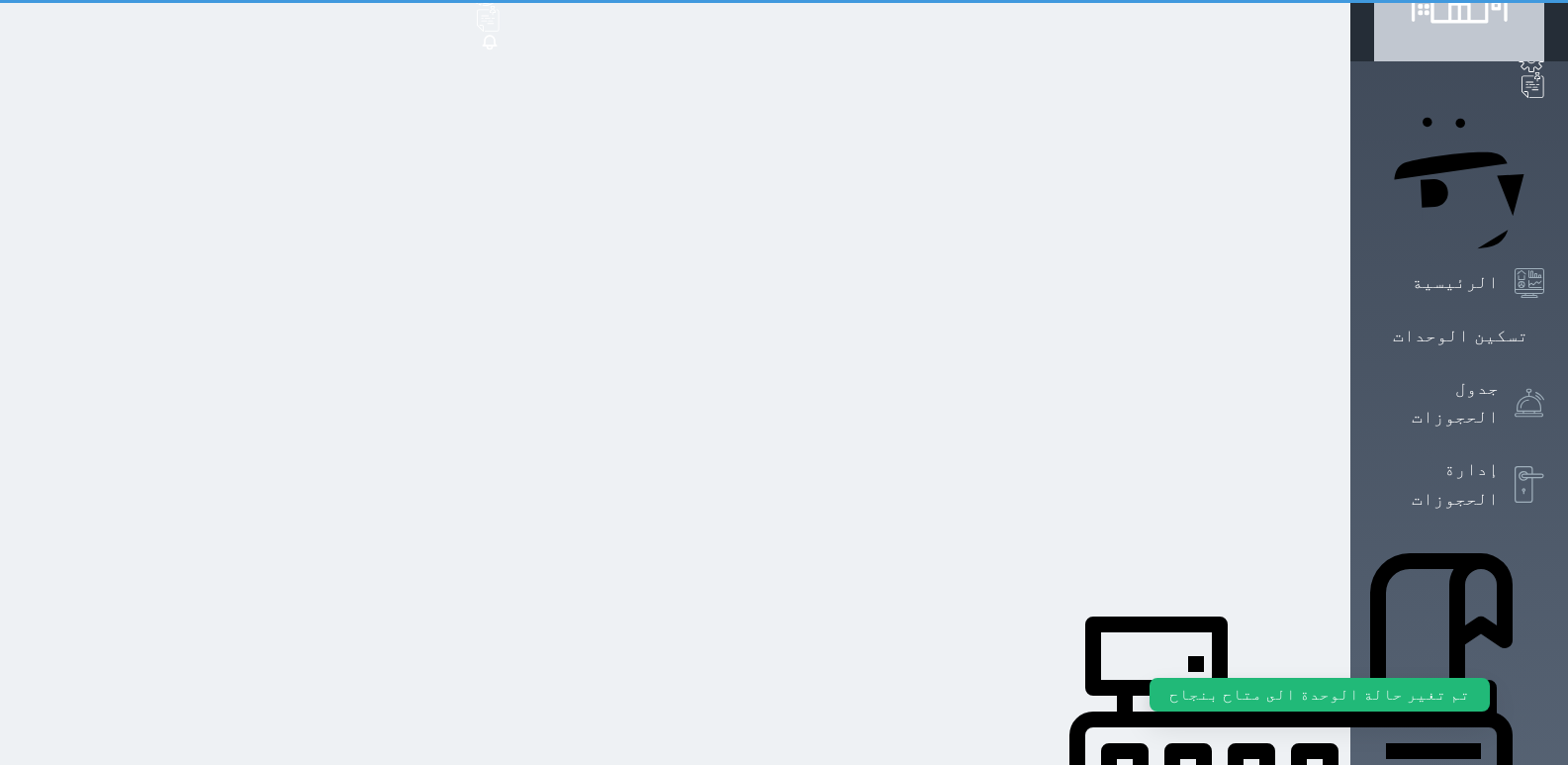 scroll, scrollTop: 95, scrollLeft: 0, axis: vertical 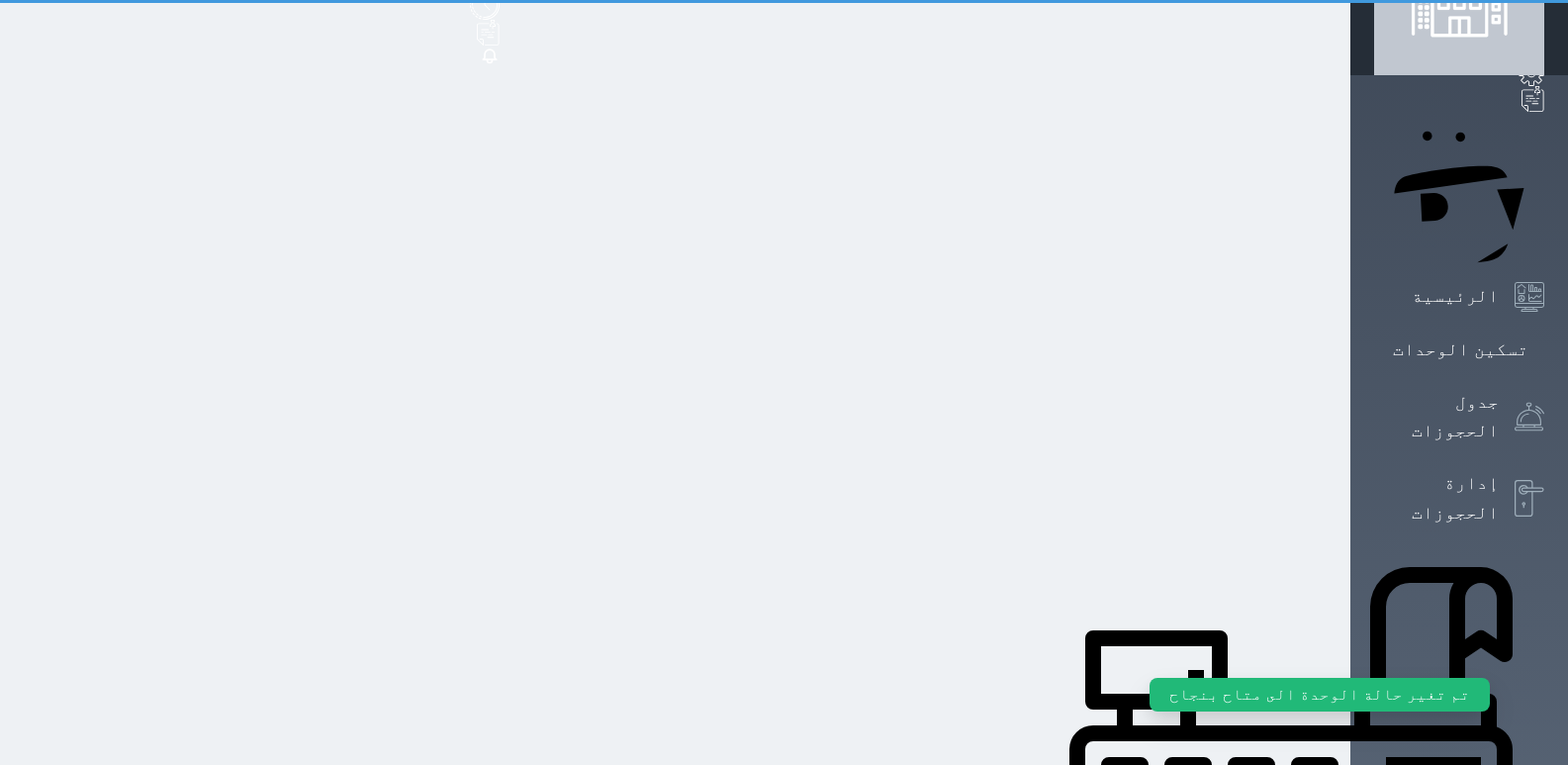 select on "1" 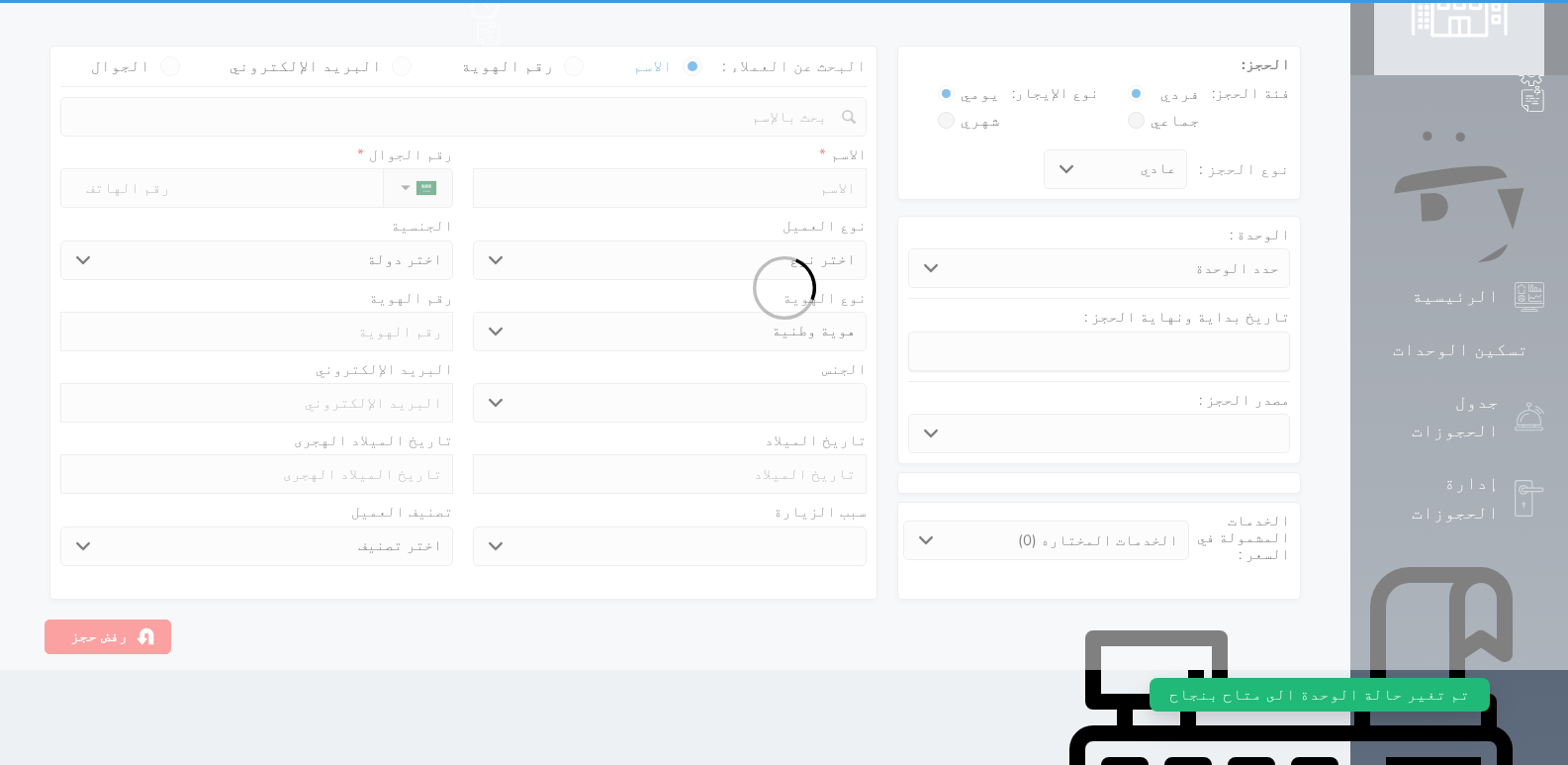 scroll, scrollTop: 0, scrollLeft: 0, axis: both 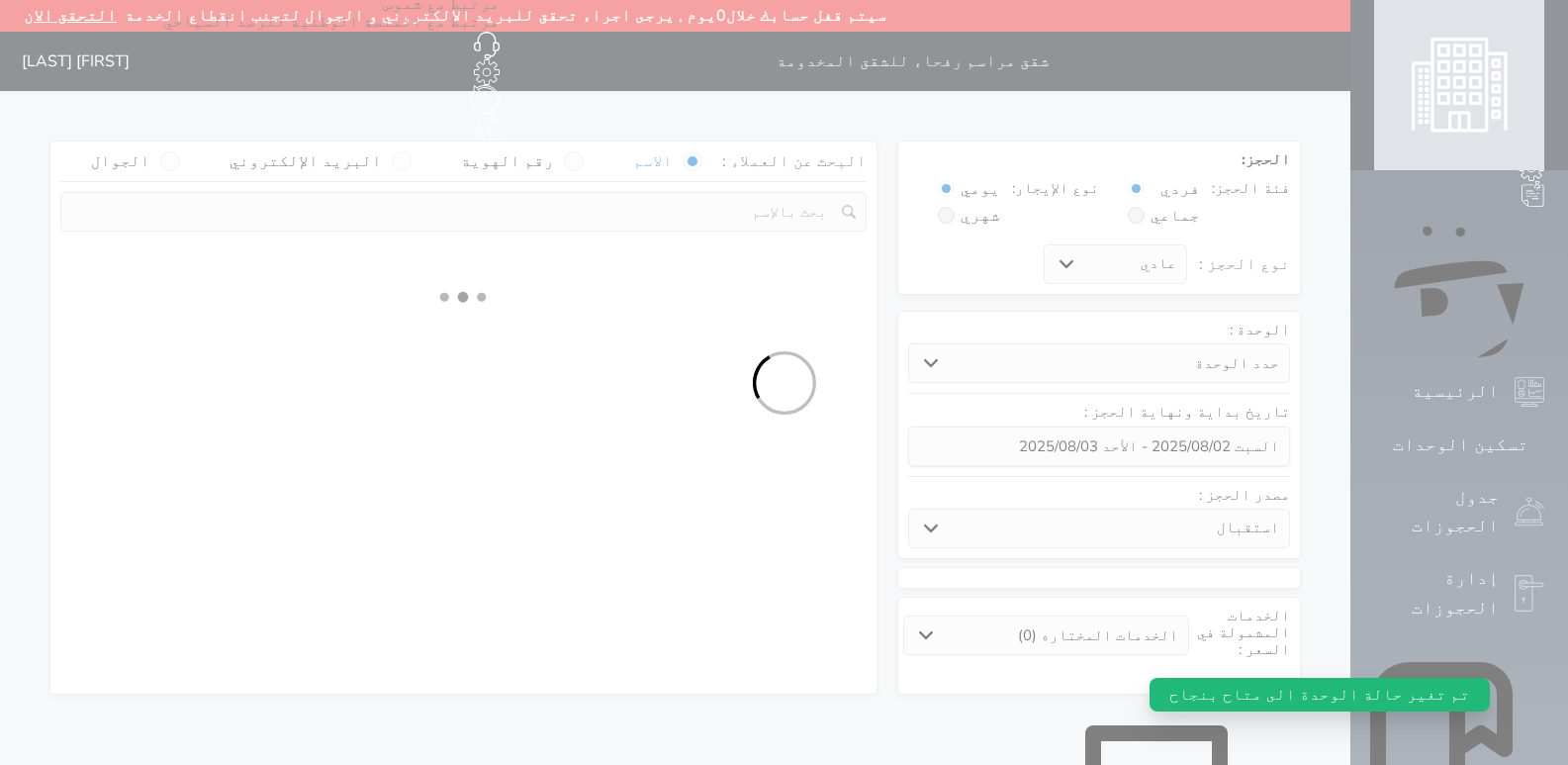 select 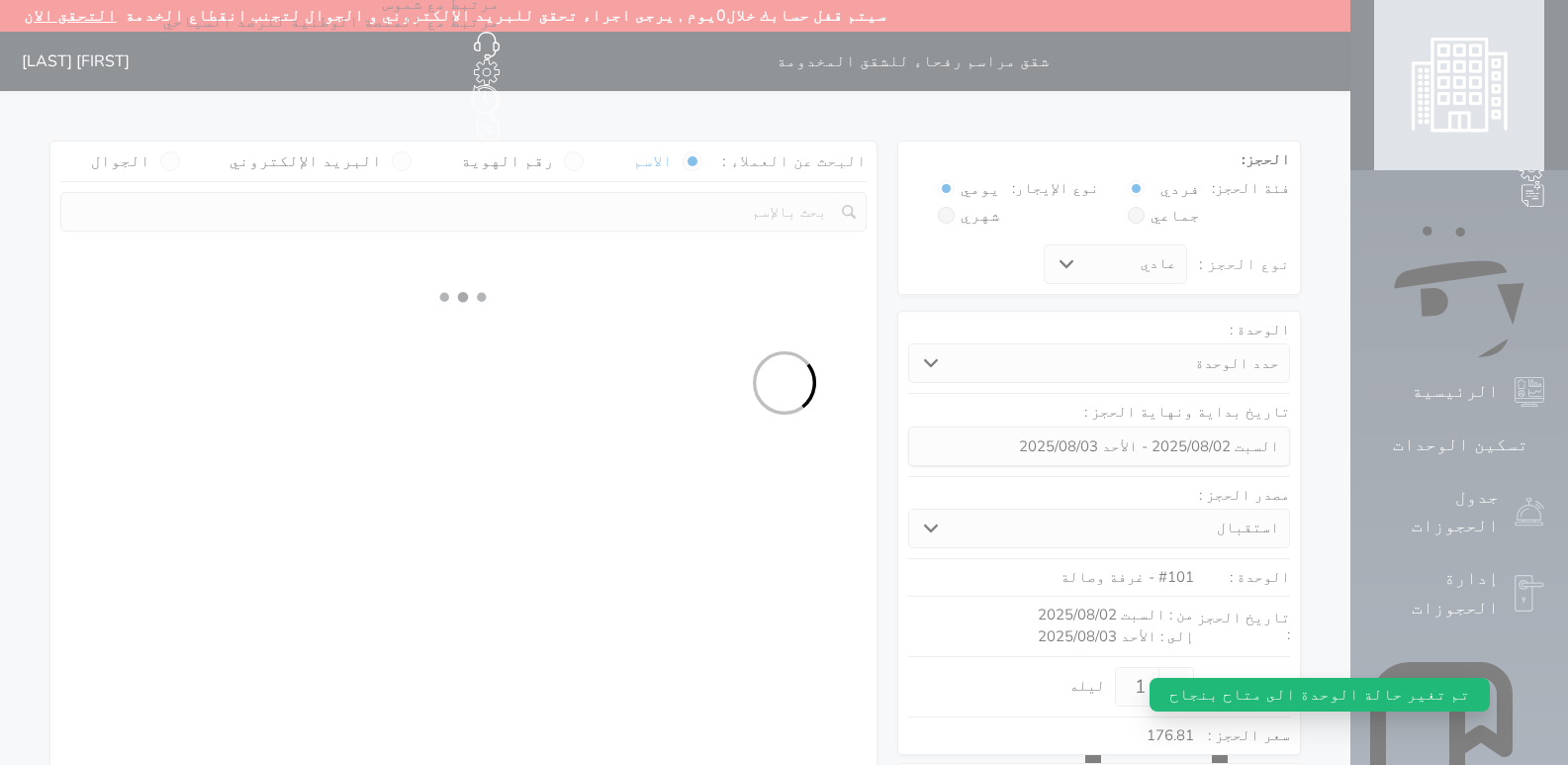 select on "1" 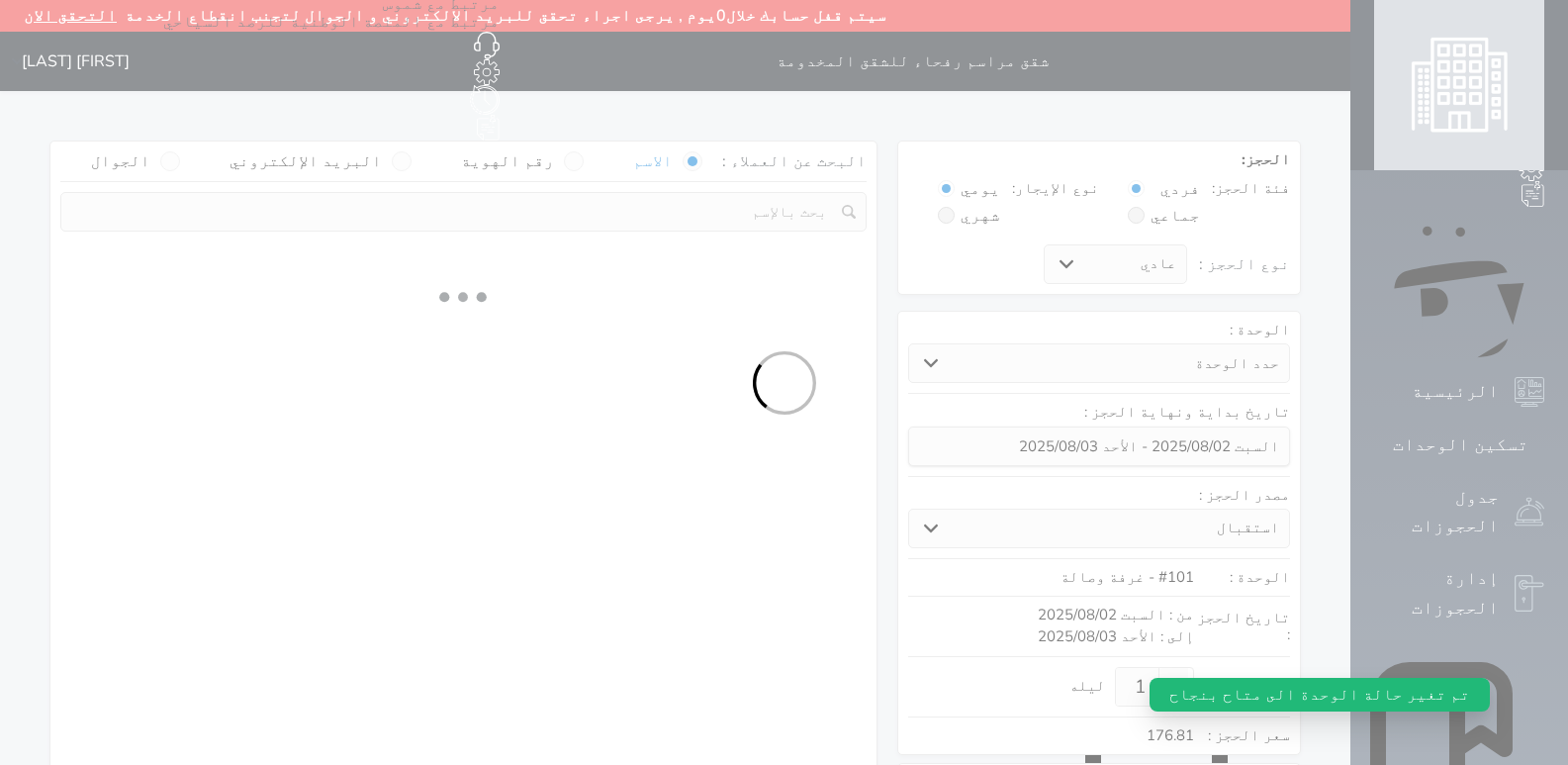 select on "113" 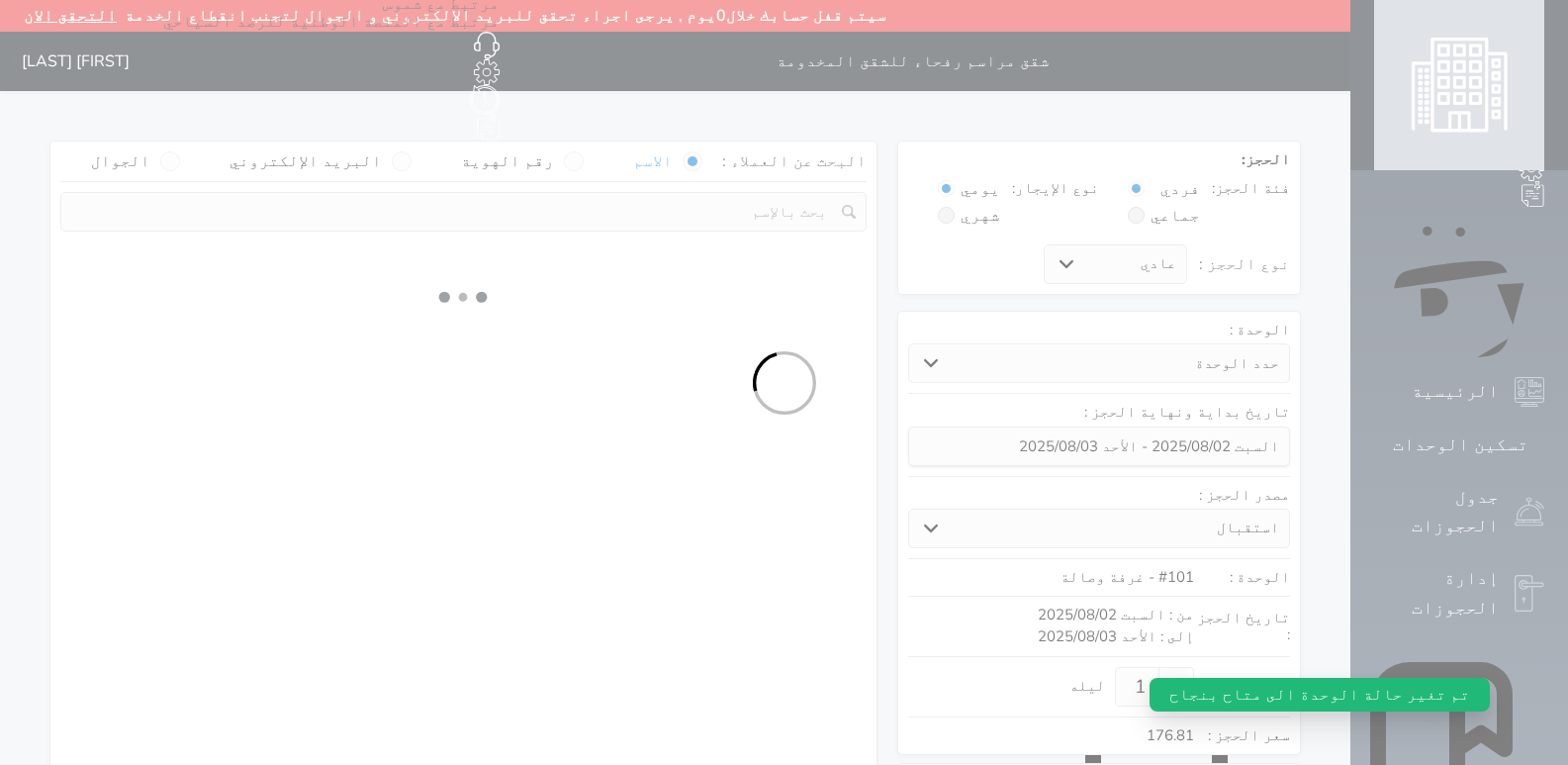 select on "1" 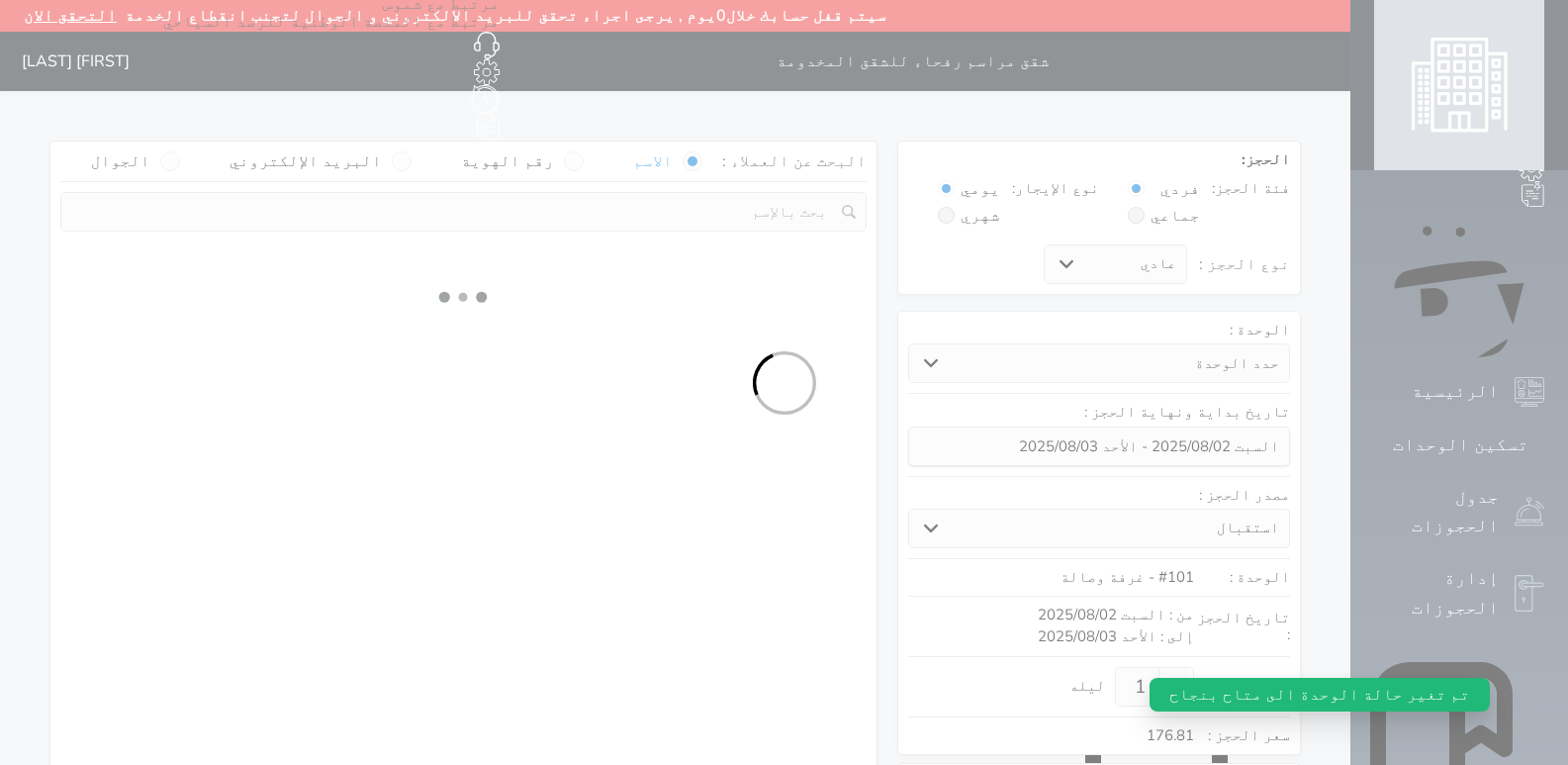 select 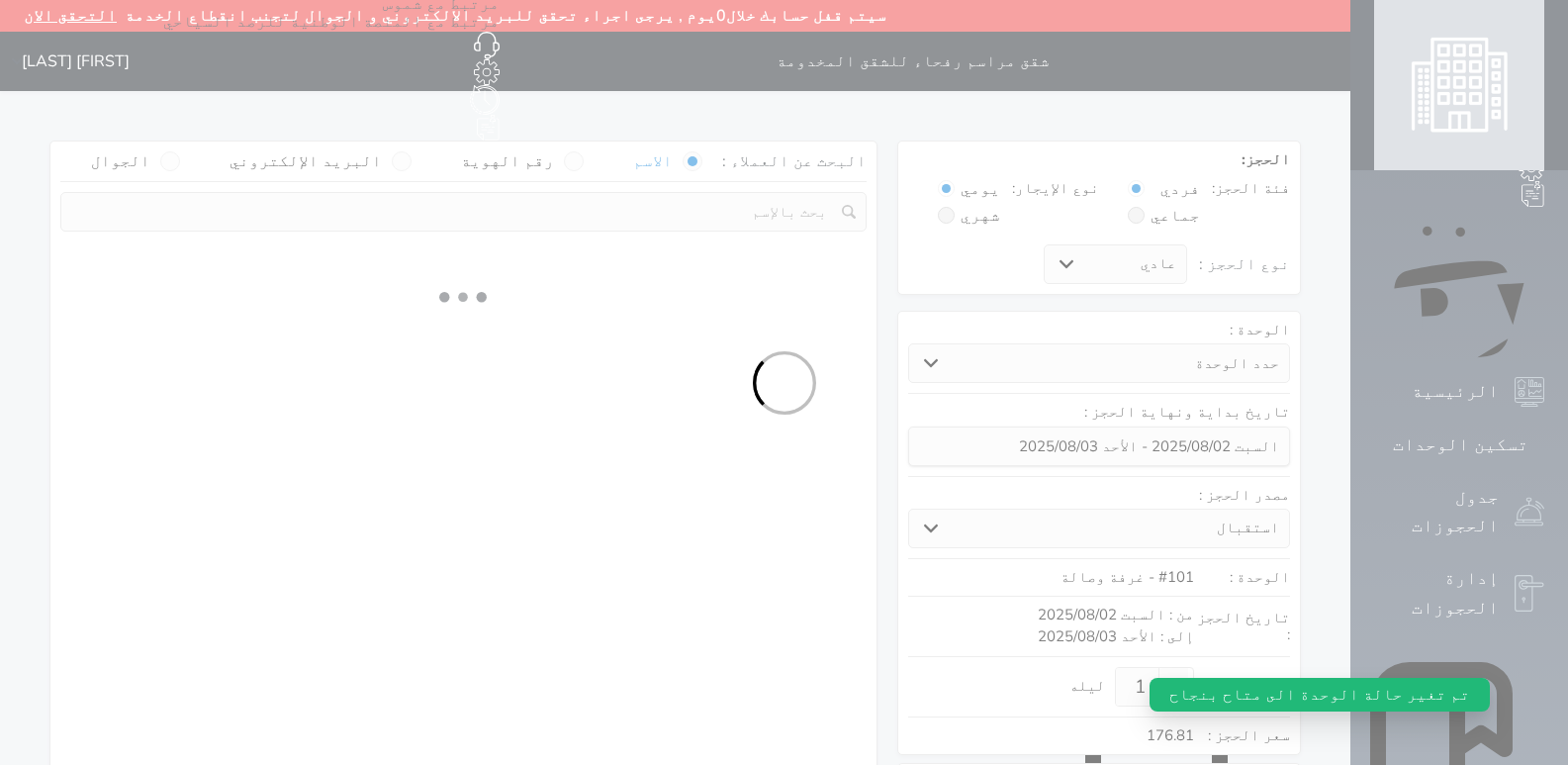 select on "7" 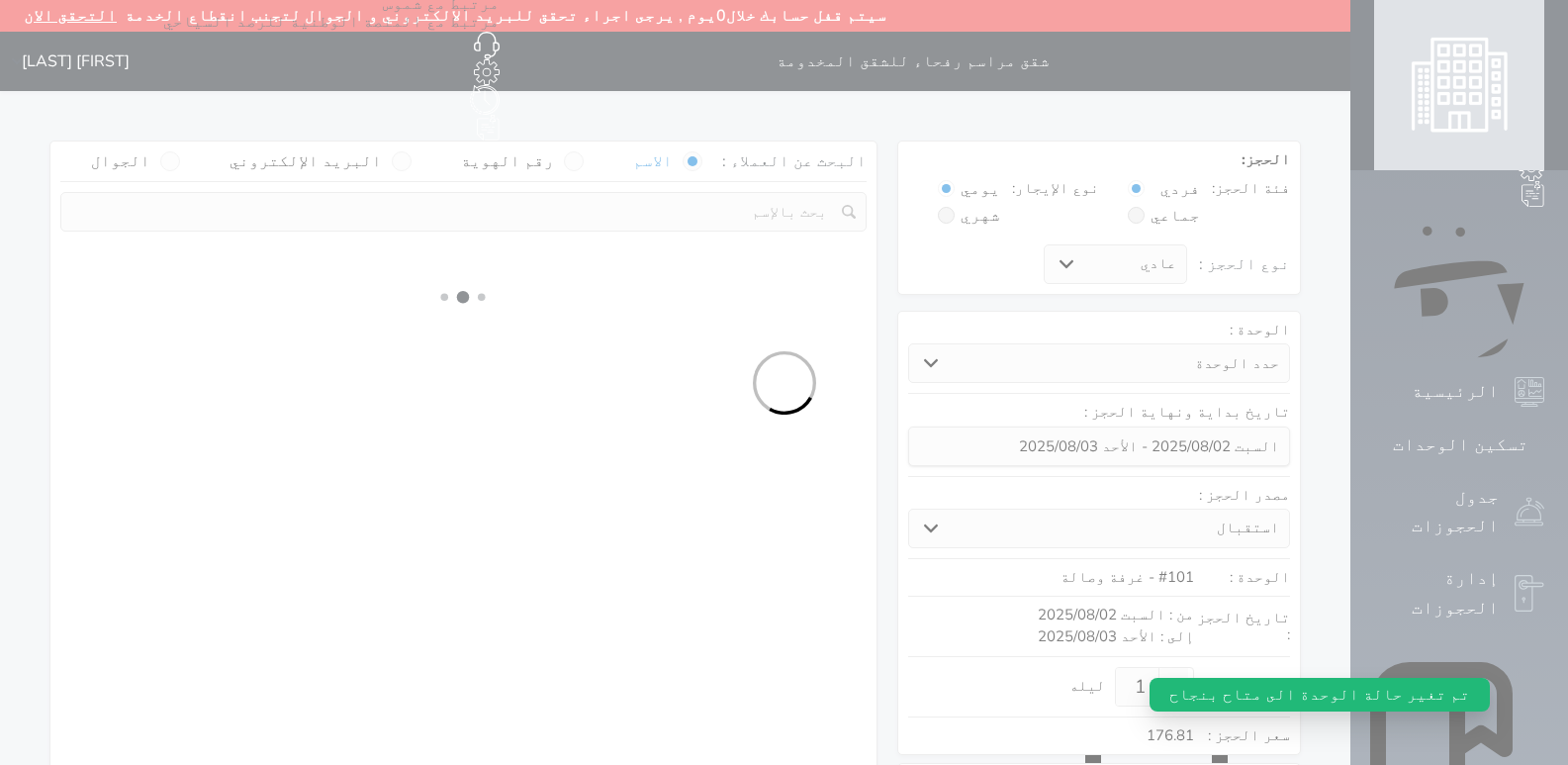 select 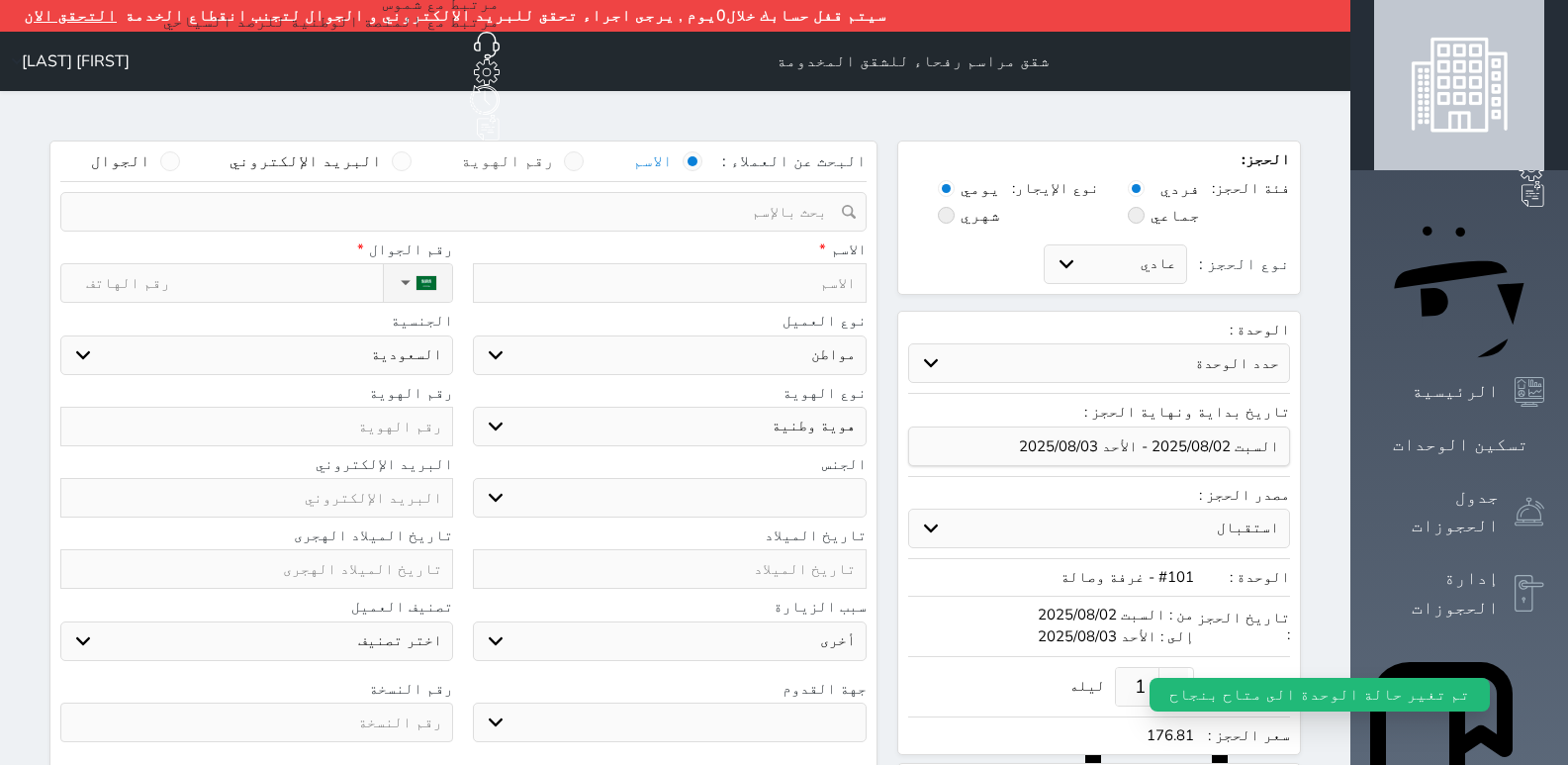 select 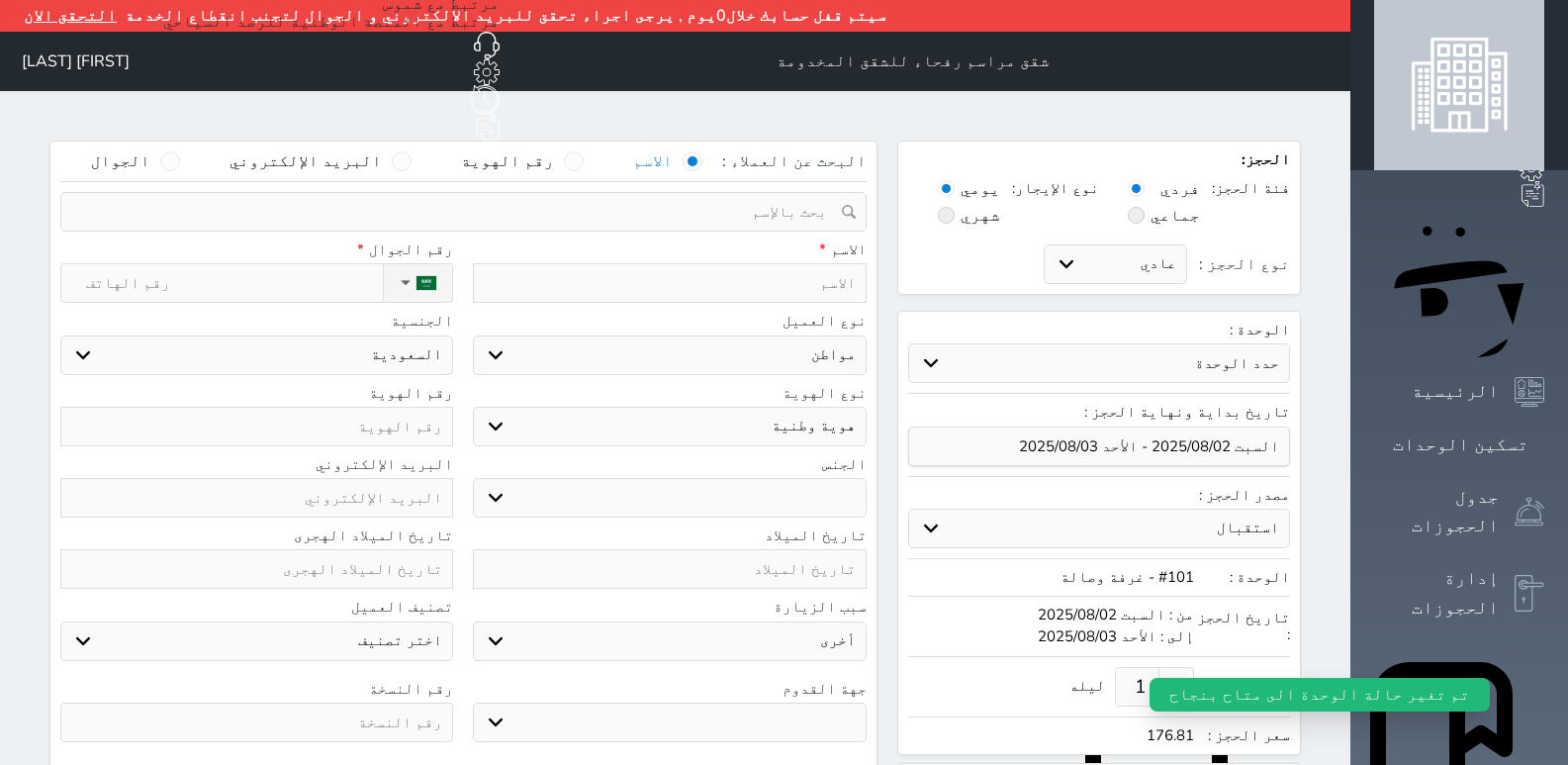select 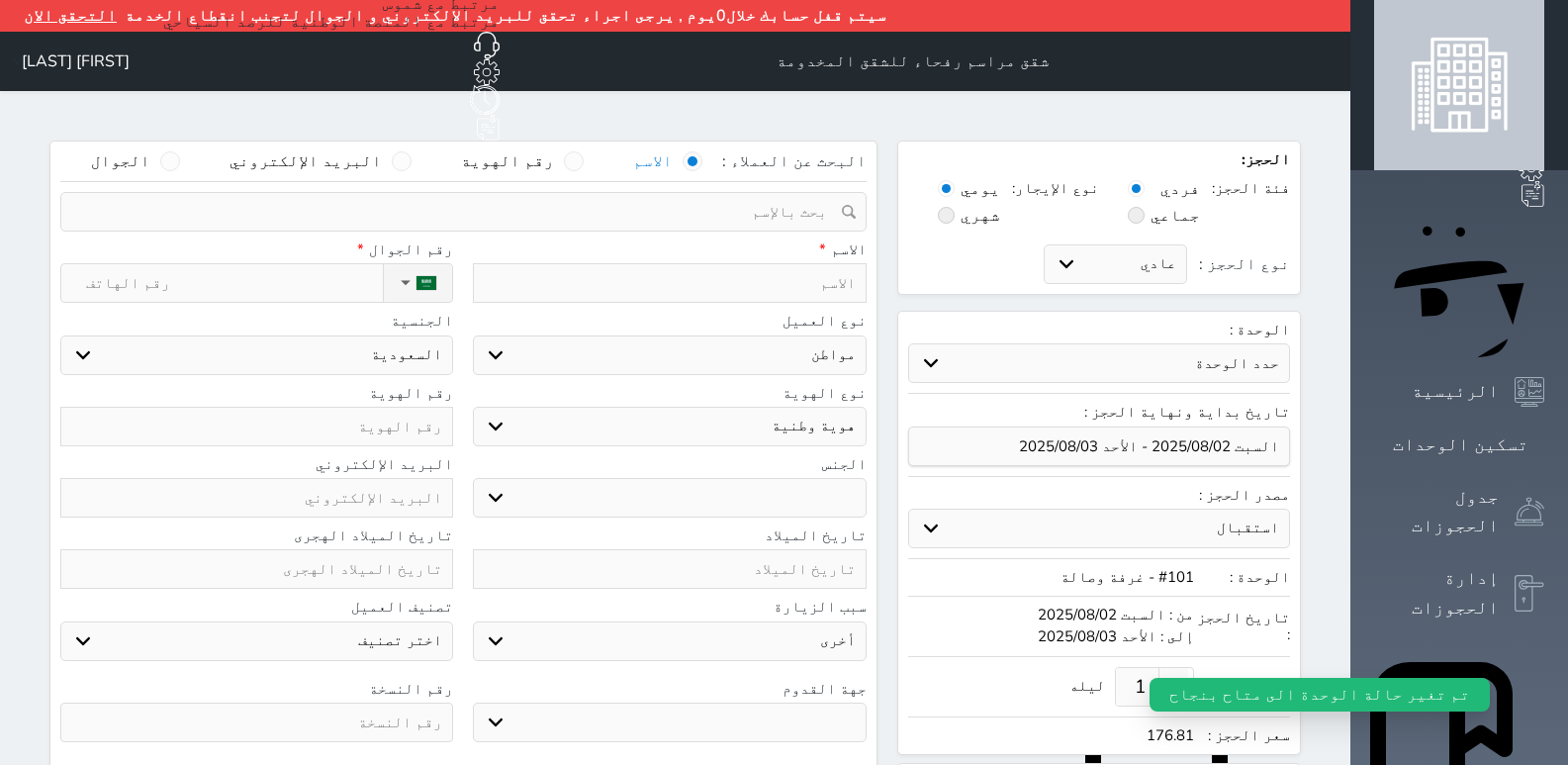 select 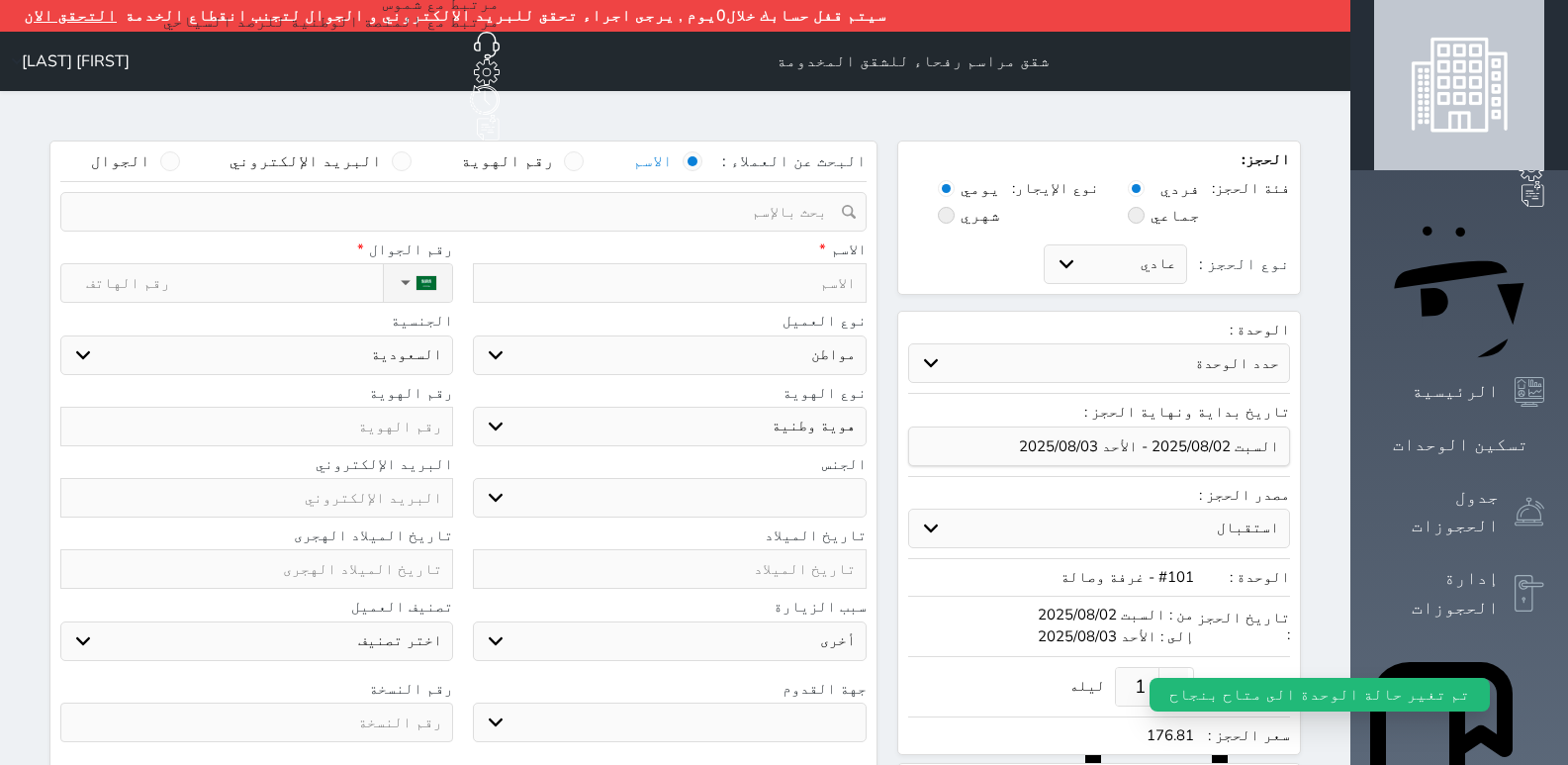 select 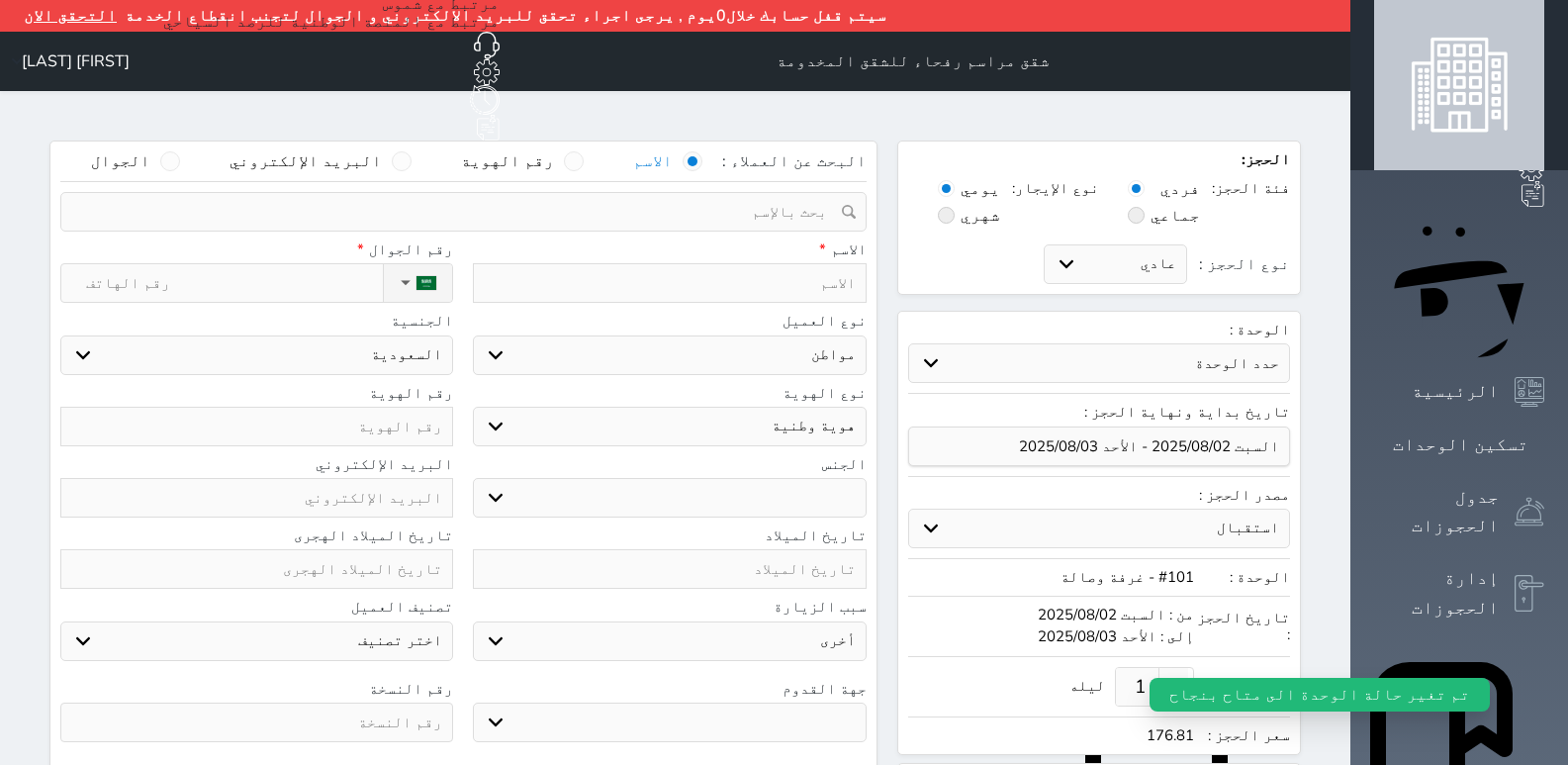 select 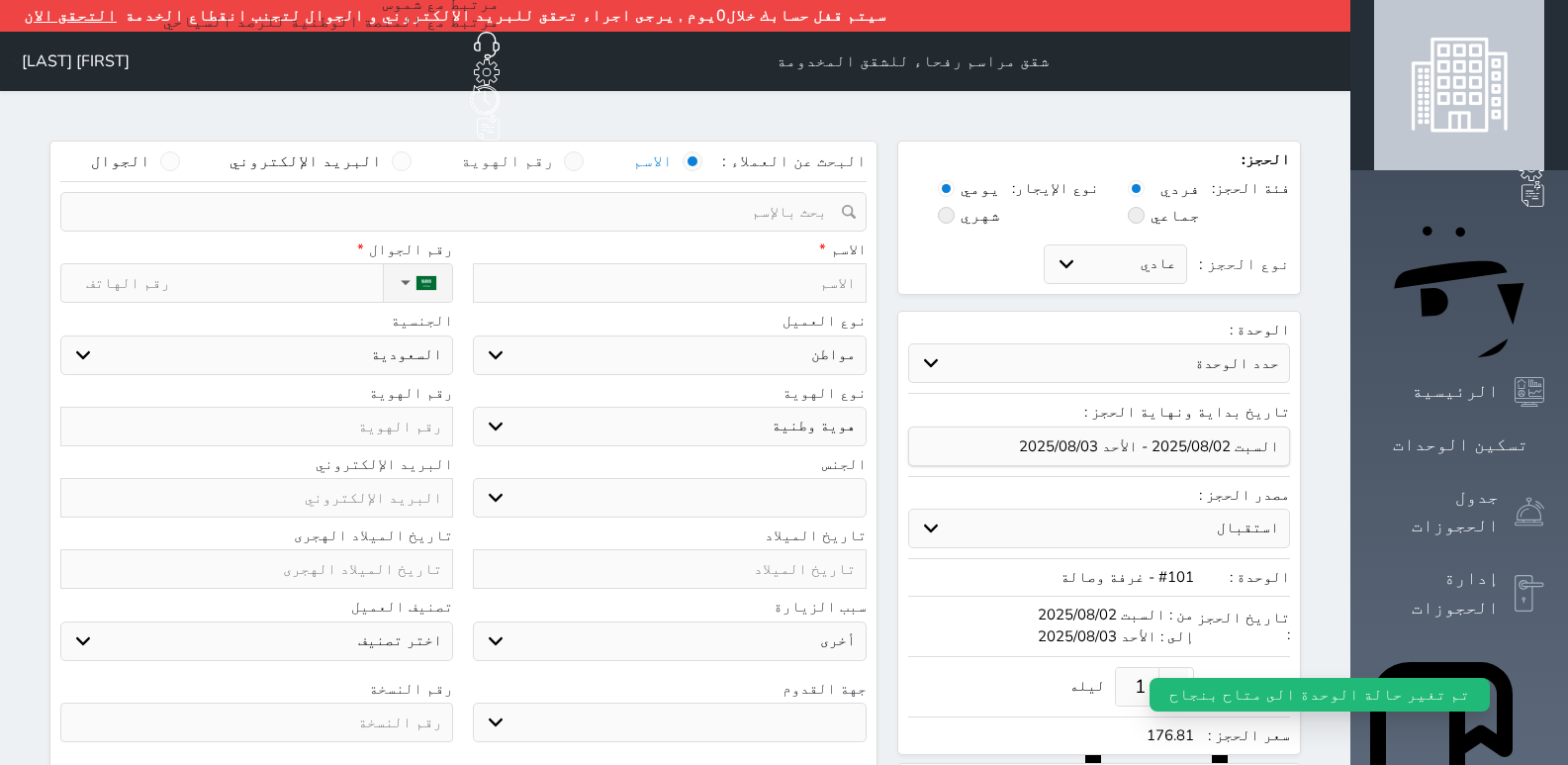 click on "رقم الهوية" at bounding box center (507, 161) 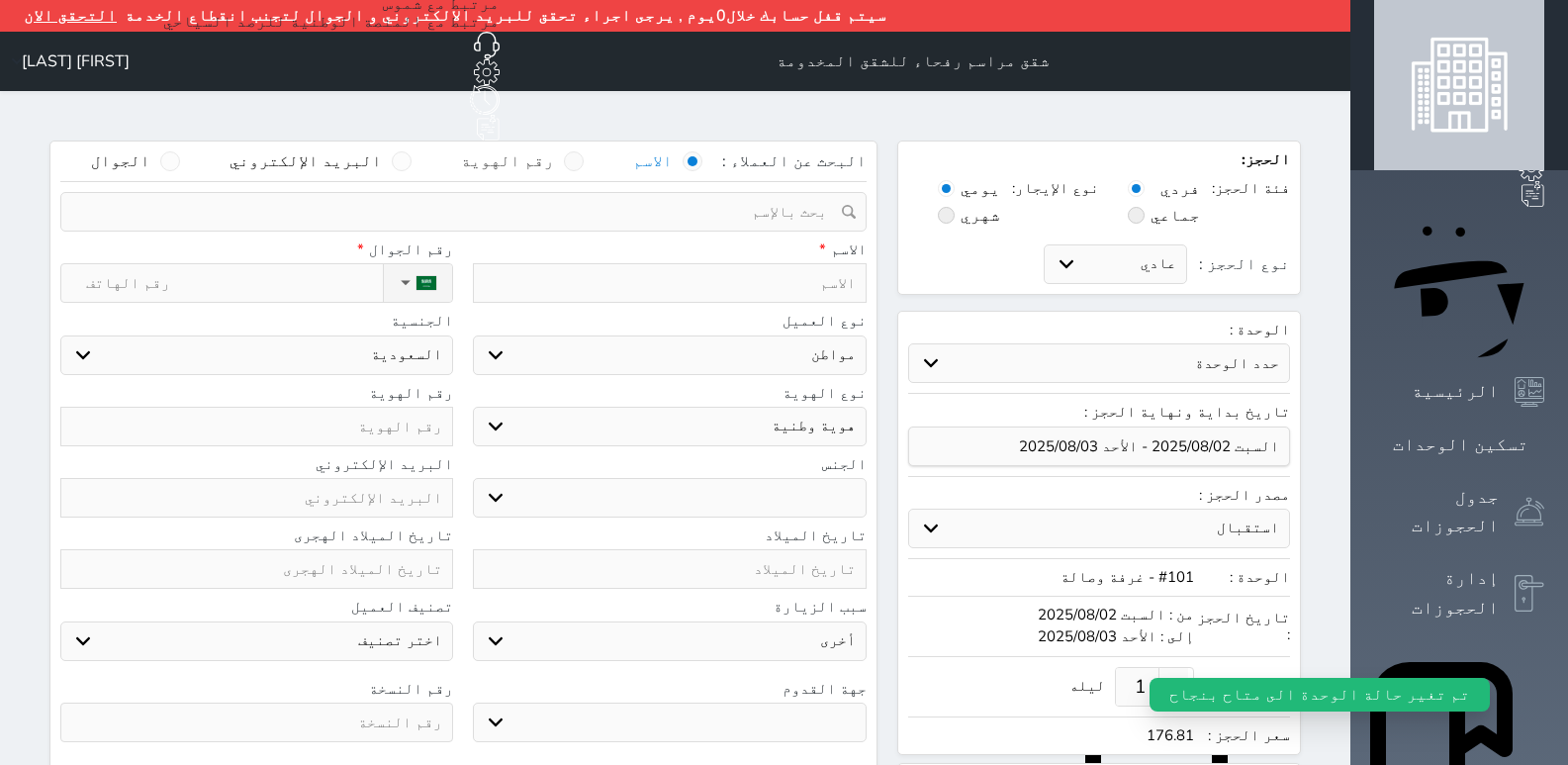 click on "رقم الهوية" at bounding box center (554, 171) 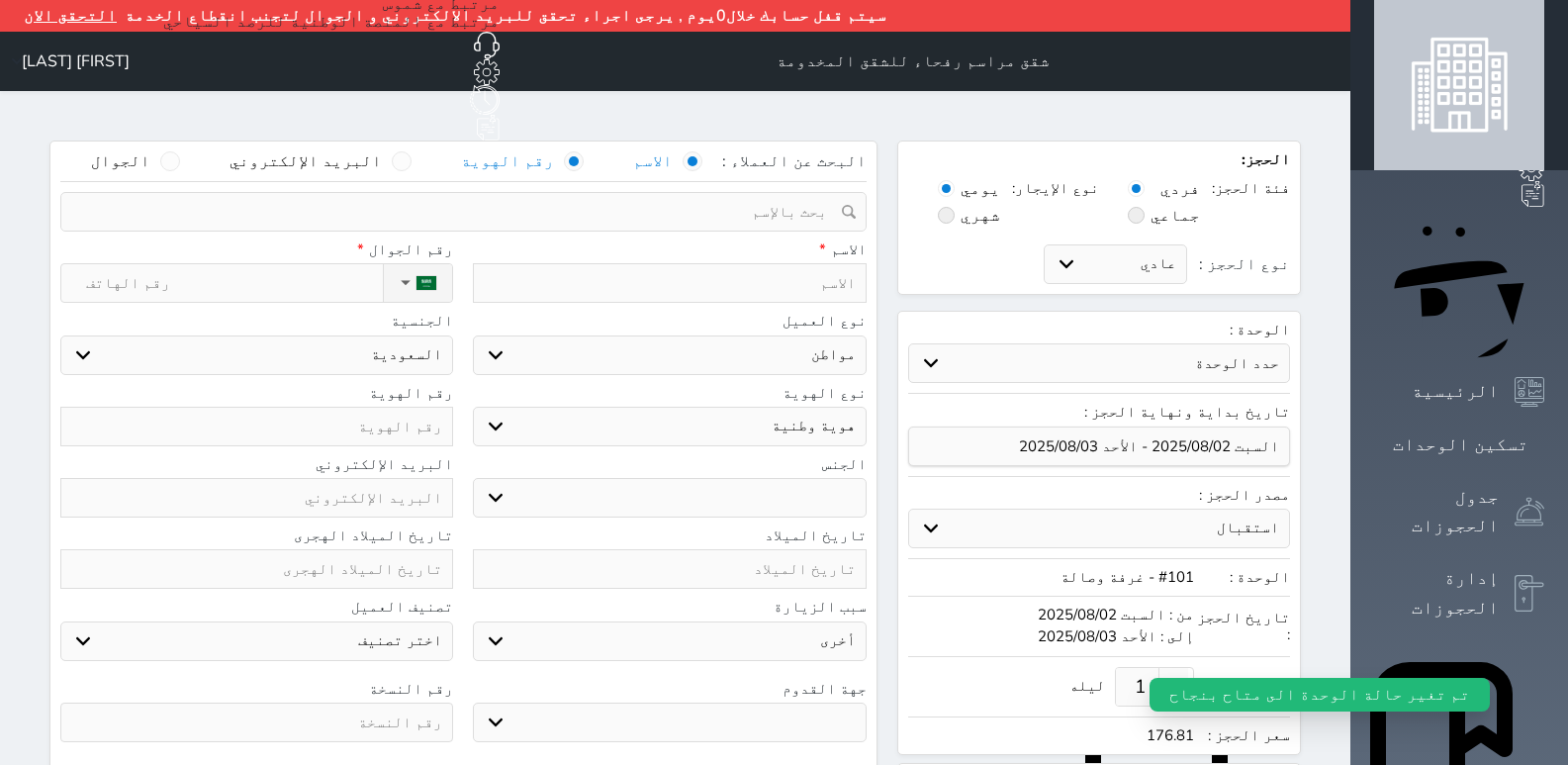 select 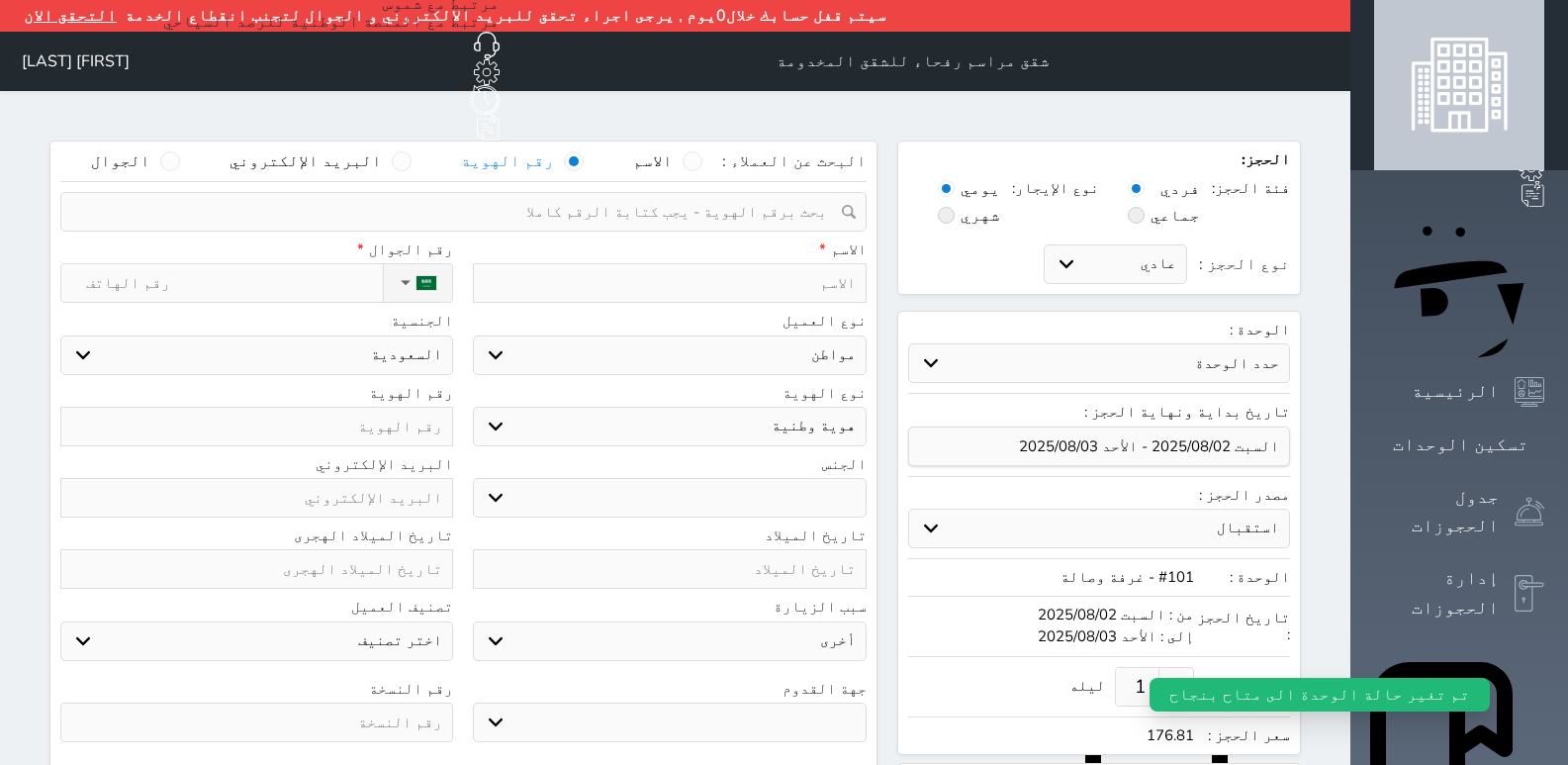 click at bounding box center (456, 212) 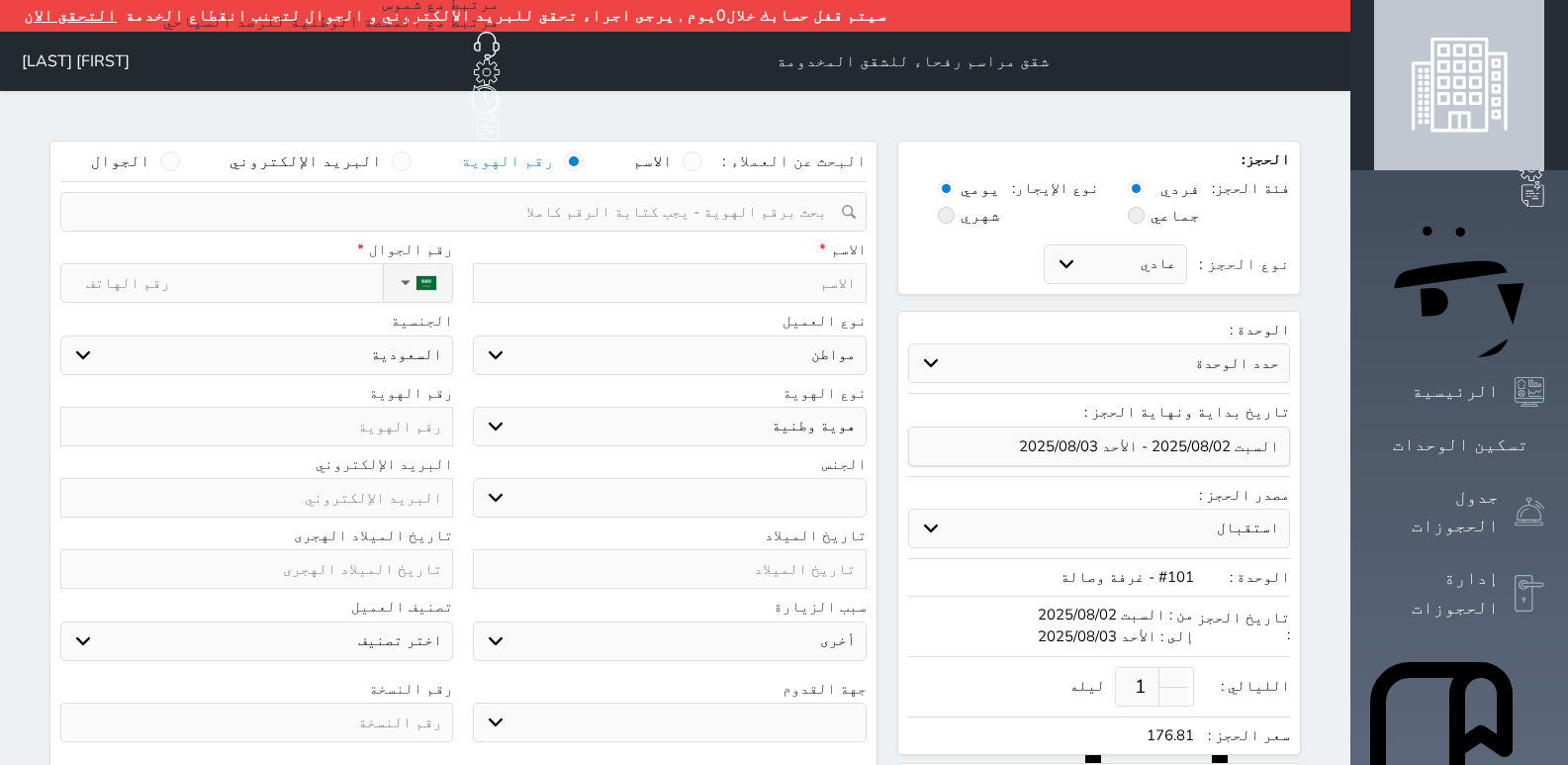 click at bounding box center (456, 212) 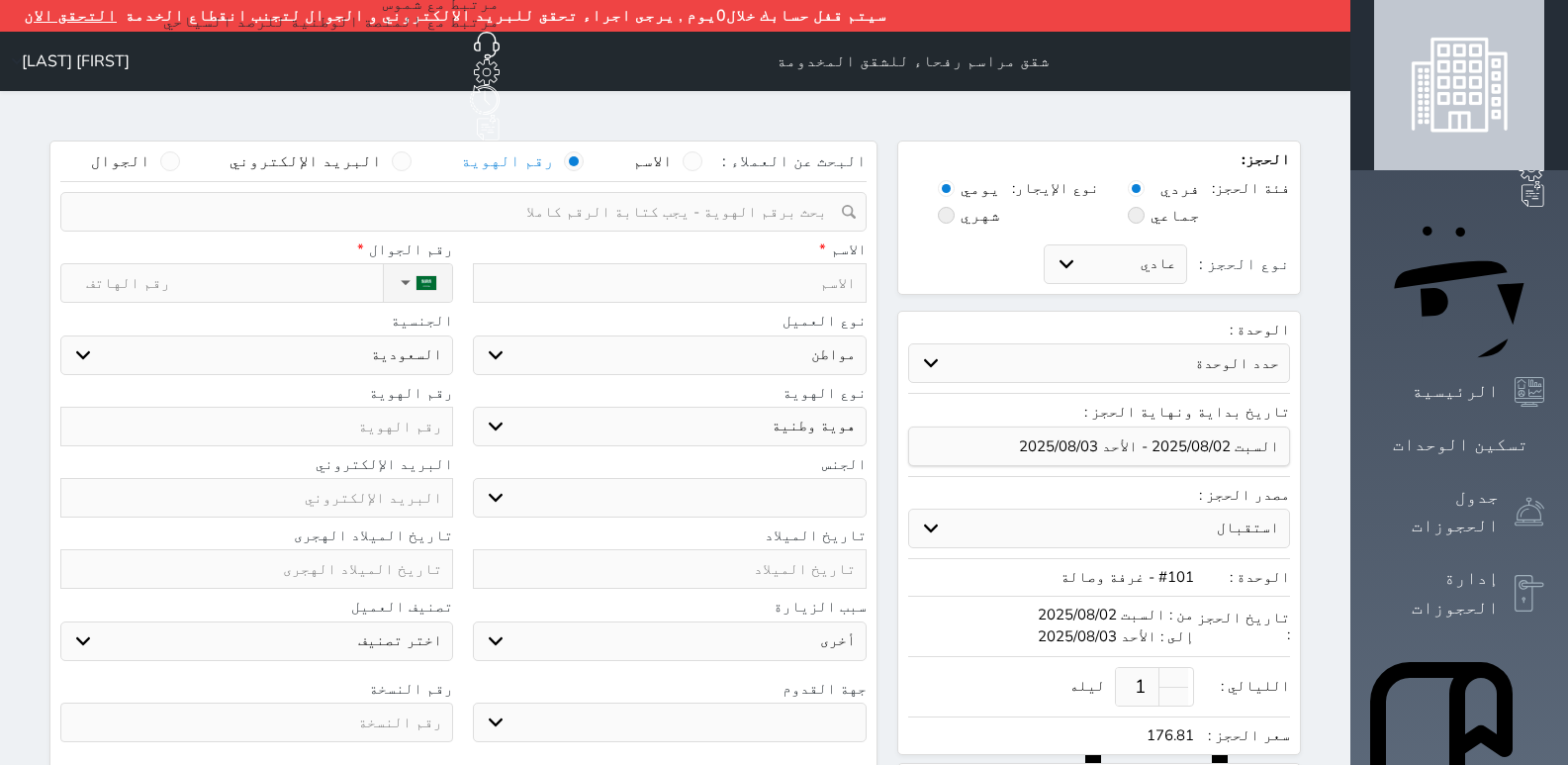 click on "رقم الهوية" at bounding box center (507, 161) 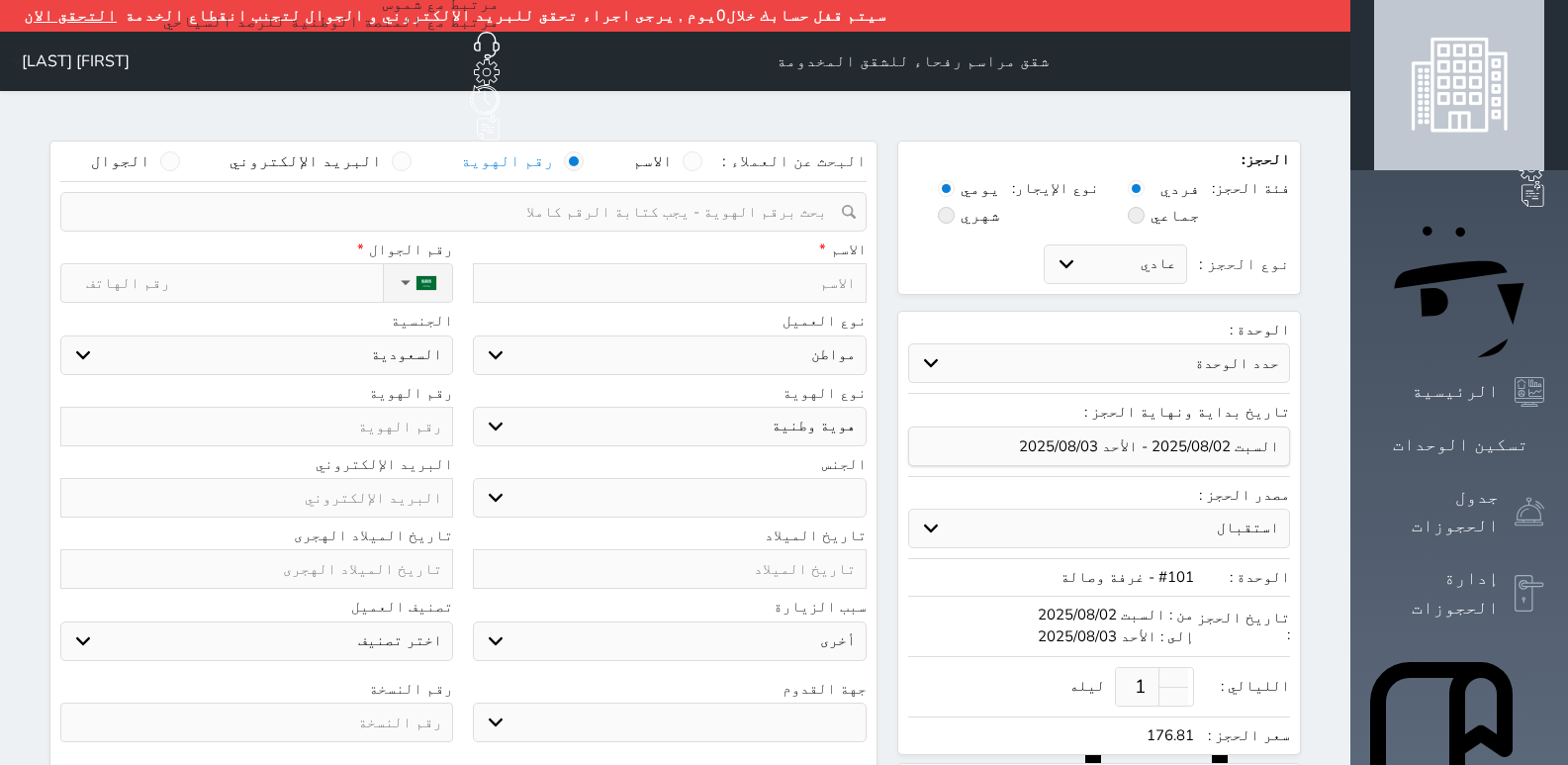 click on "رقم الهوية" at bounding box center (554, 171) 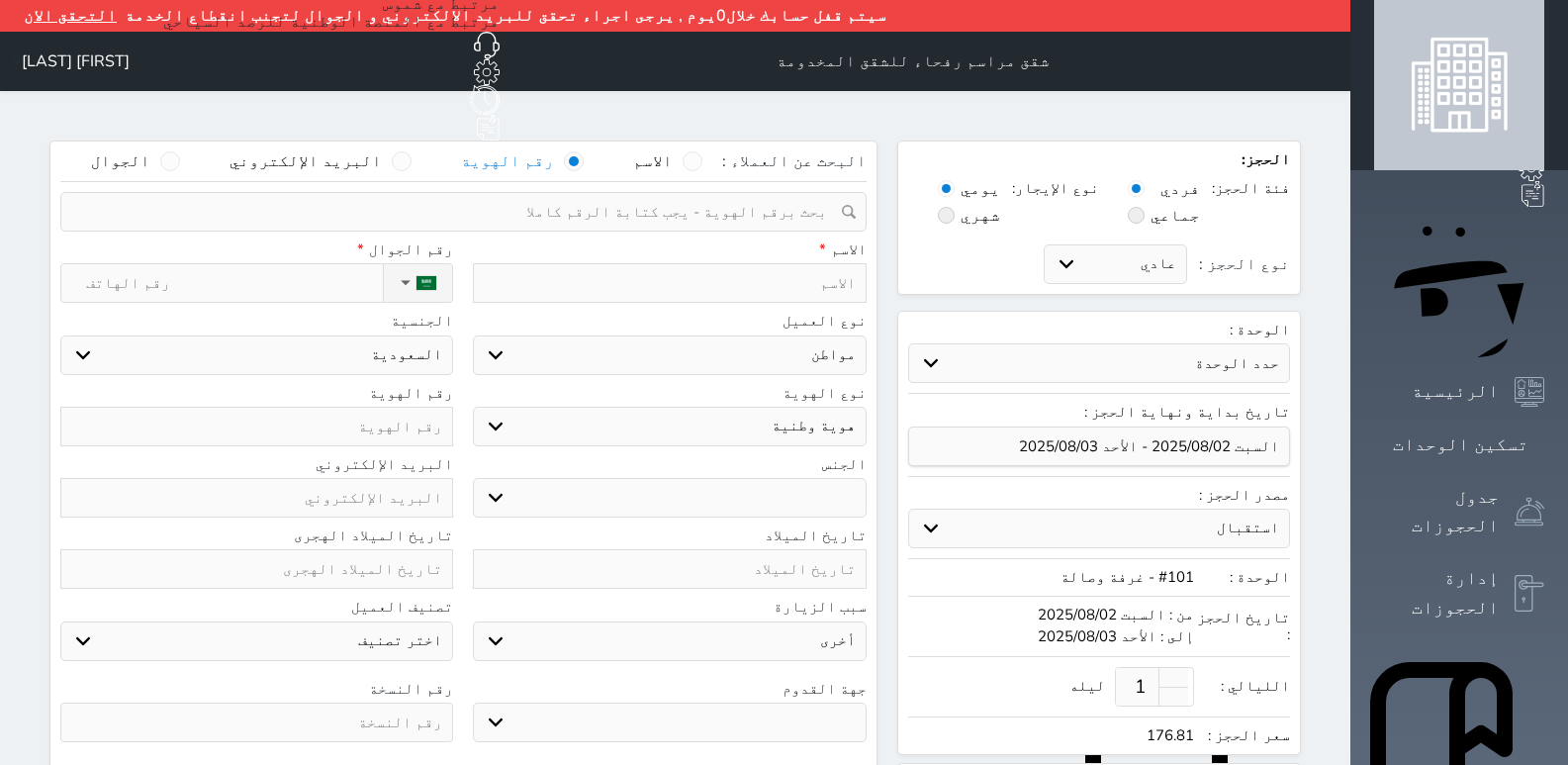 click at bounding box center (456, 212) 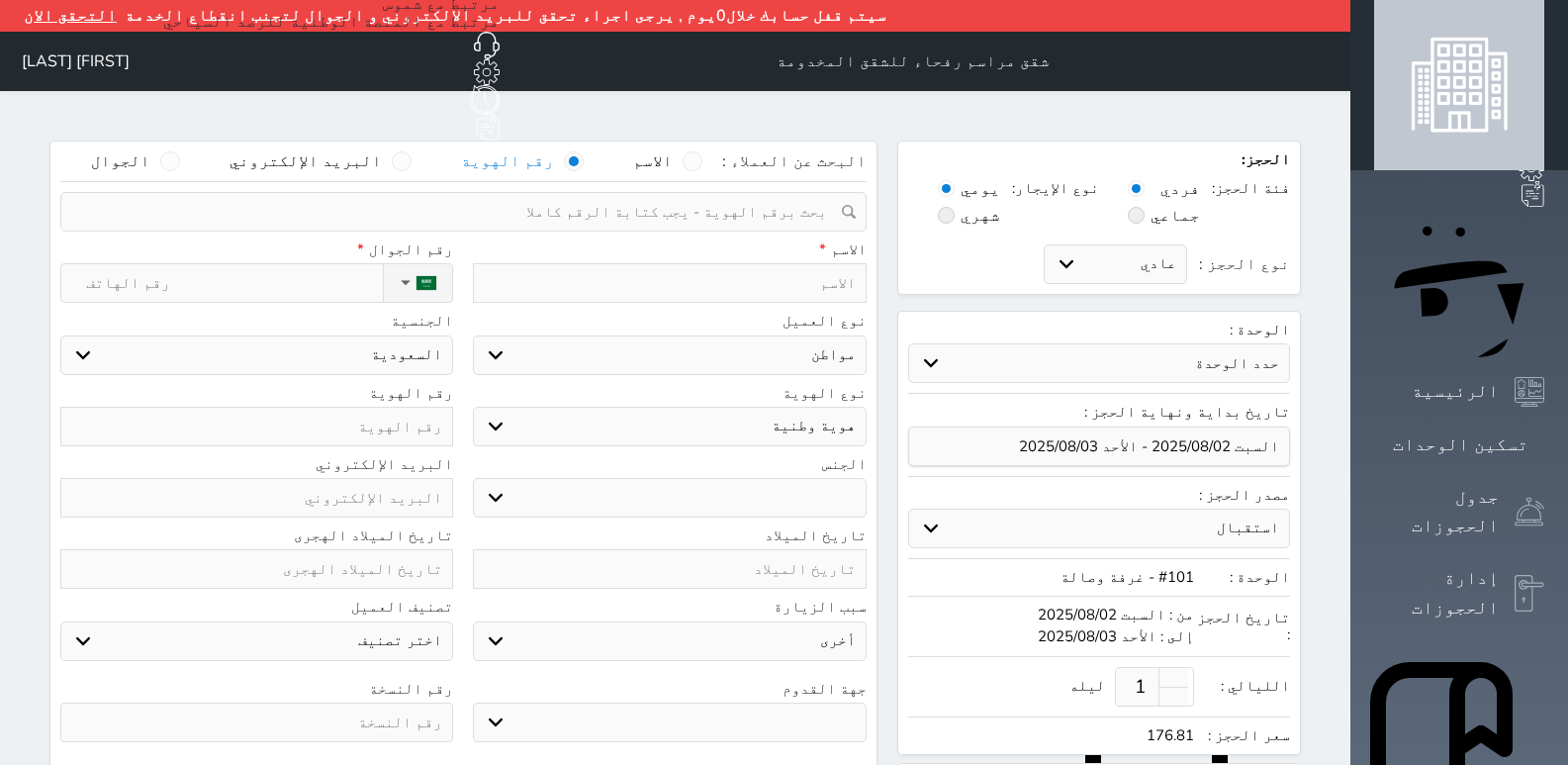click at bounding box center (456, 212) 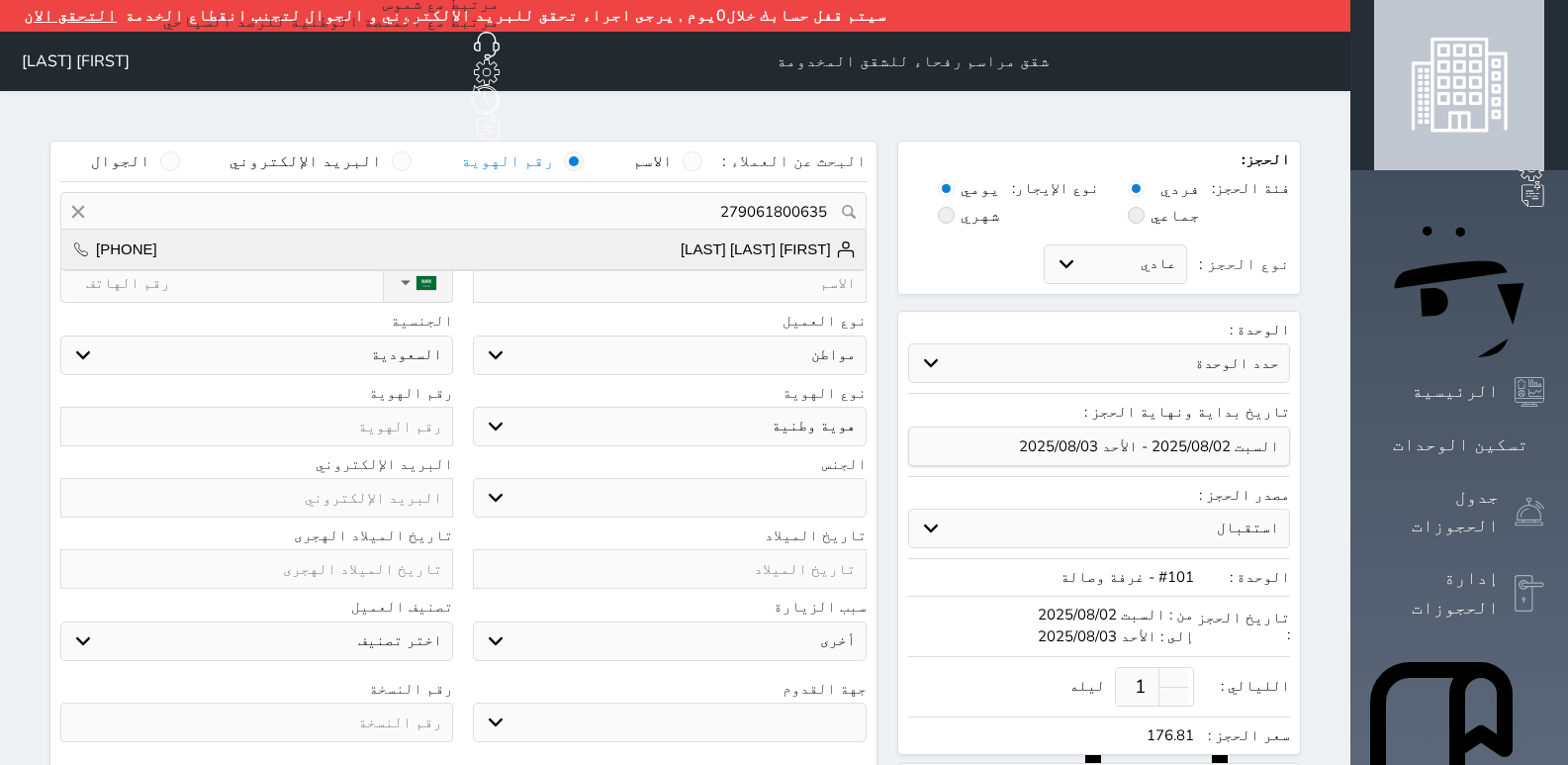 click on "[FIRST] [LAST]" at bounding box center [768, 249] 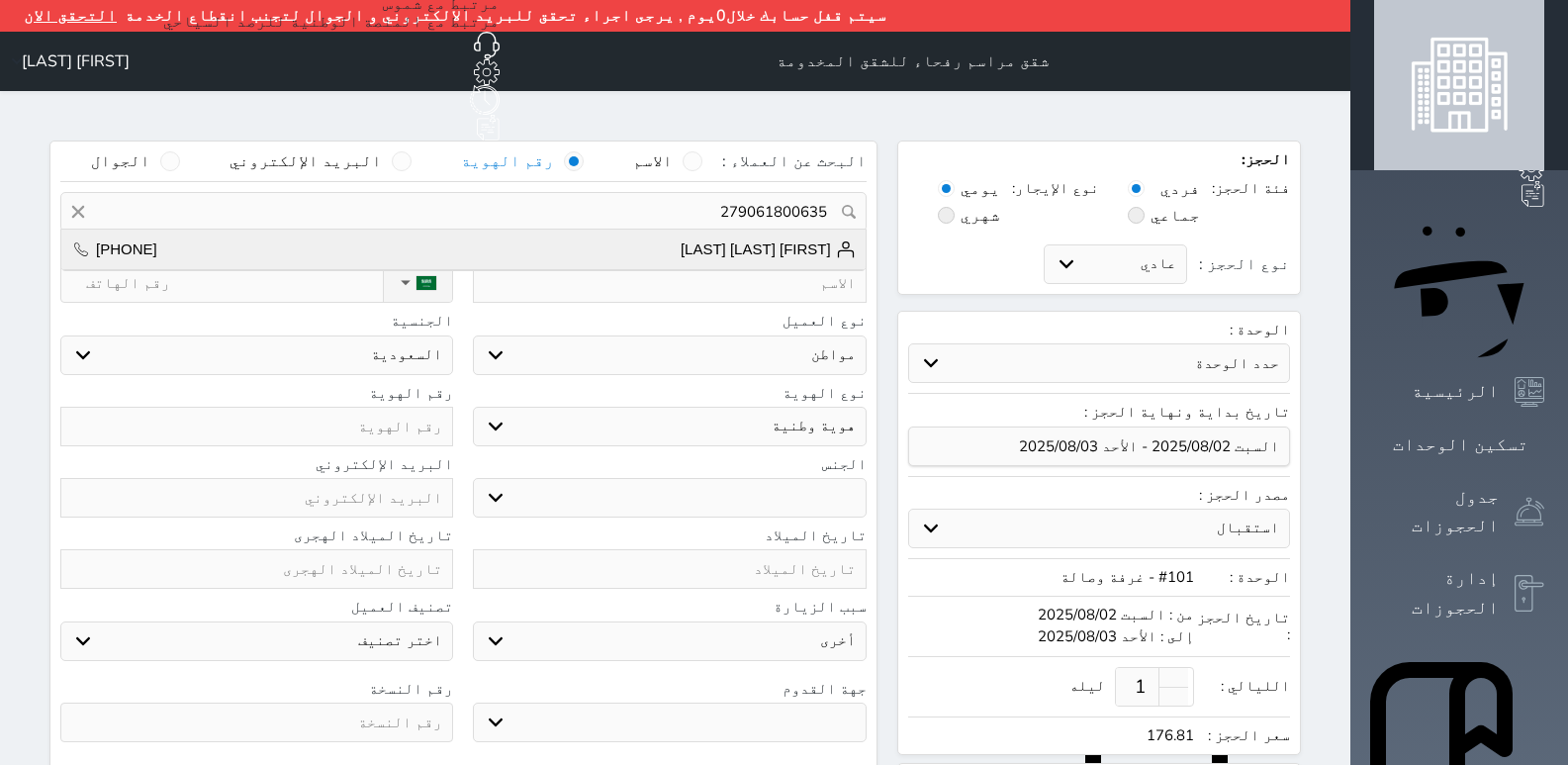 select on "4" 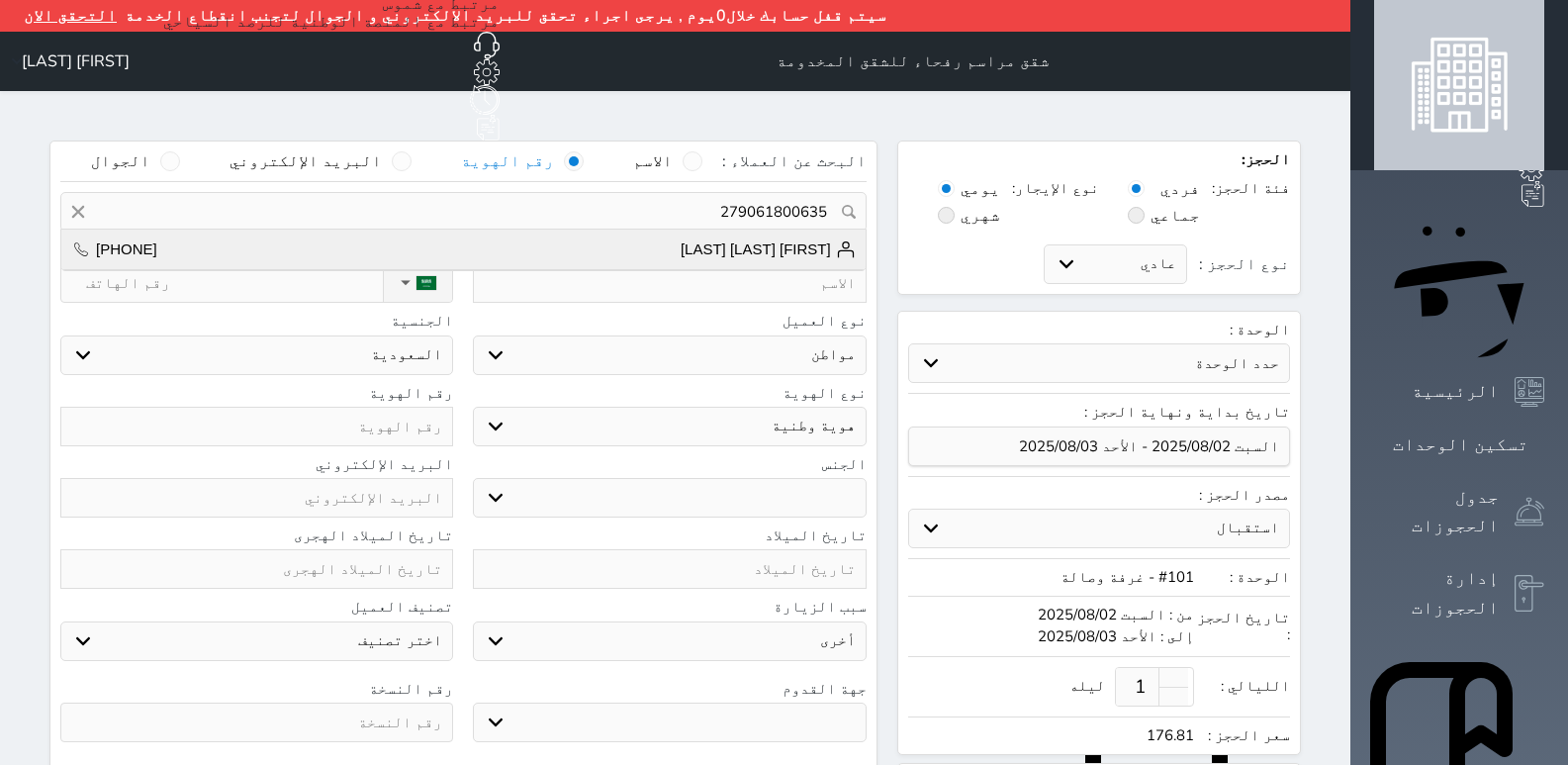 type on "279061800635" 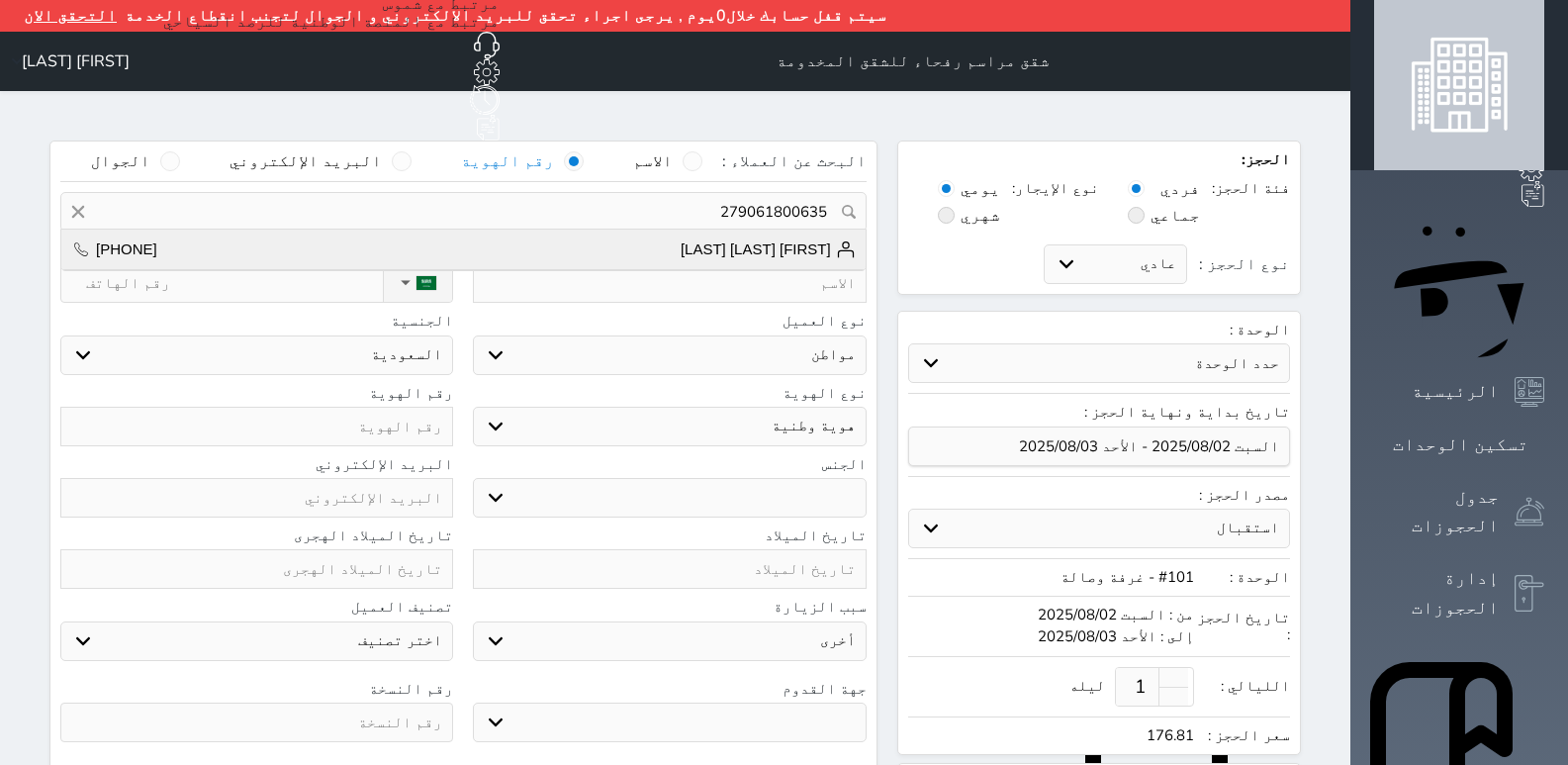 type on "2024/11/13" 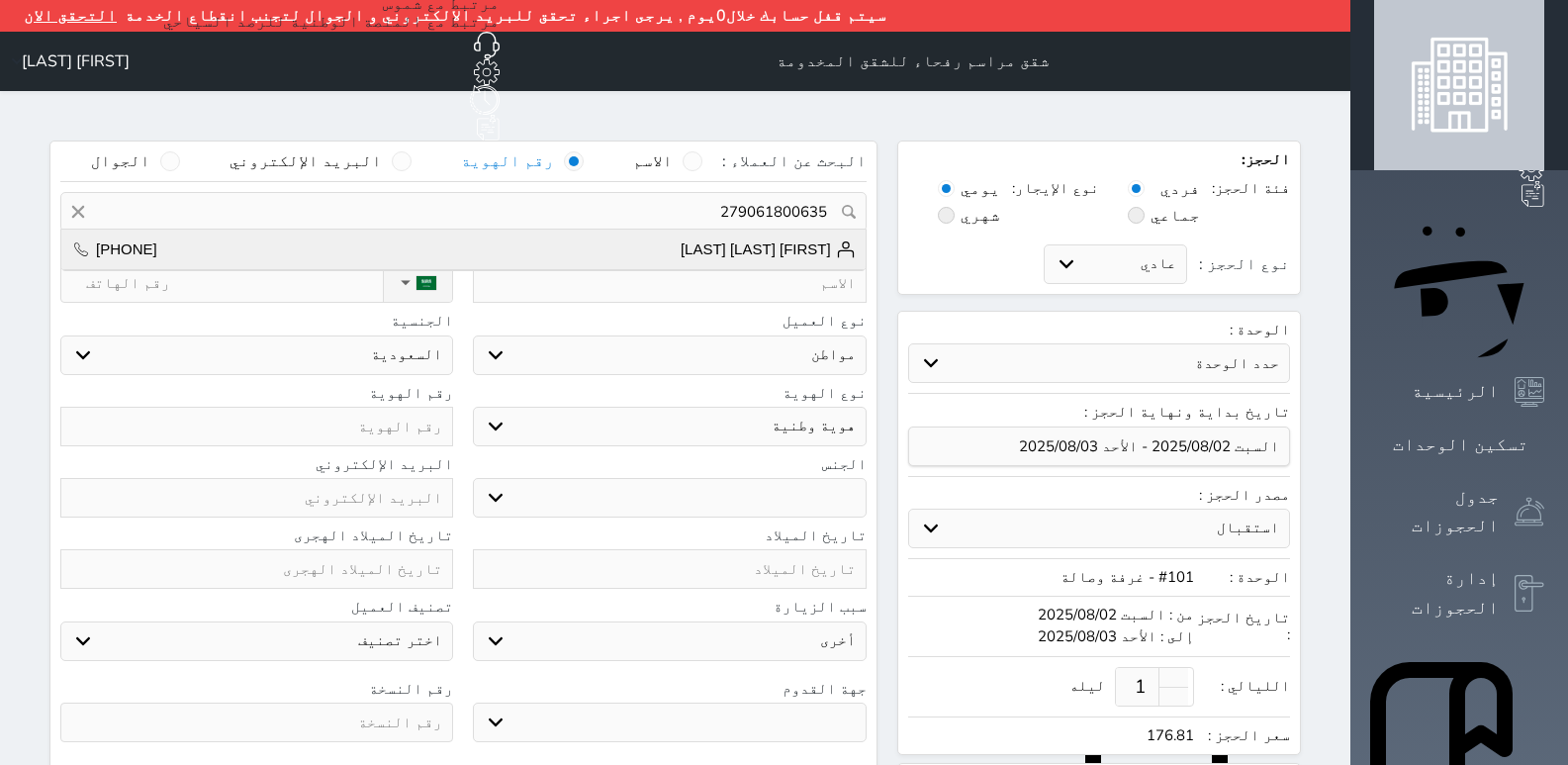 select on "9" 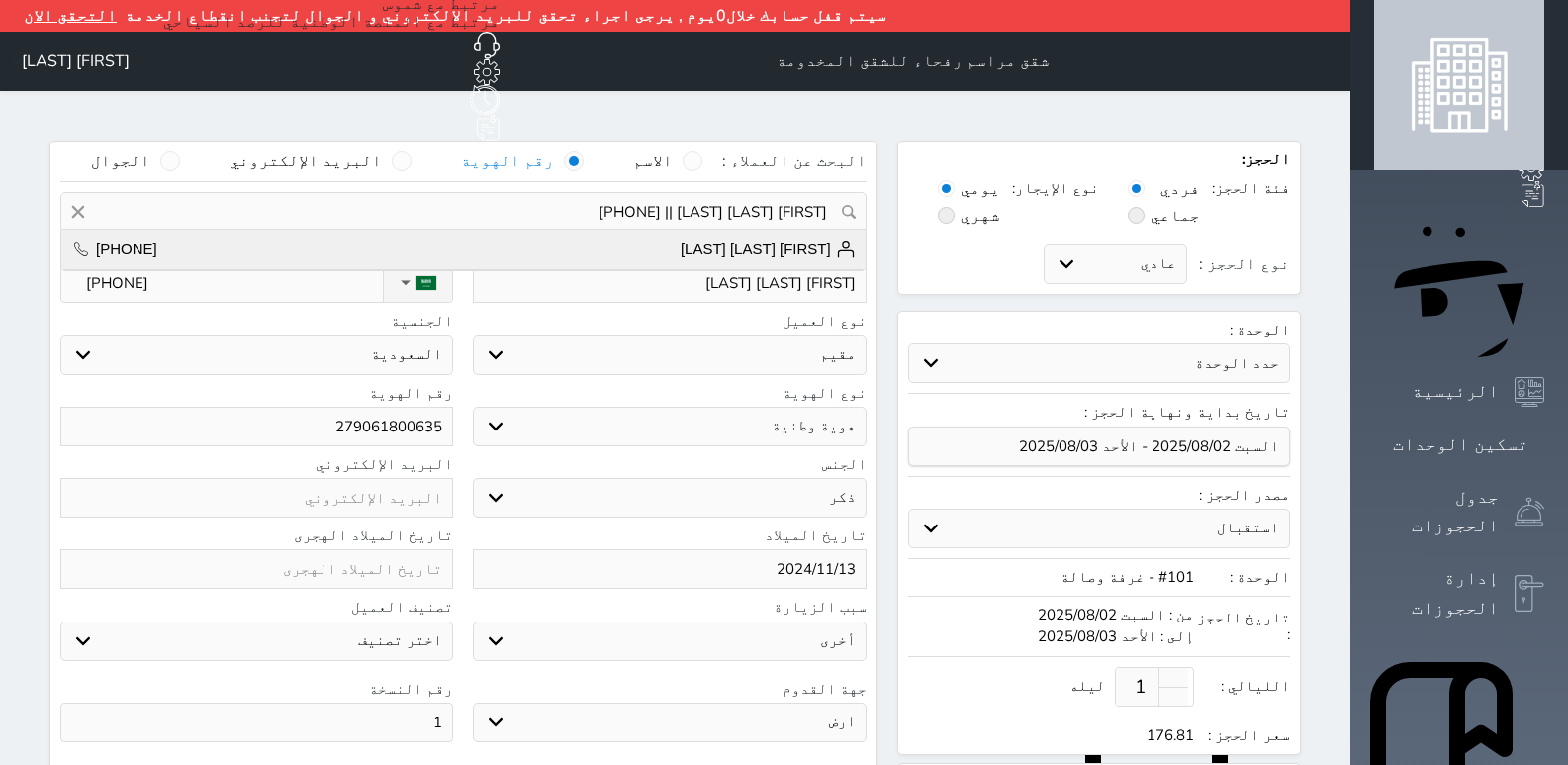 select on "109" 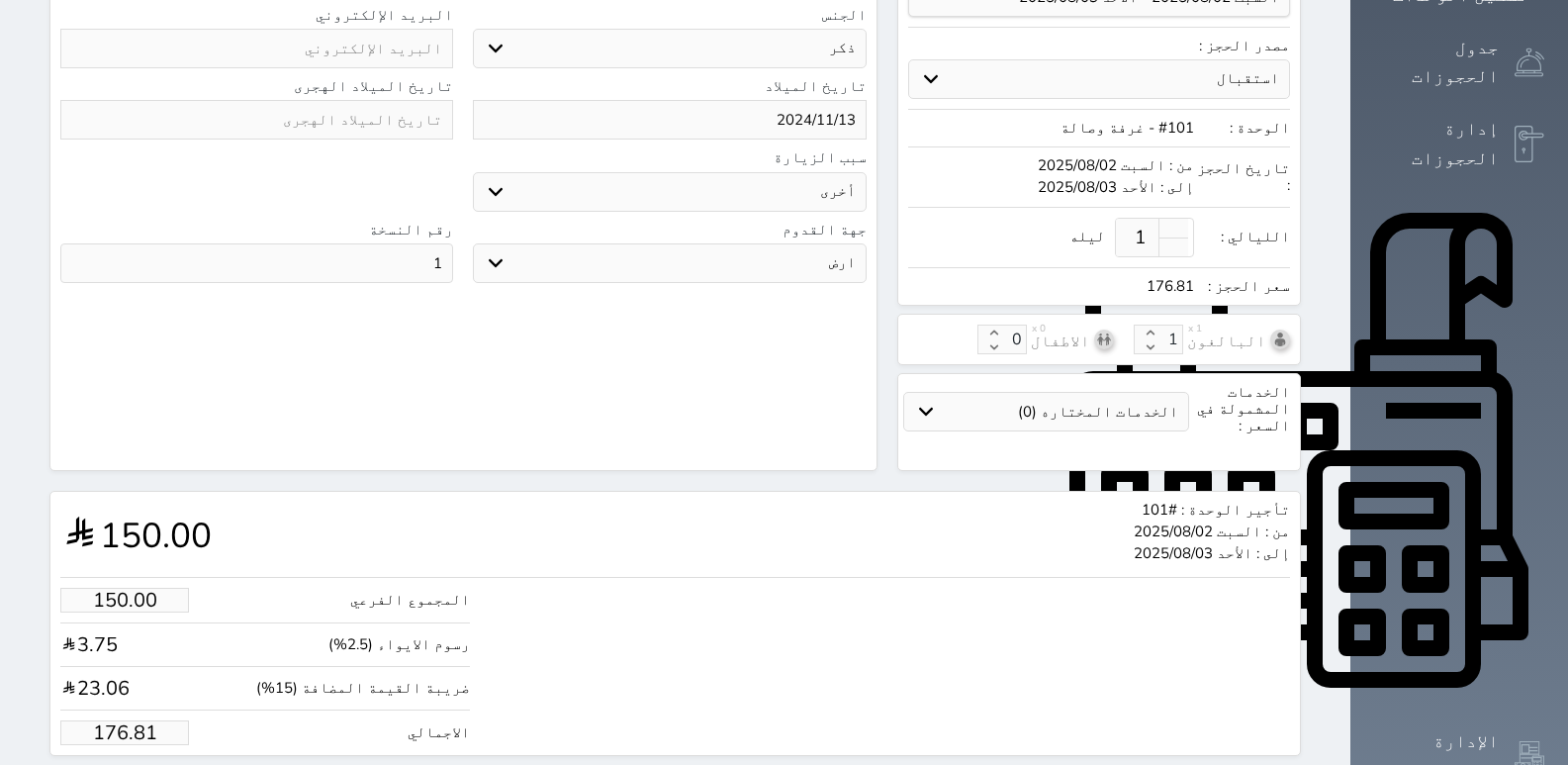 scroll, scrollTop: 465, scrollLeft: 0, axis: vertical 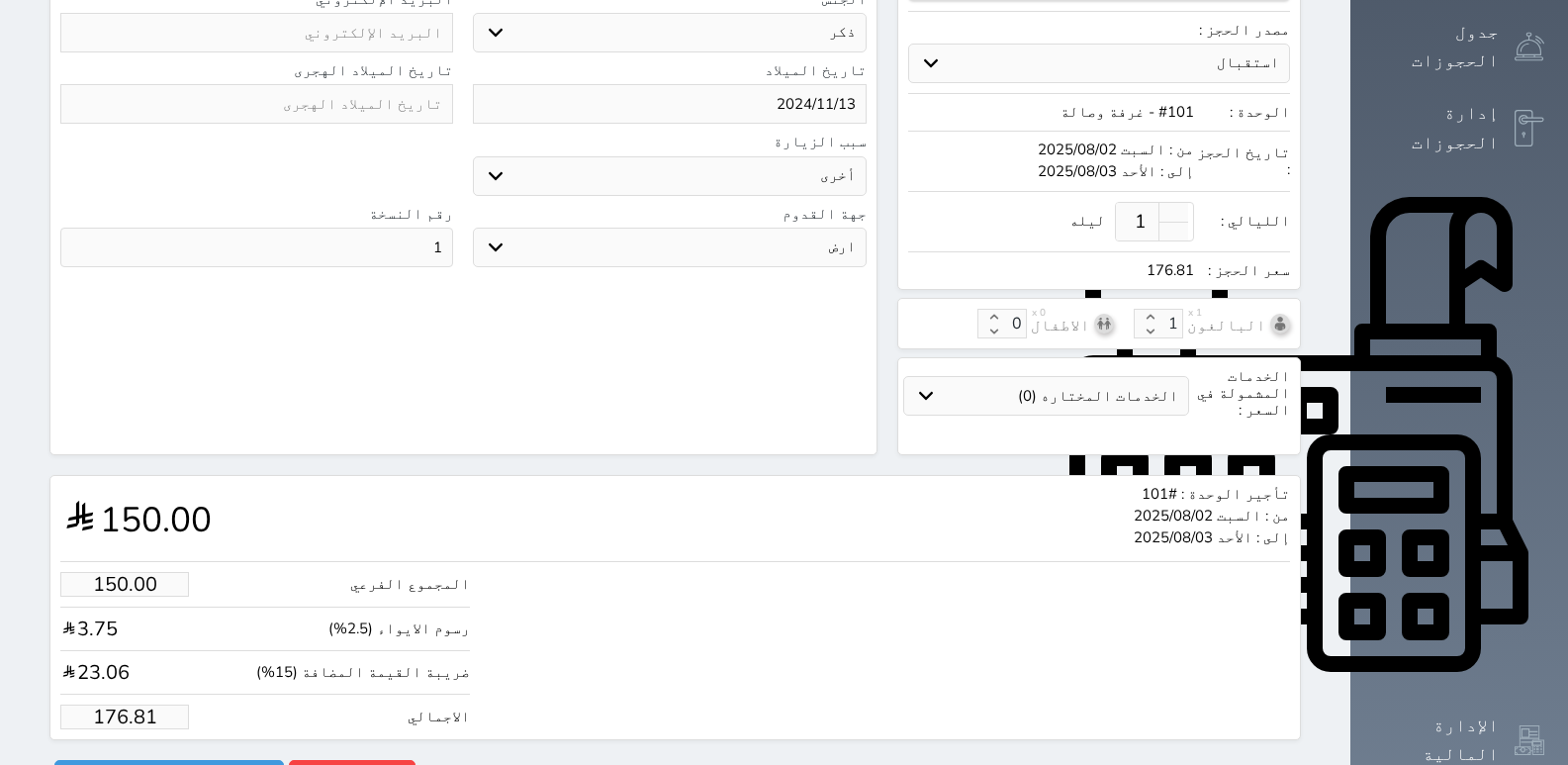 click on "176.81" at bounding box center [125, 717] 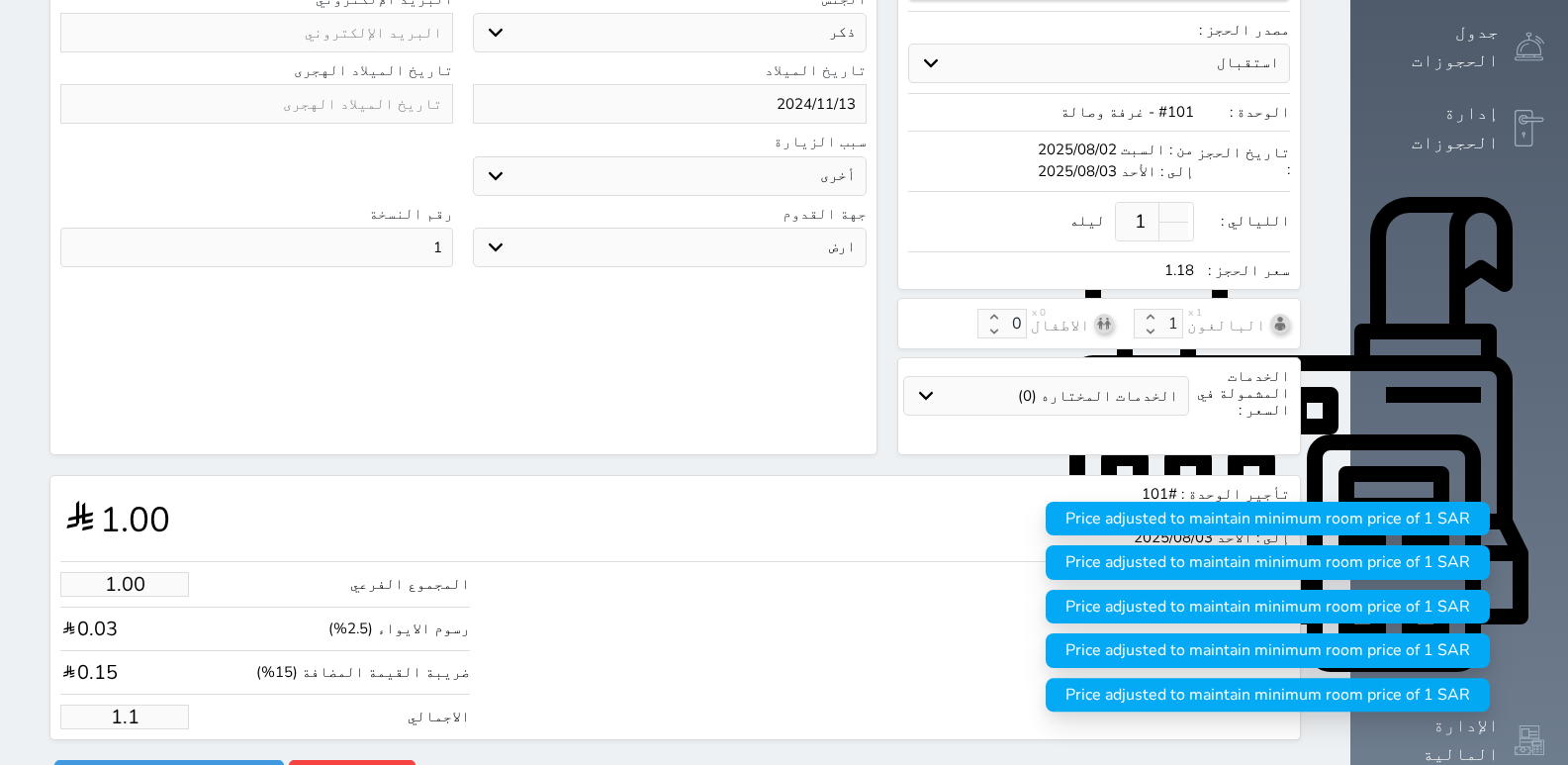 type on "1." 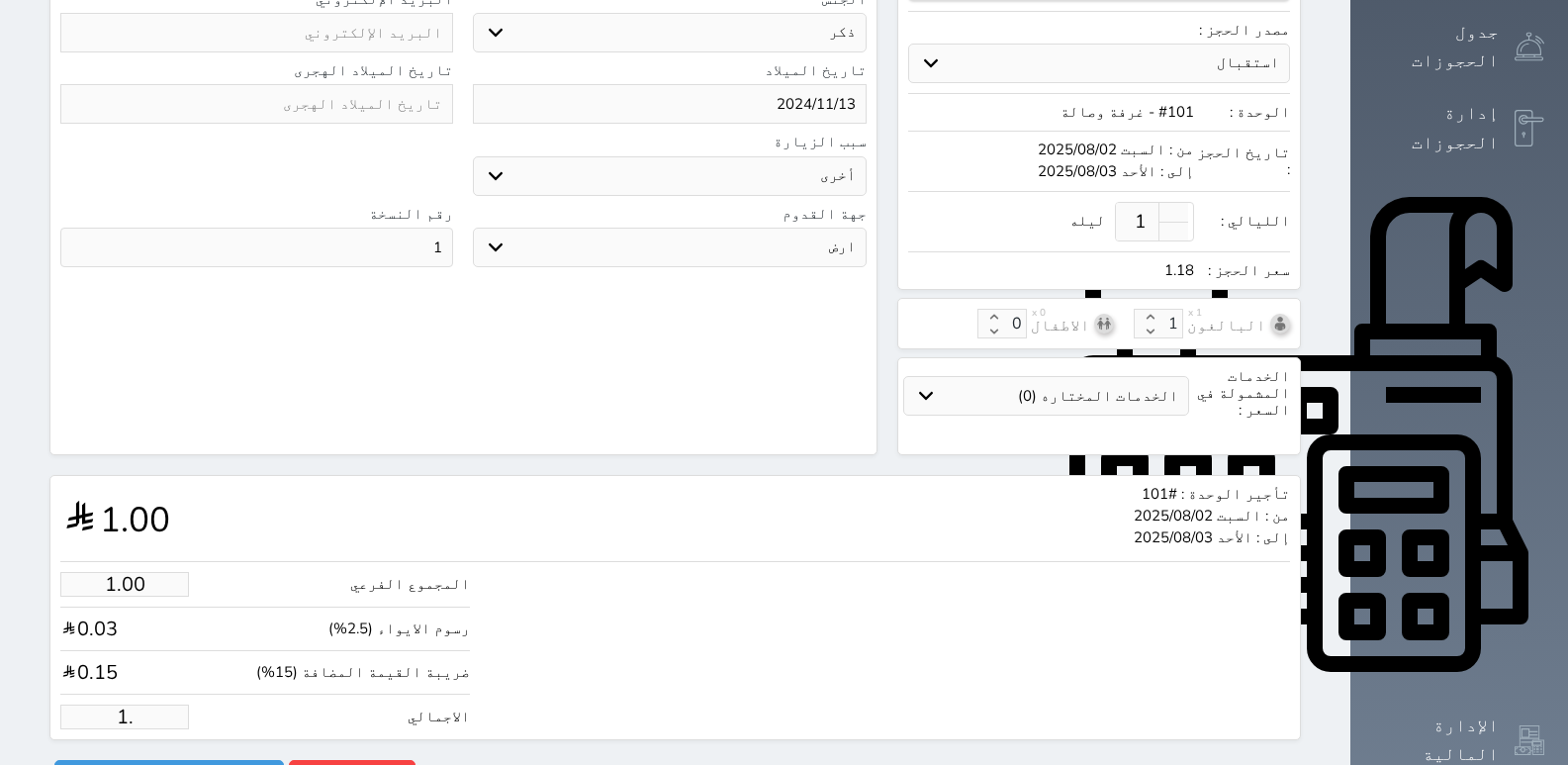 type on "1.36" 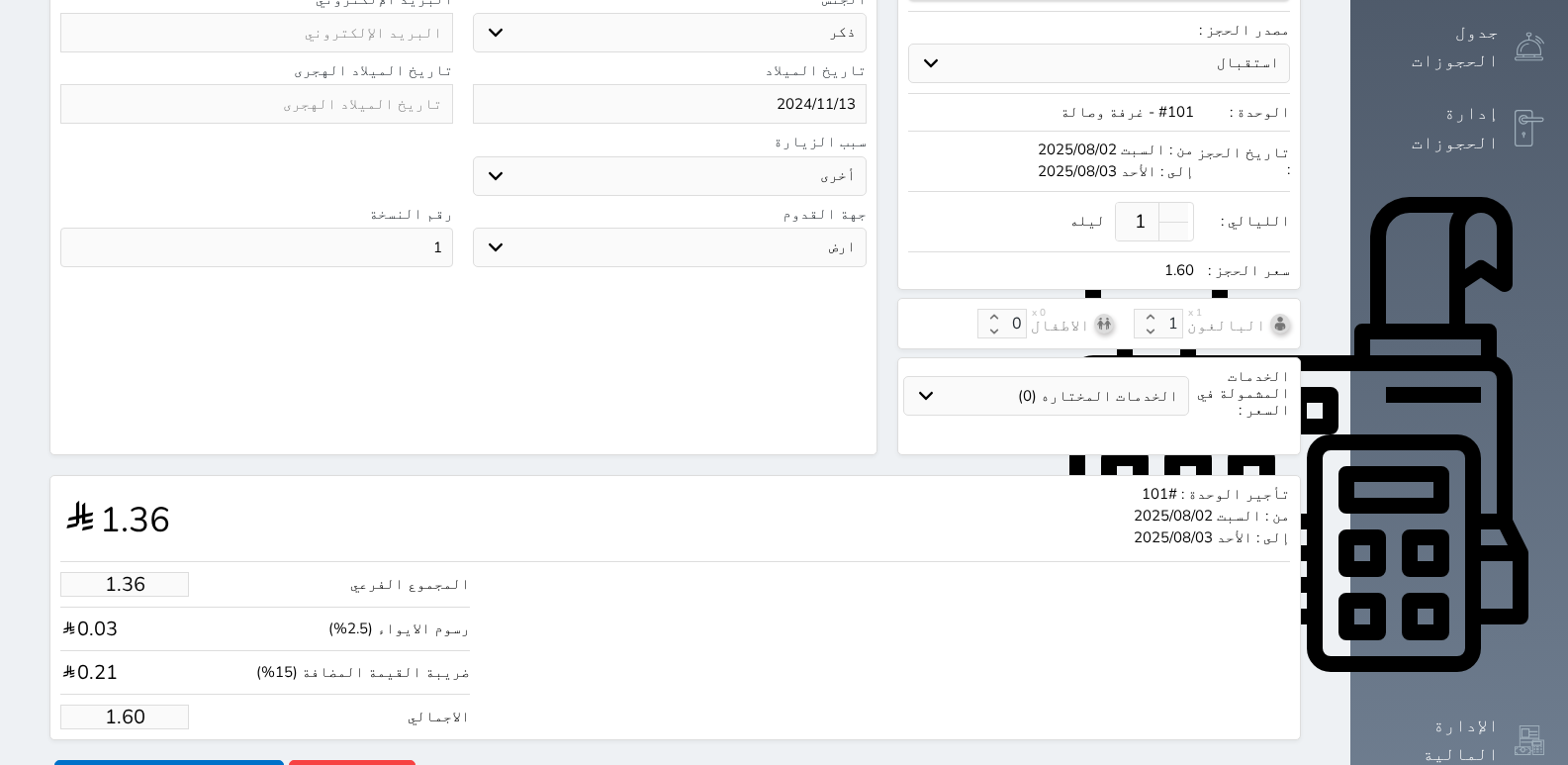 type on "1.60" 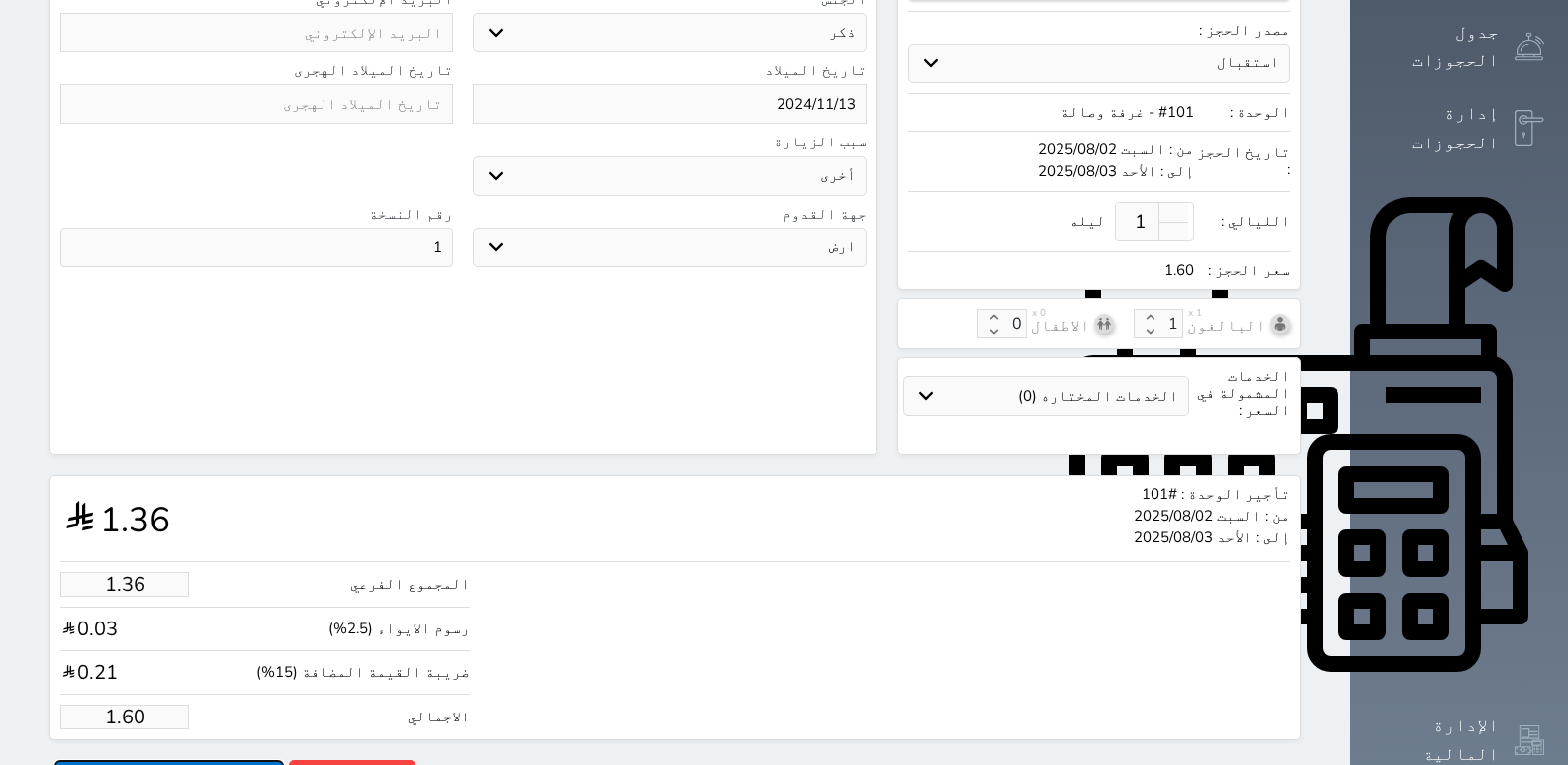click on "حجز" at bounding box center [169, 777] 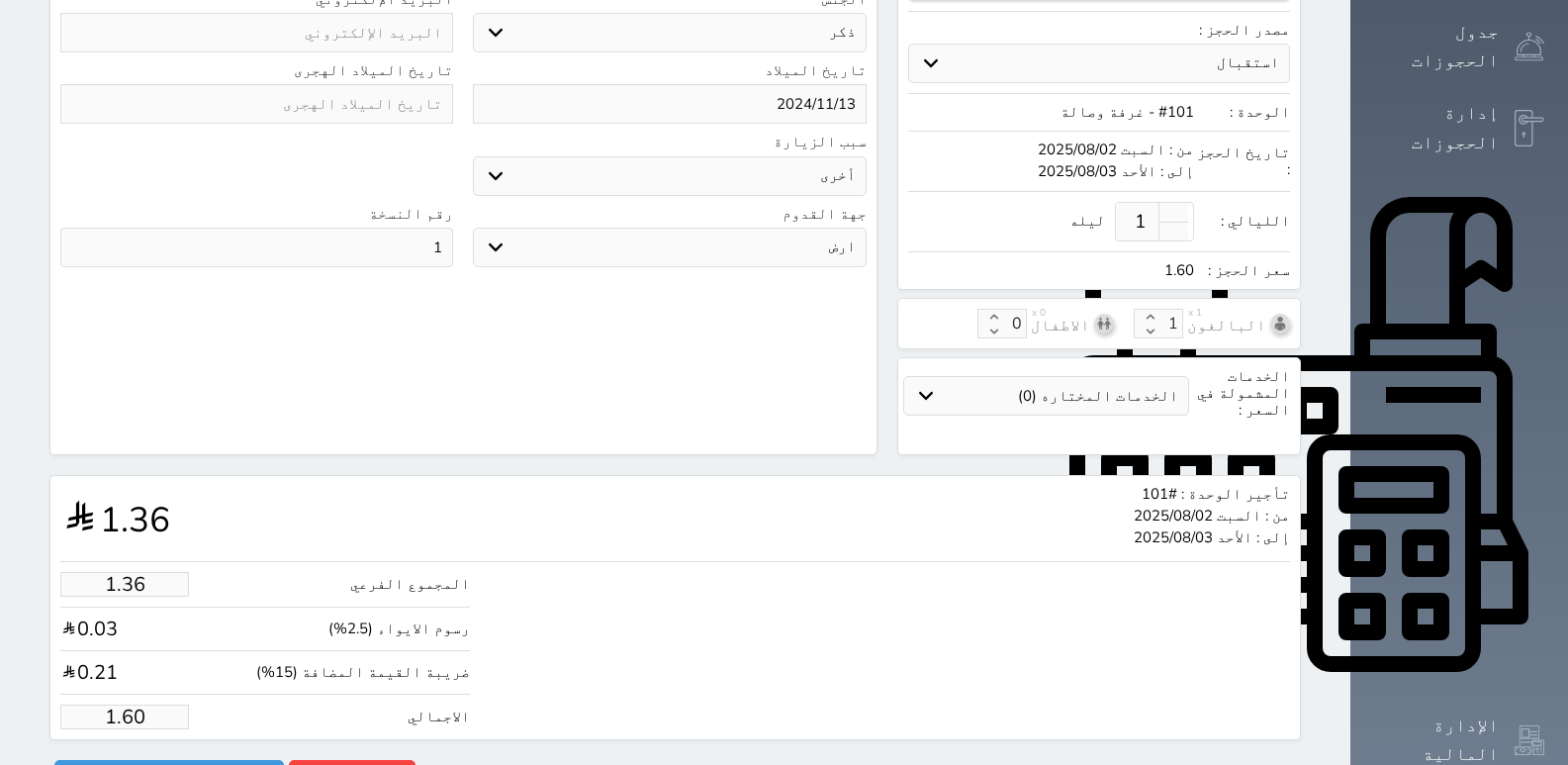 scroll, scrollTop: 409, scrollLeft: 0, axis: vertical 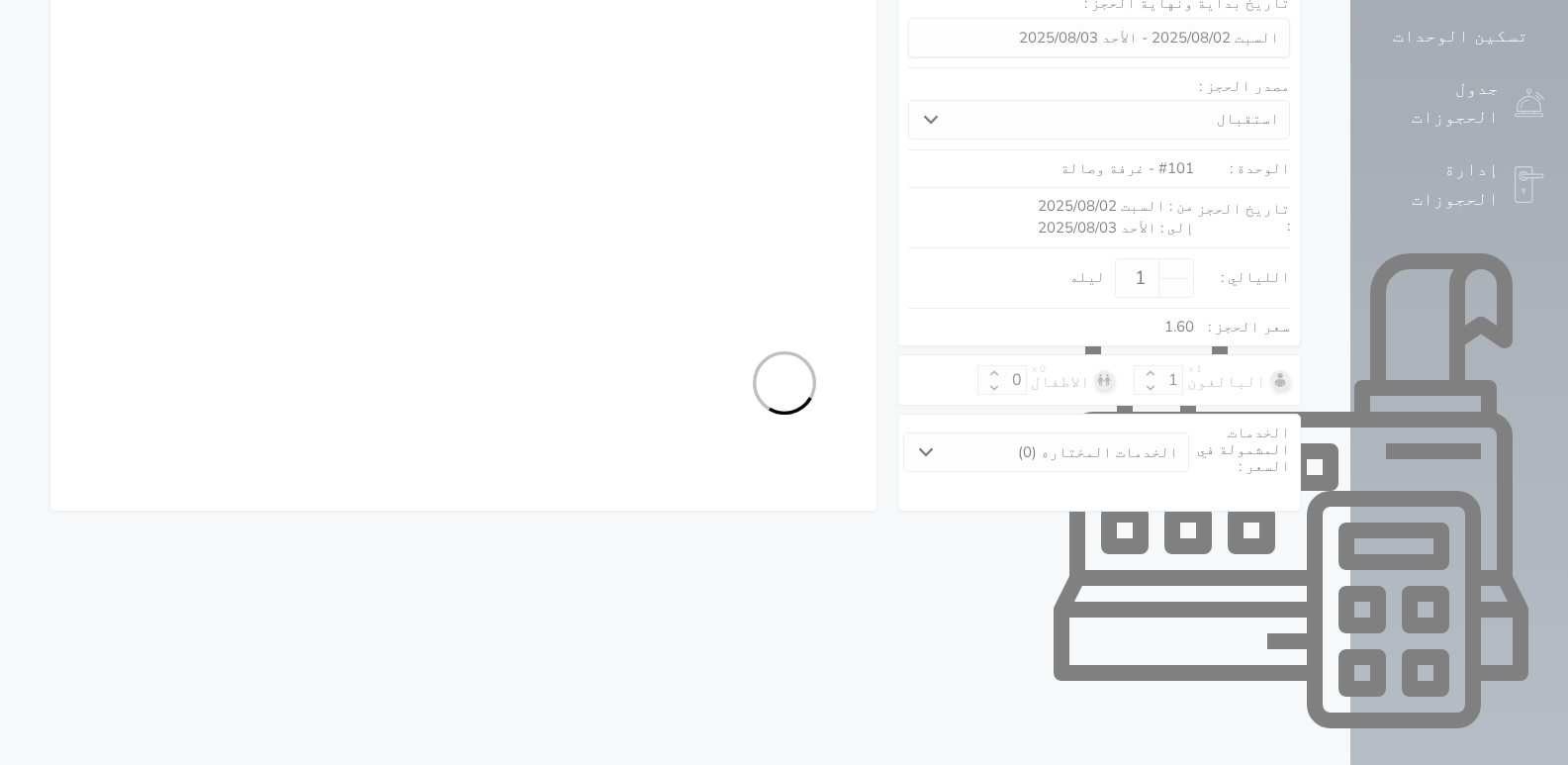 select on "4" 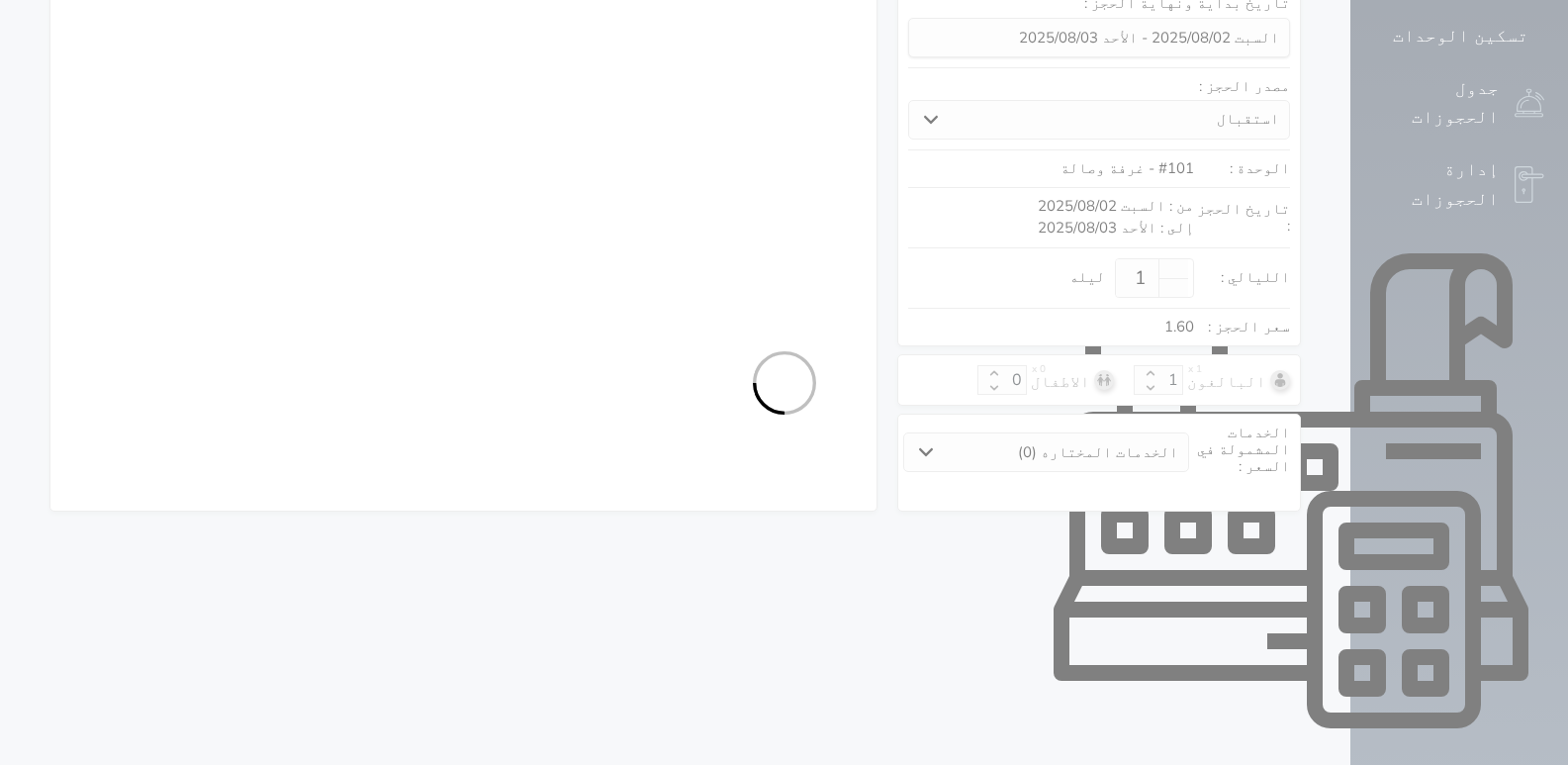 select on "109" 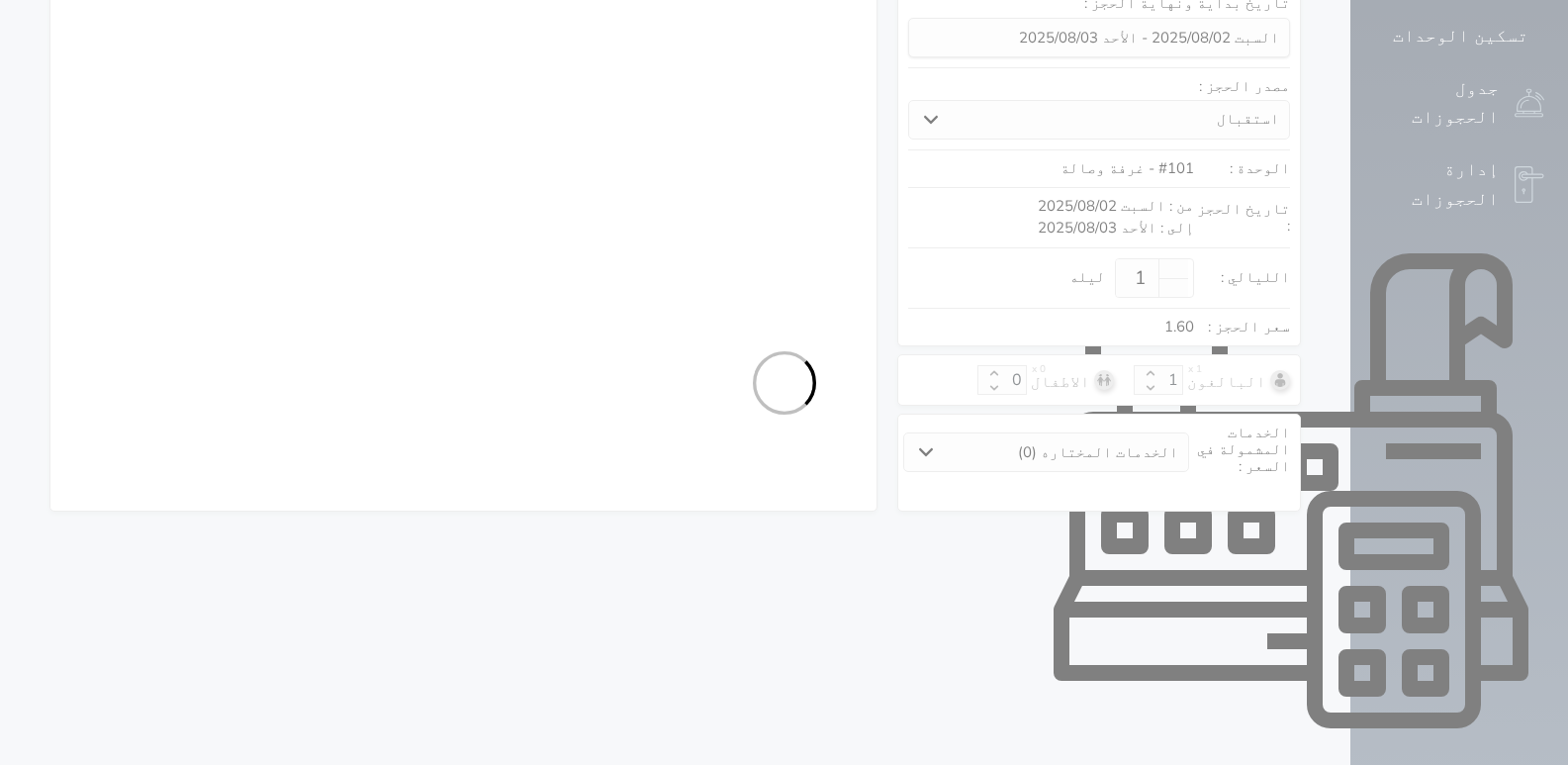 select on "4" 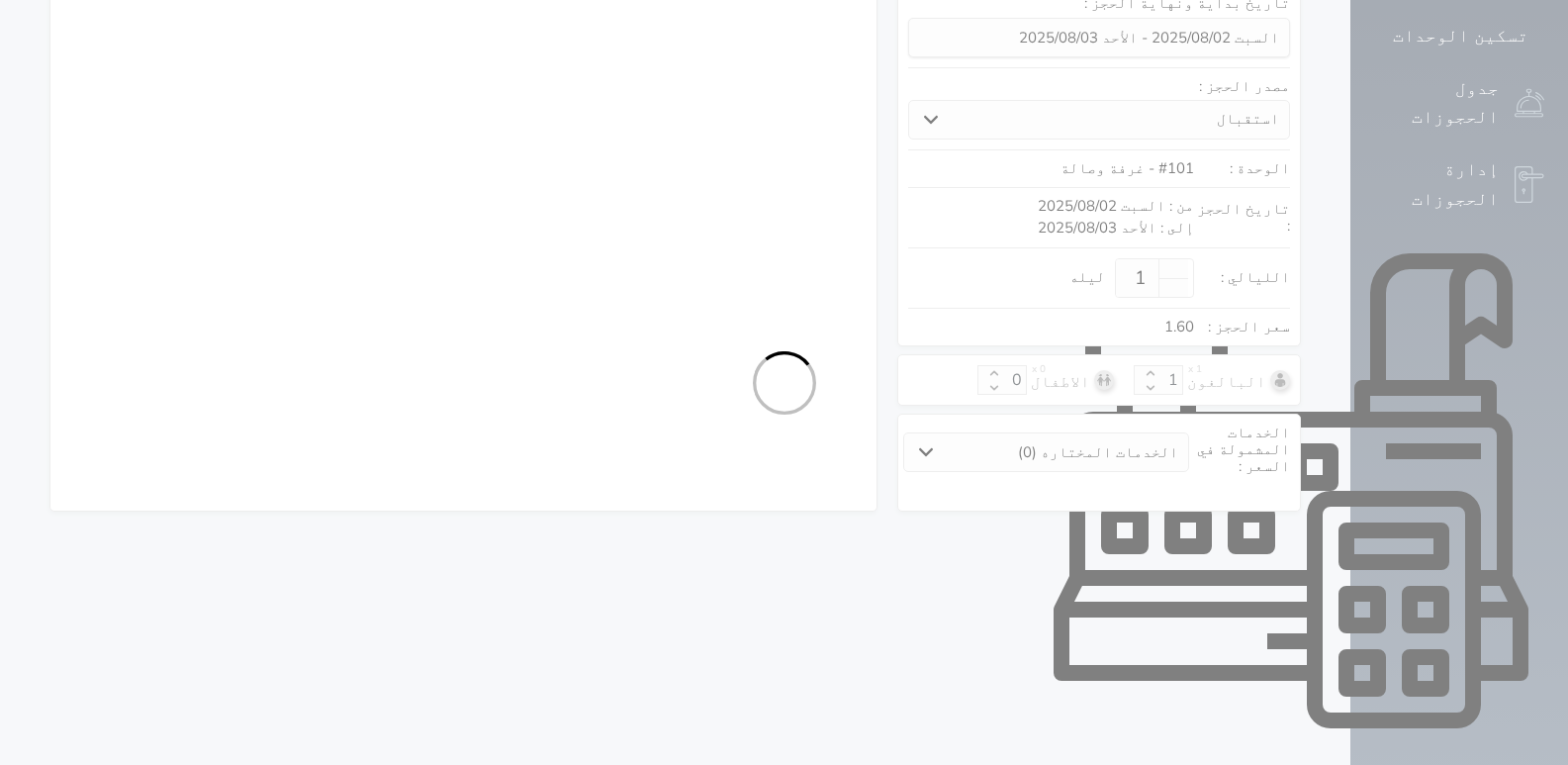 select on "7" 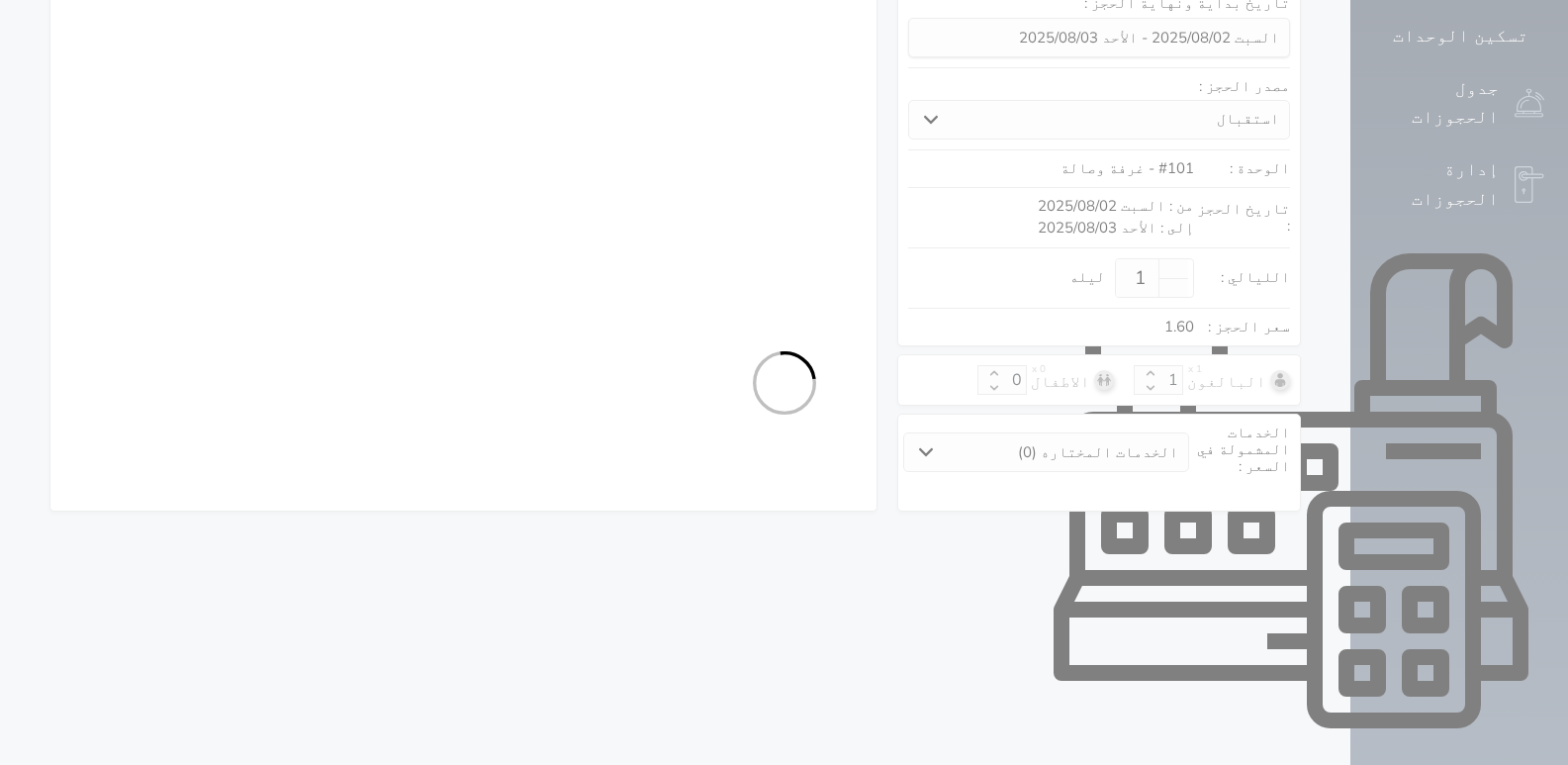 select on "9" 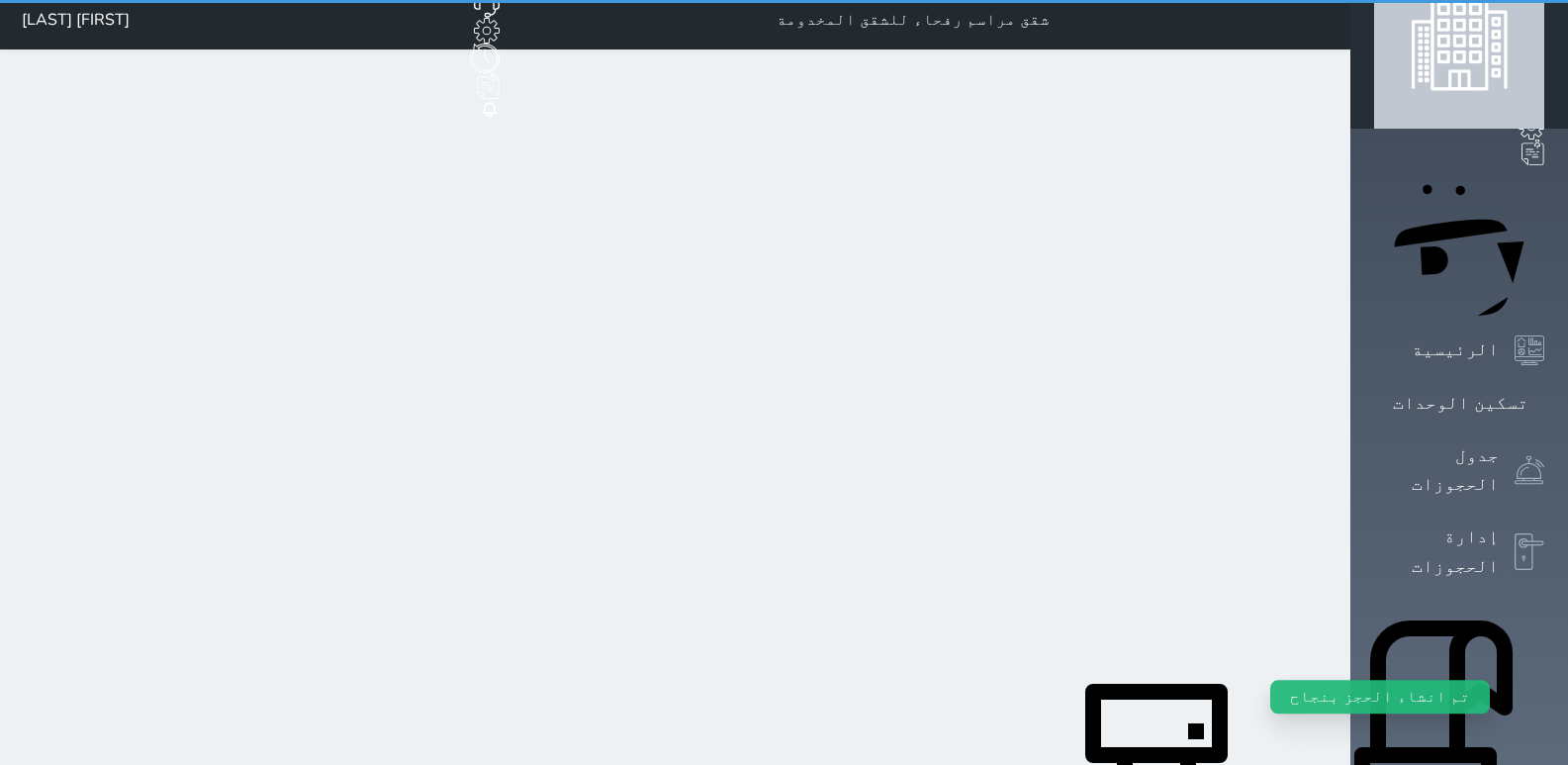scroll, scrollTop: 0, scrollLeft: 0, axis: both 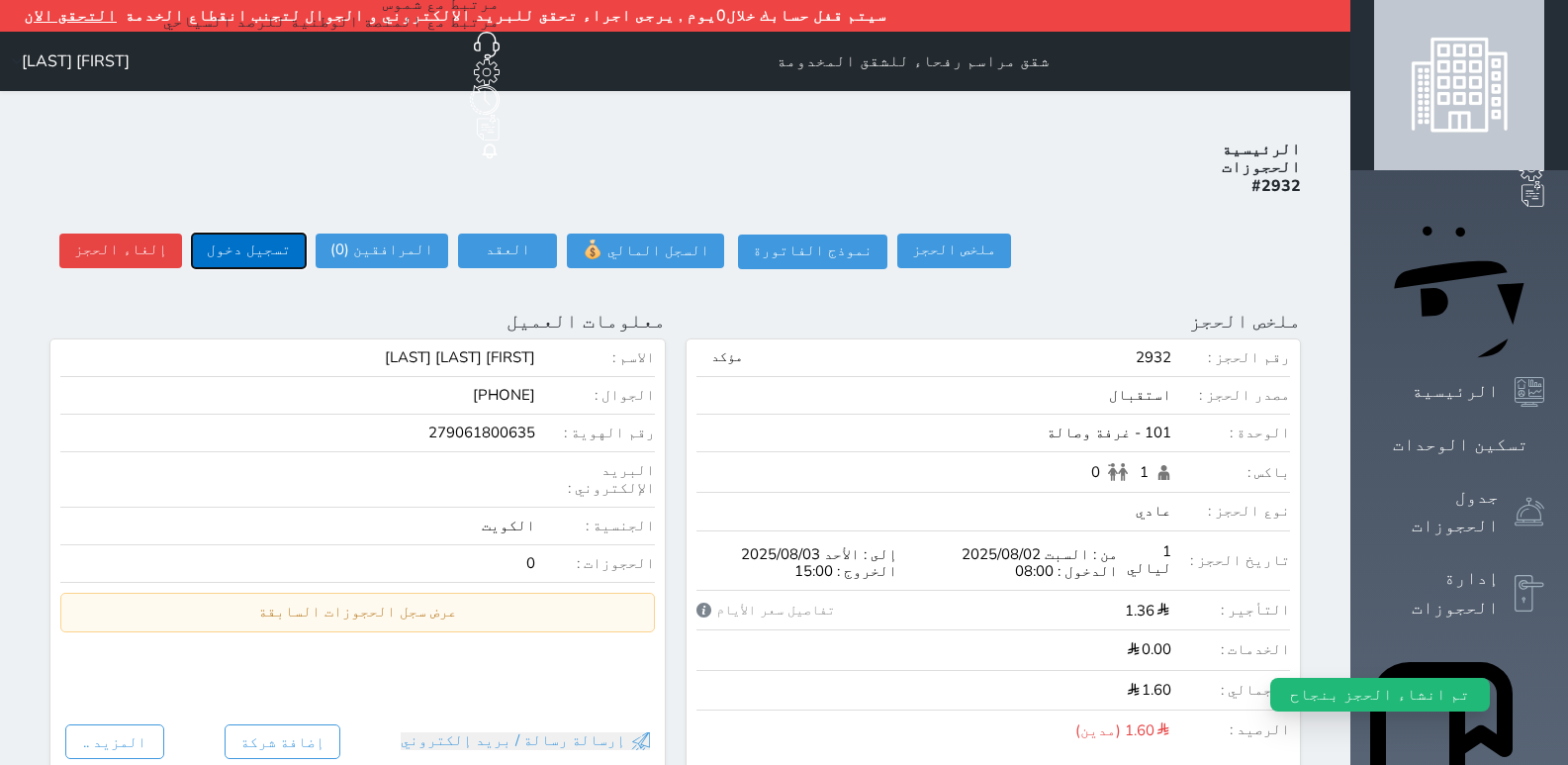 click on "تسجيل دخول" at bounding box center [248, 250] 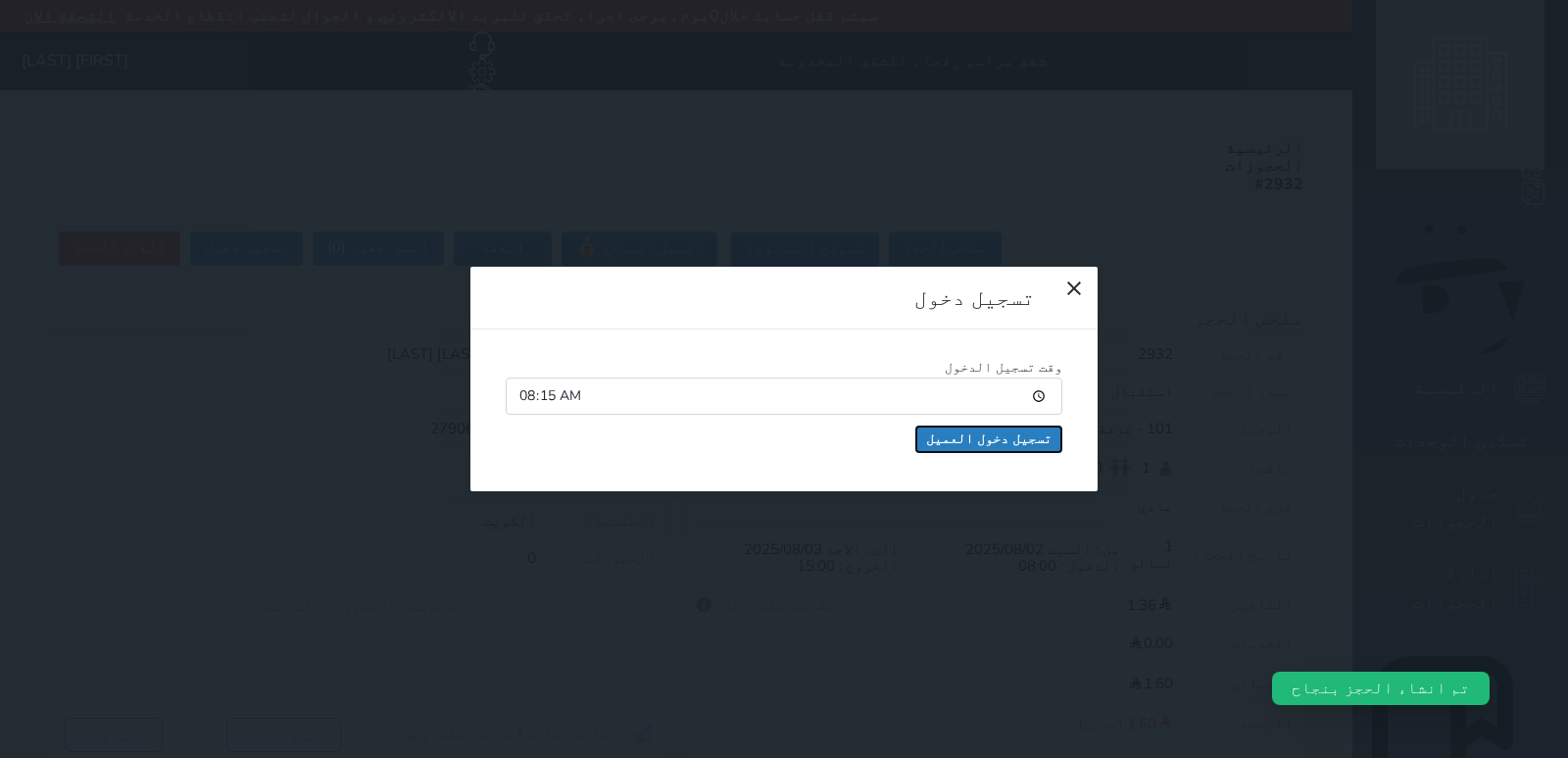 click on "تسجيل دخول العميل" at bounding box center (989, 439) 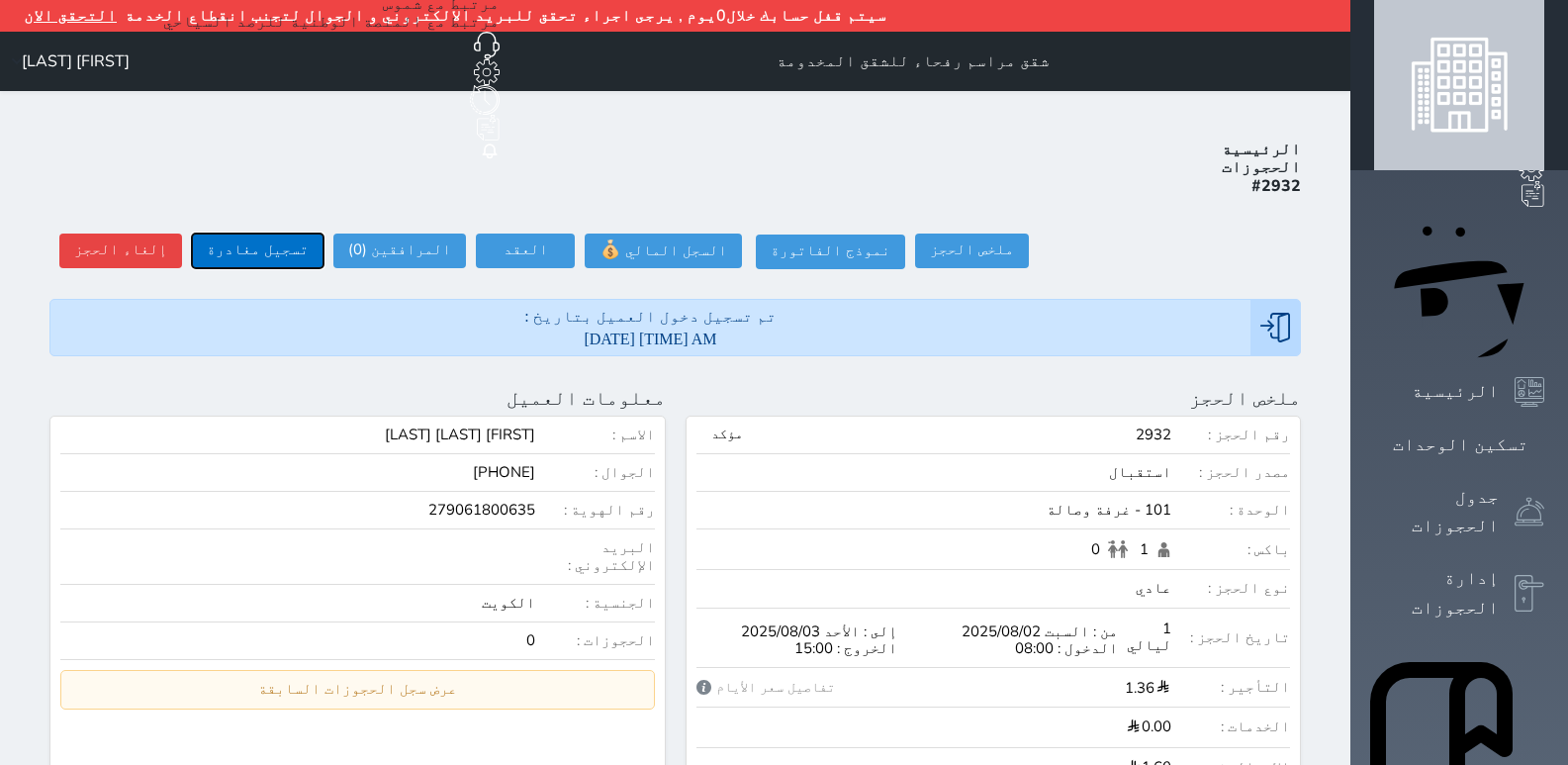 click on "تسجيل مغادرة" at bounding box center (257, 250) 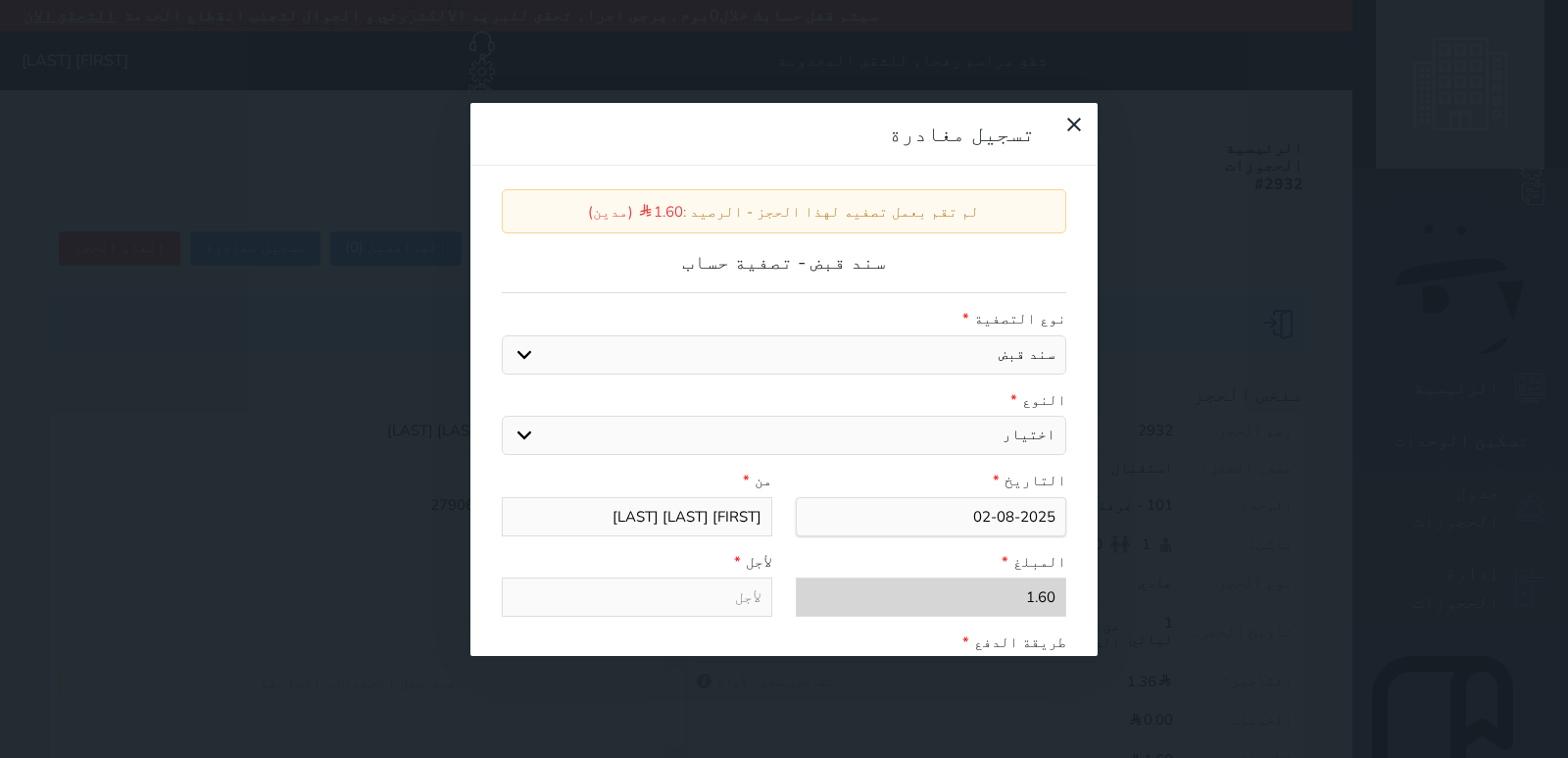 click on "تسجيل مغادرة
لم تقم بعمل تصفيه لهذا الحجز - الرصيد :
1.60     (مدين)   سند قبض - تصفية حساب   نوع التصفية *    سند قبض    كمبيالة     النوع *    اختيار   مقبوضات عامة
قيمة إيجار
فواتير
عربون
لا ينطبق
آخر
مغسلة
واي فاي - الإنترنت
مواقف السيارات
طعام
الأغذية والمشروبات
مشروبات
المشروبات الباردة
المشروبات الساخنة
الإفطار
غداء
عشاء
مخبز و كعك
حمام سباحة
الصالة الرياضية
ميني بار" at bounding box center [784, 379] 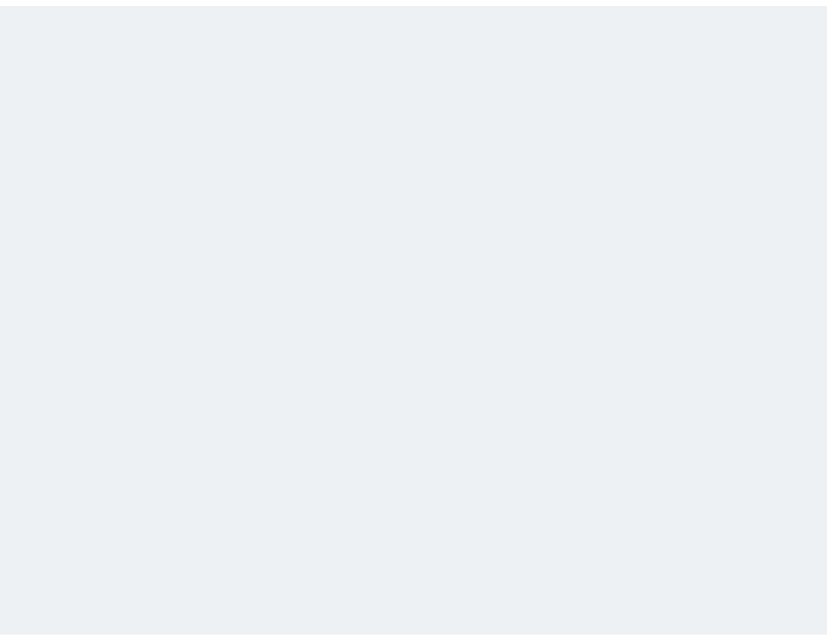 scroll, scrollTop: 0, scrollLeft: 0, axis: both 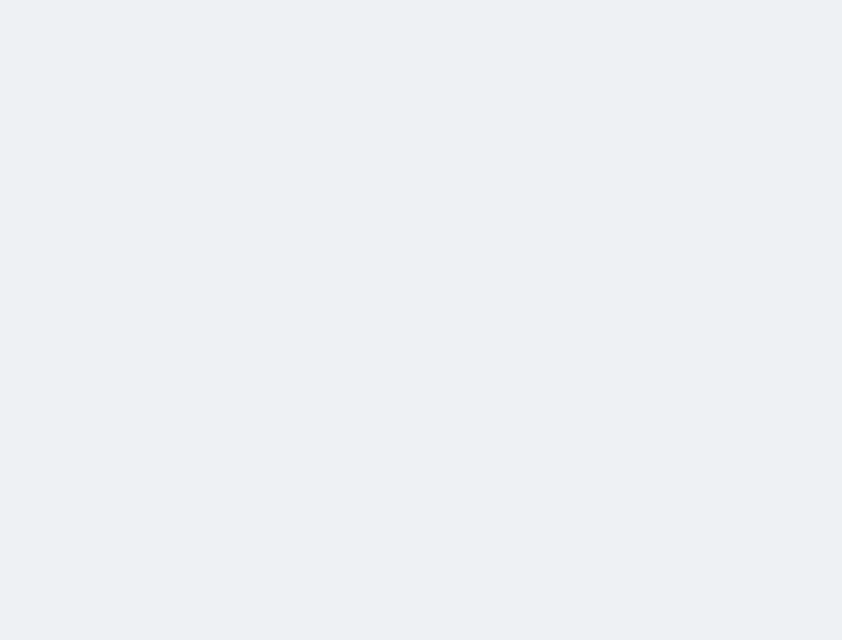 select on "open_all" 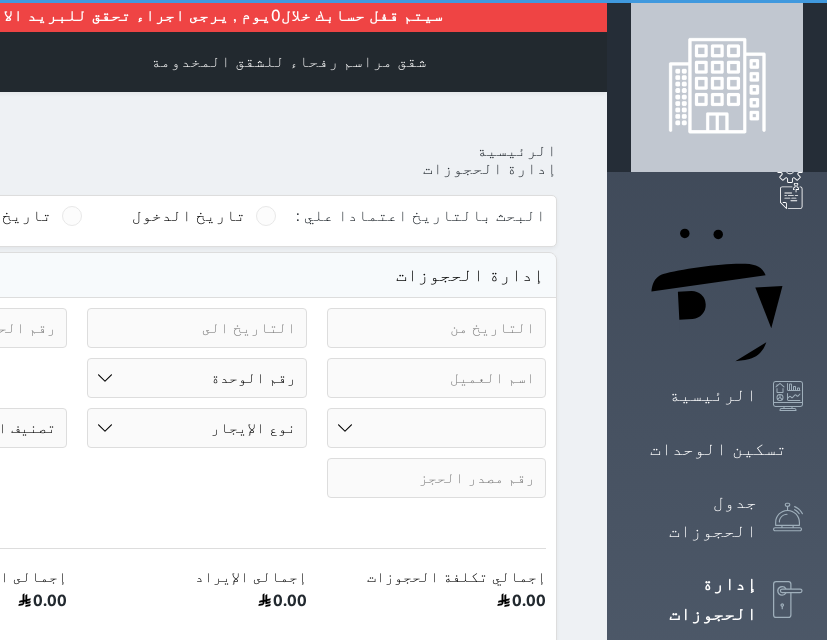 select on "all" 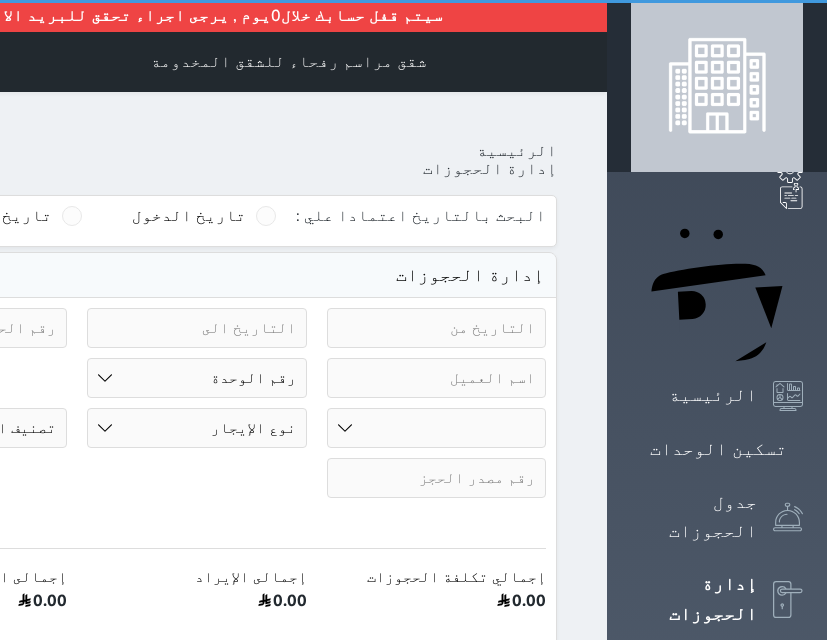 select on "null" 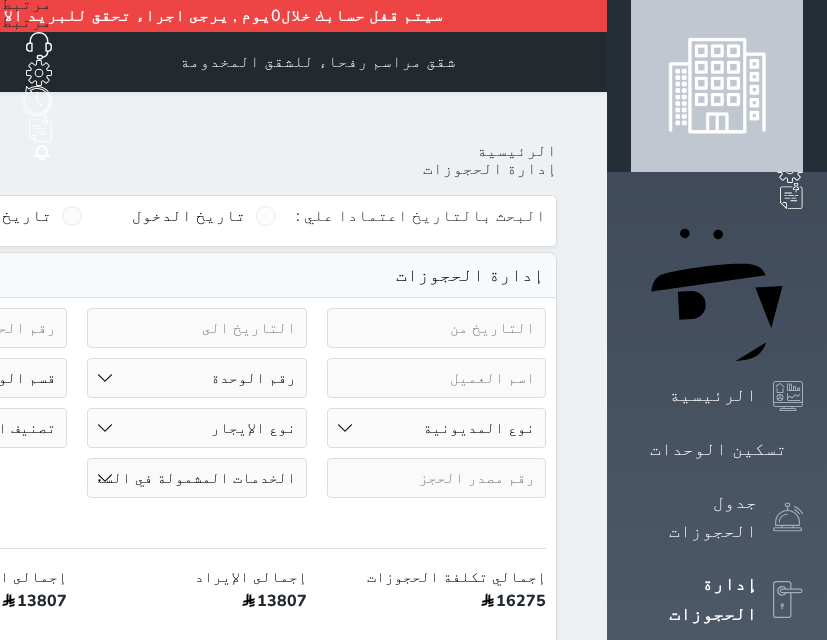 select on "open_all" 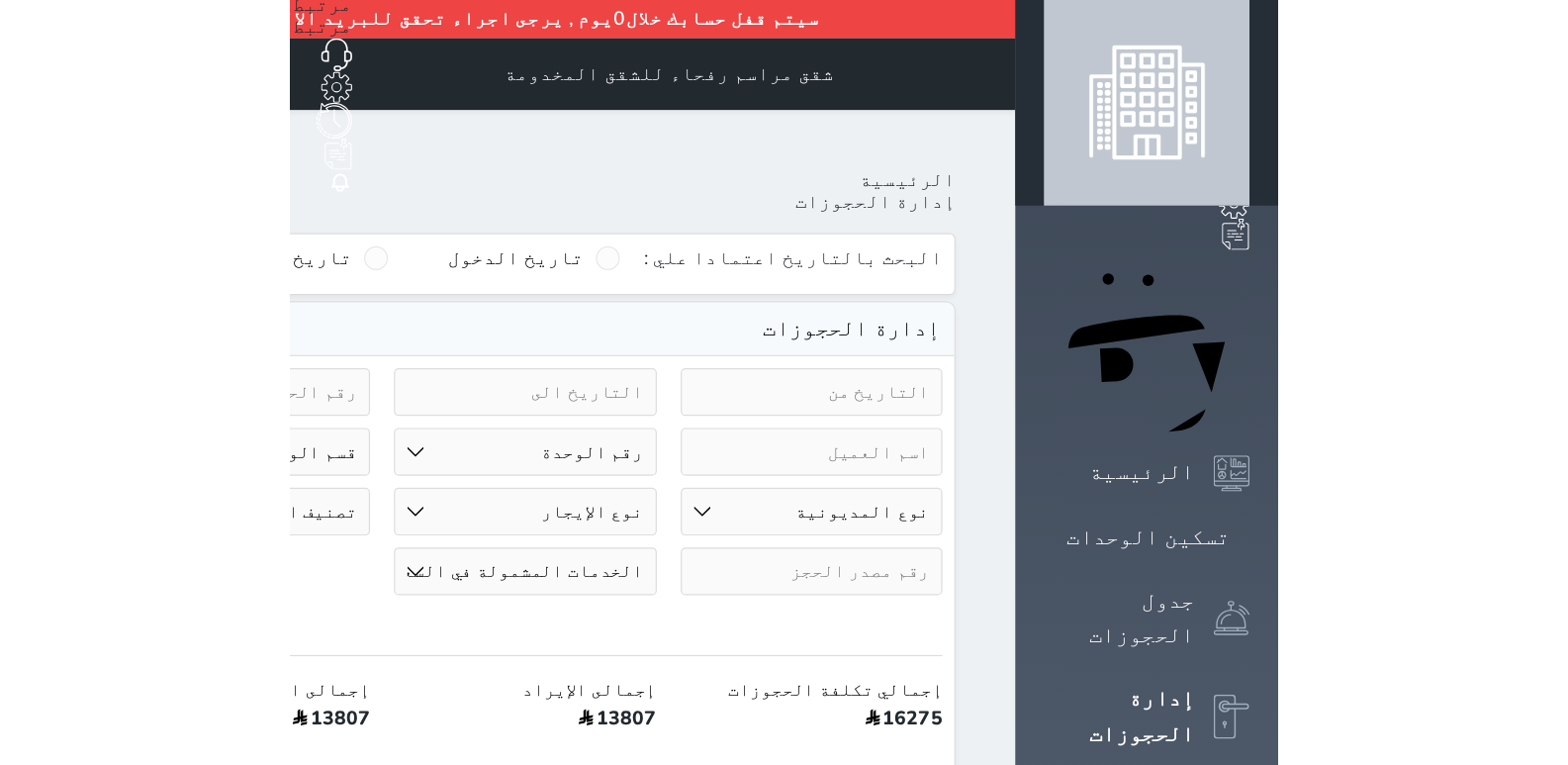 scroll, scrollTop: 0, scrollLeft: 0, axis: both 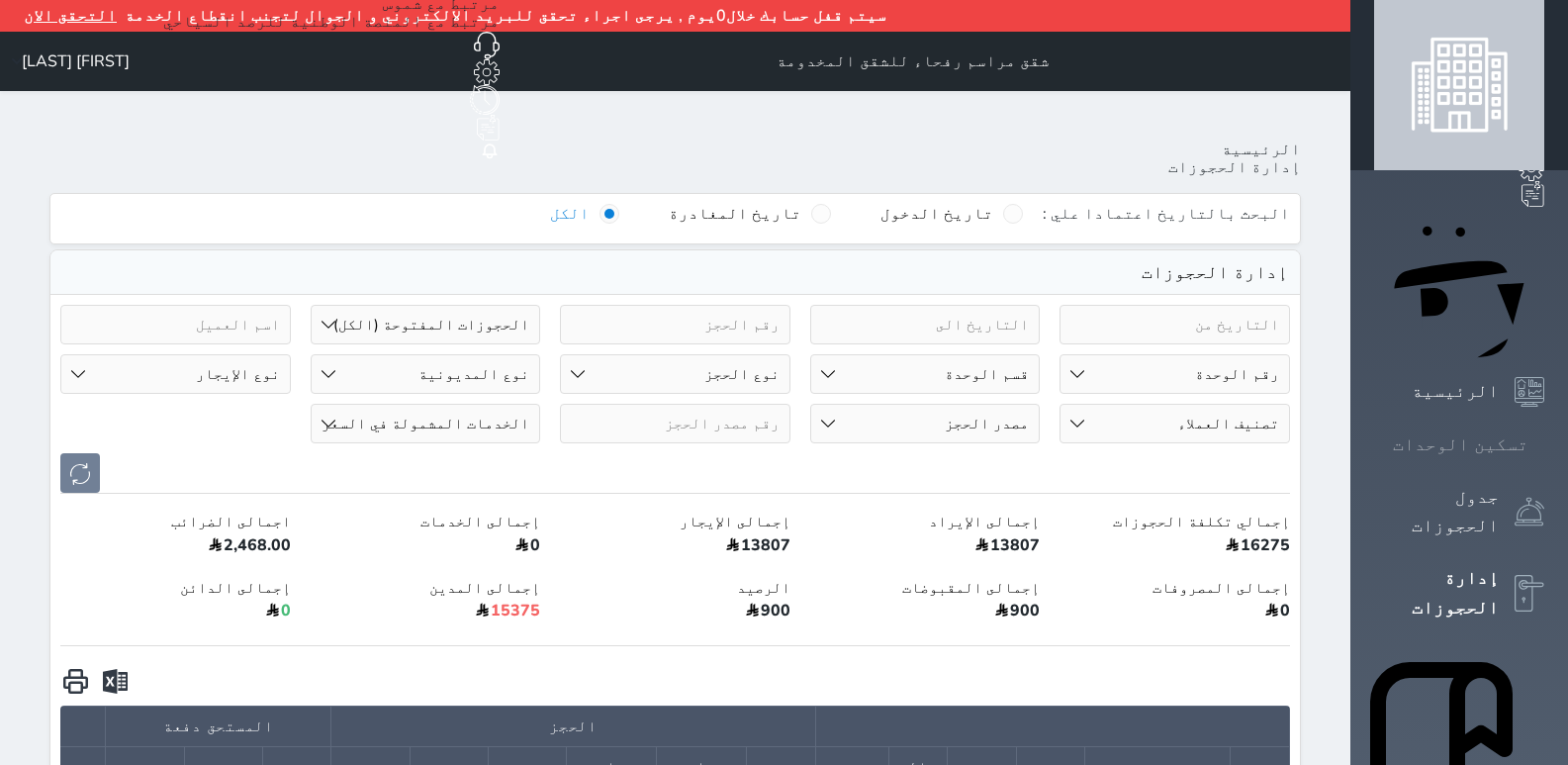 click 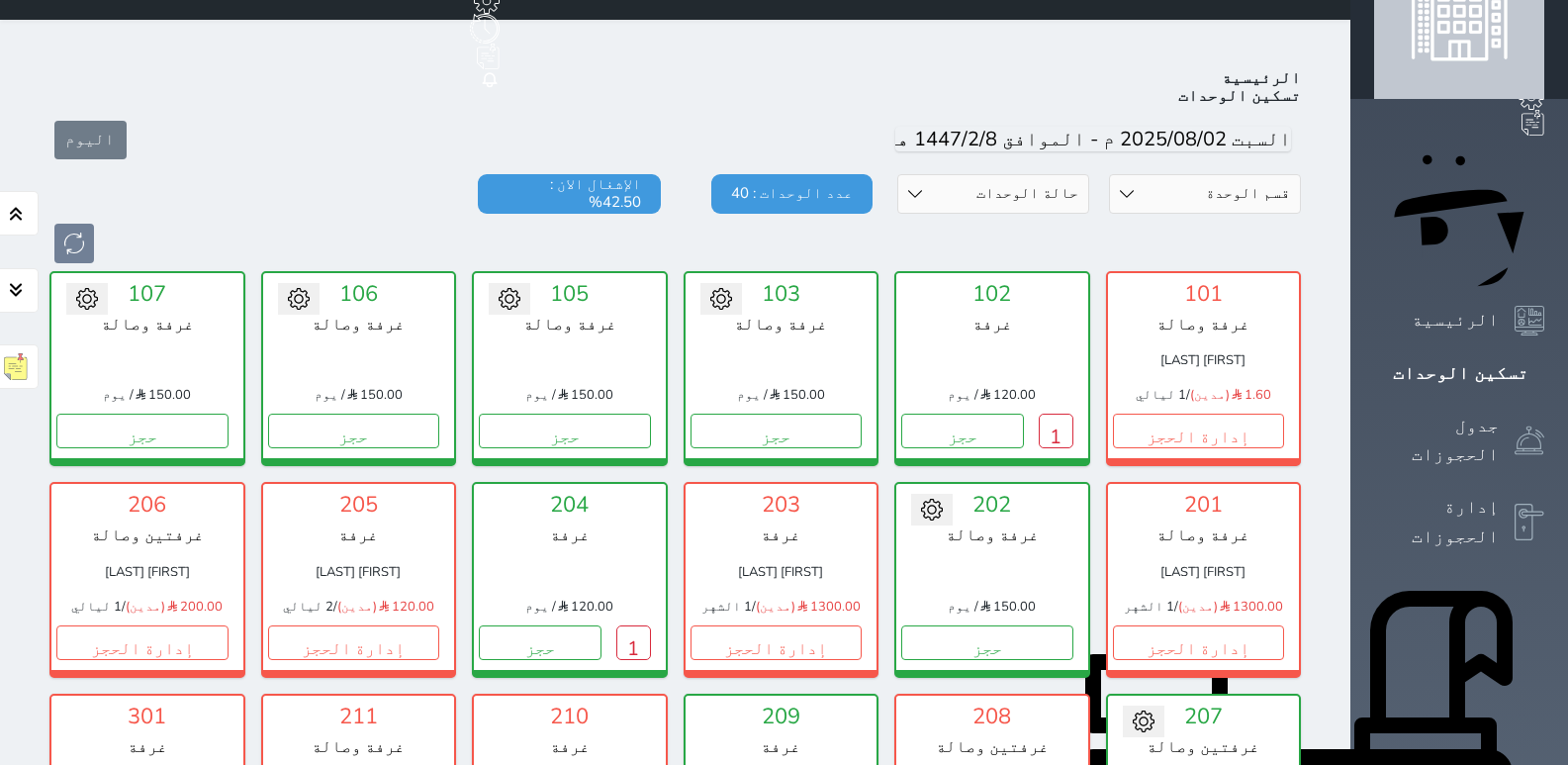 scroll, scrollTop: 10, scrollLeft: 0, axis: vertical 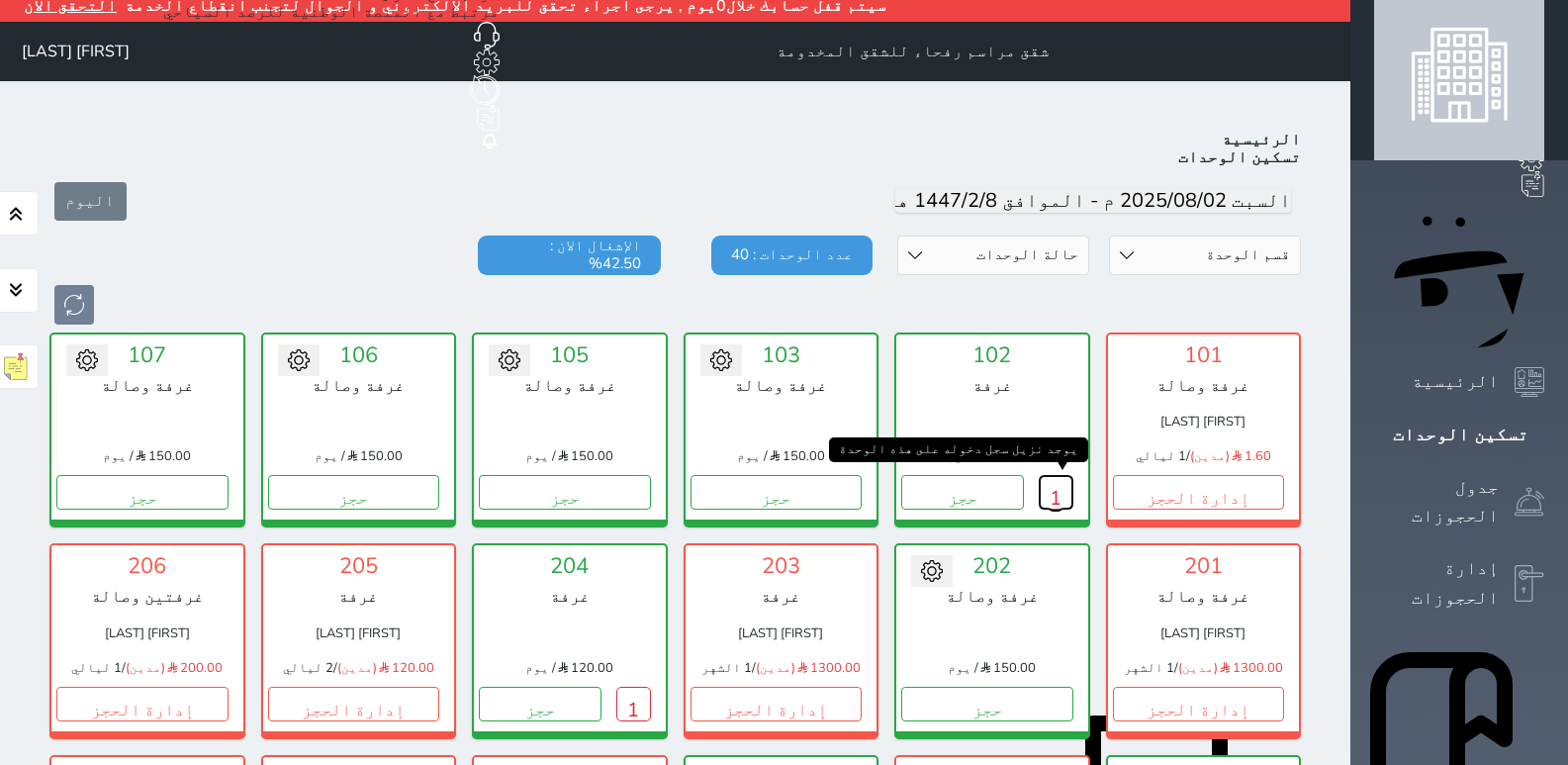 click on "1" at bounding box center [1056, 492] 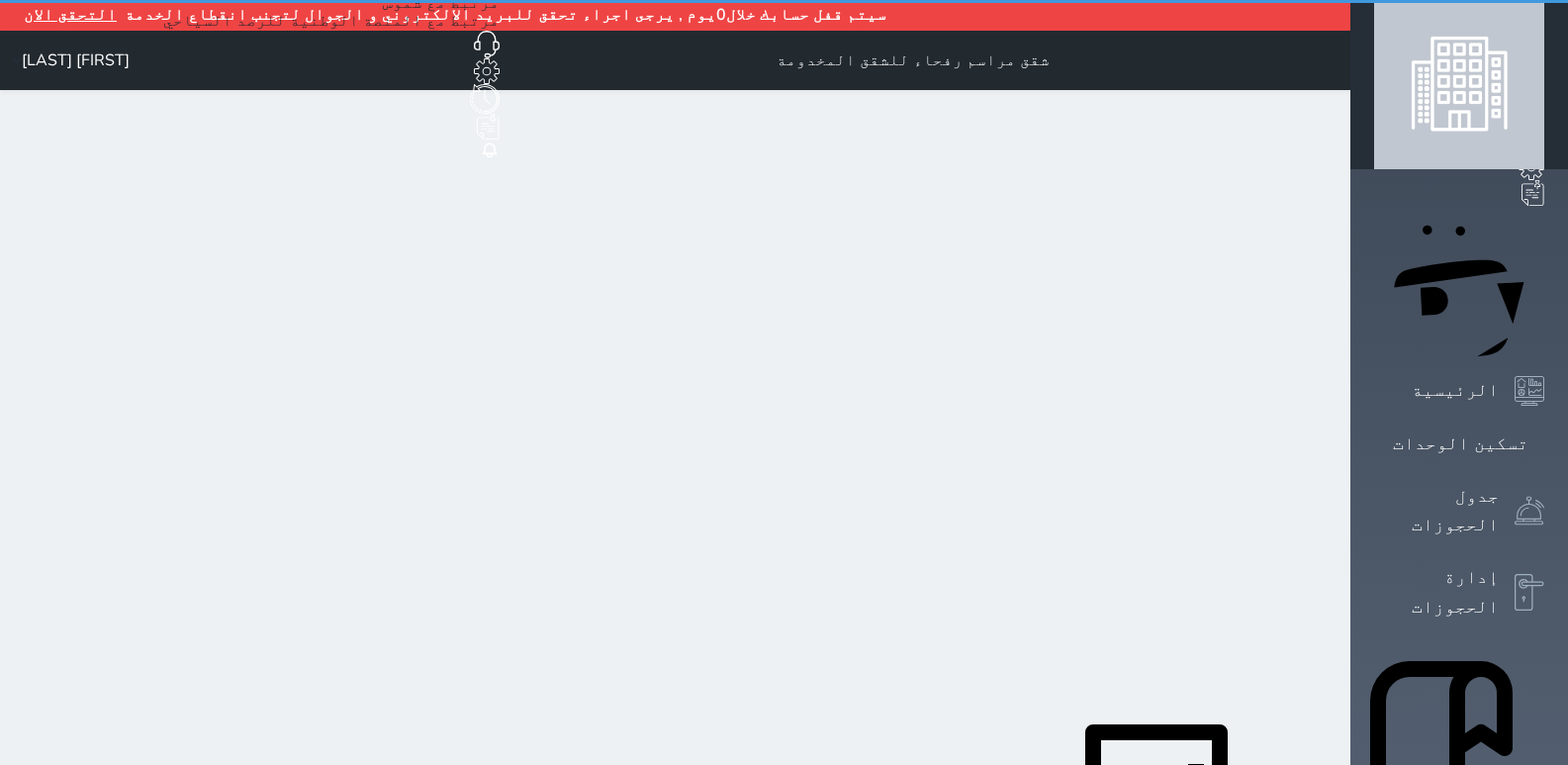 scroll, scrollTop: 0, scrollLeft: 0, axis: both 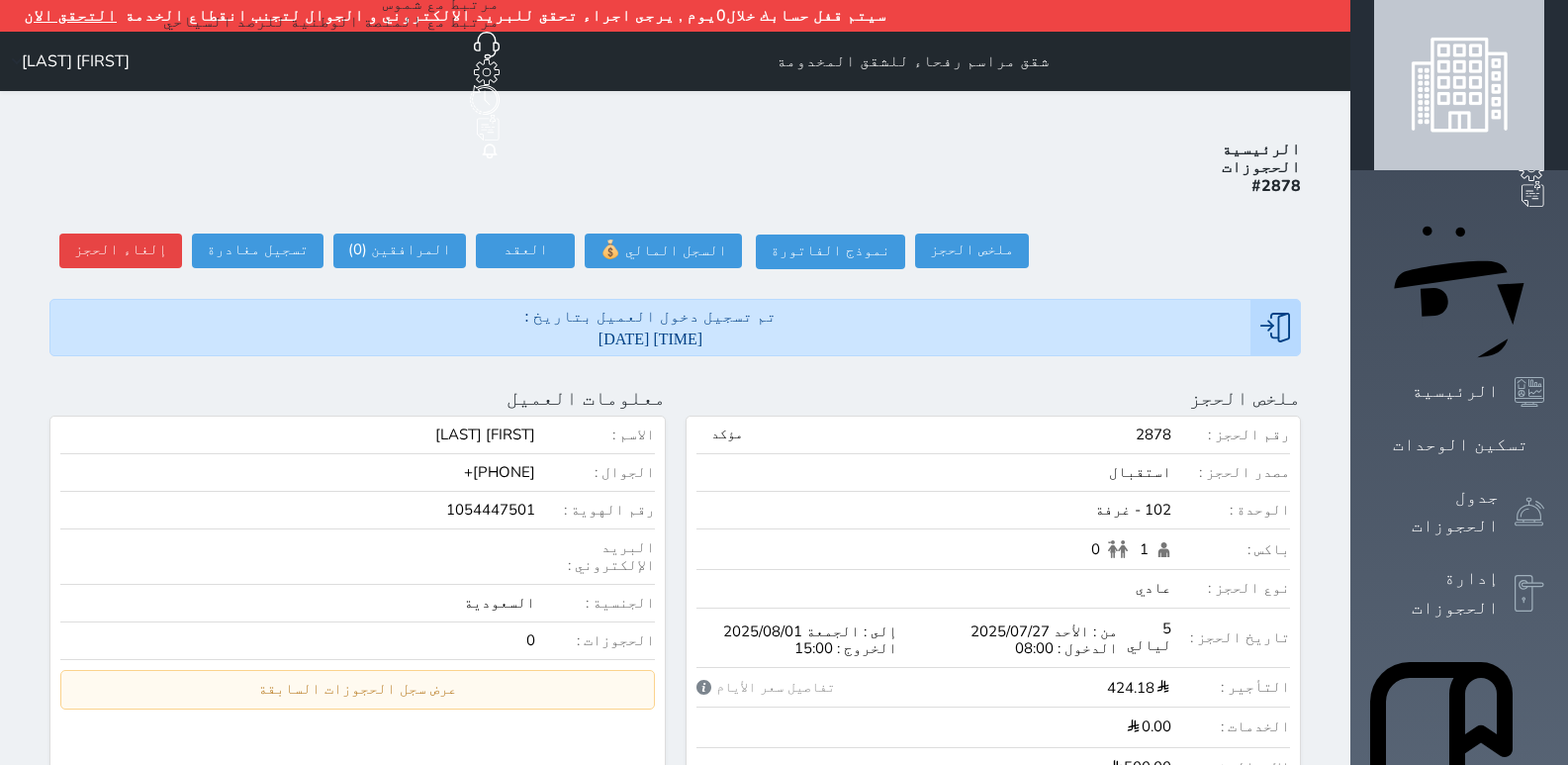 select 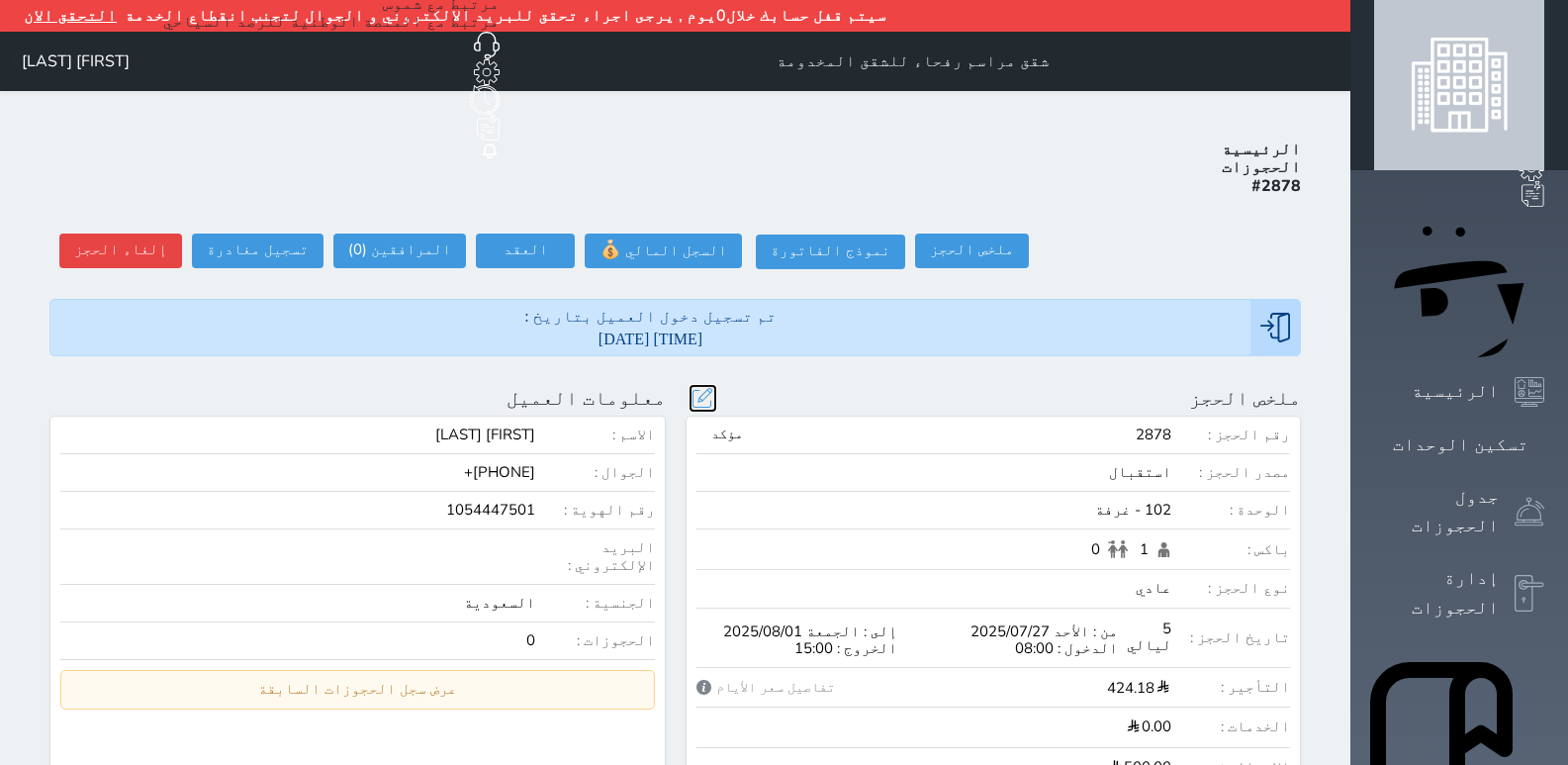 click at bounding box center [702, 398] 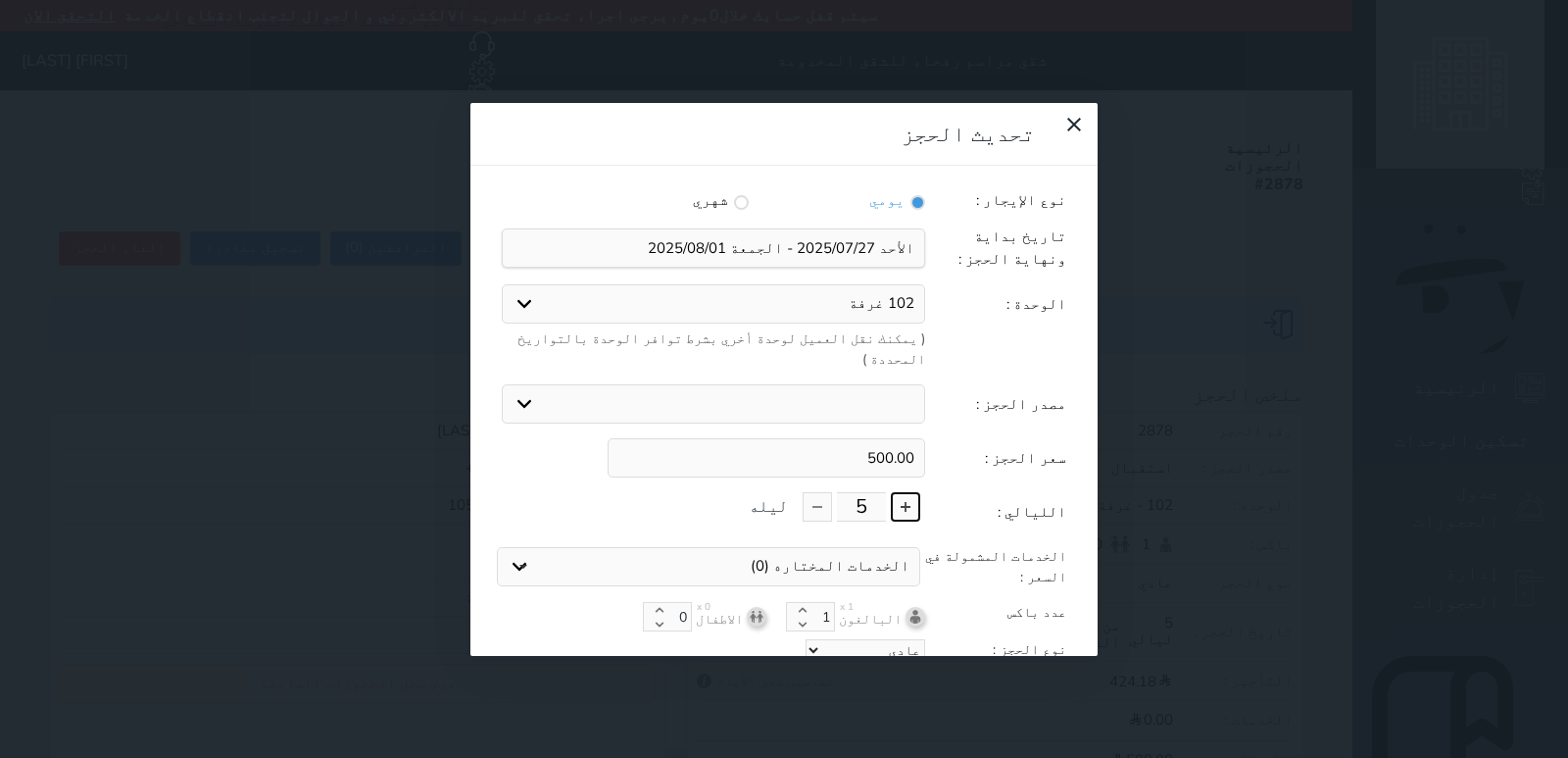 click at bounding box center [906, 507] 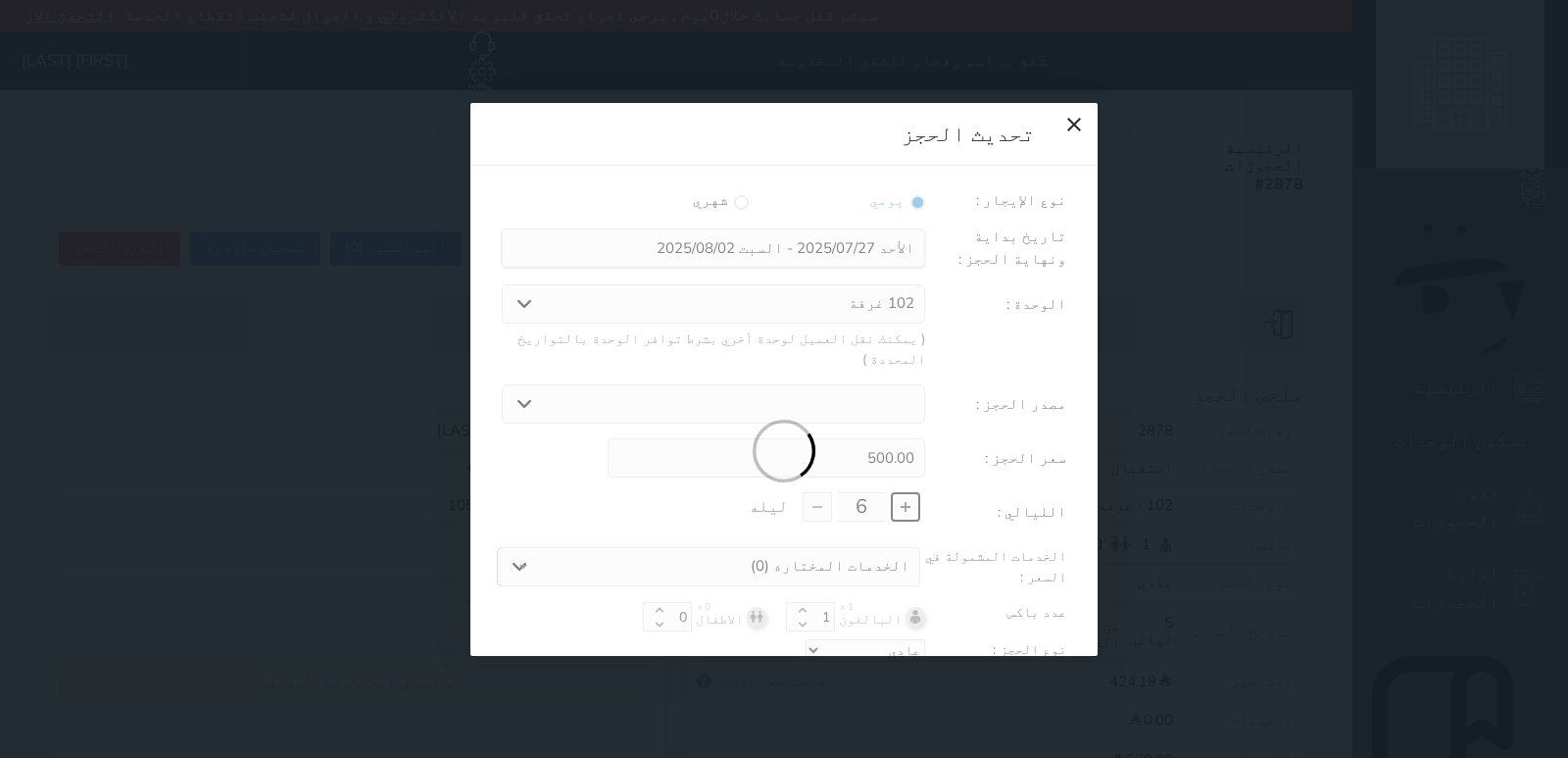 type on "600.00" 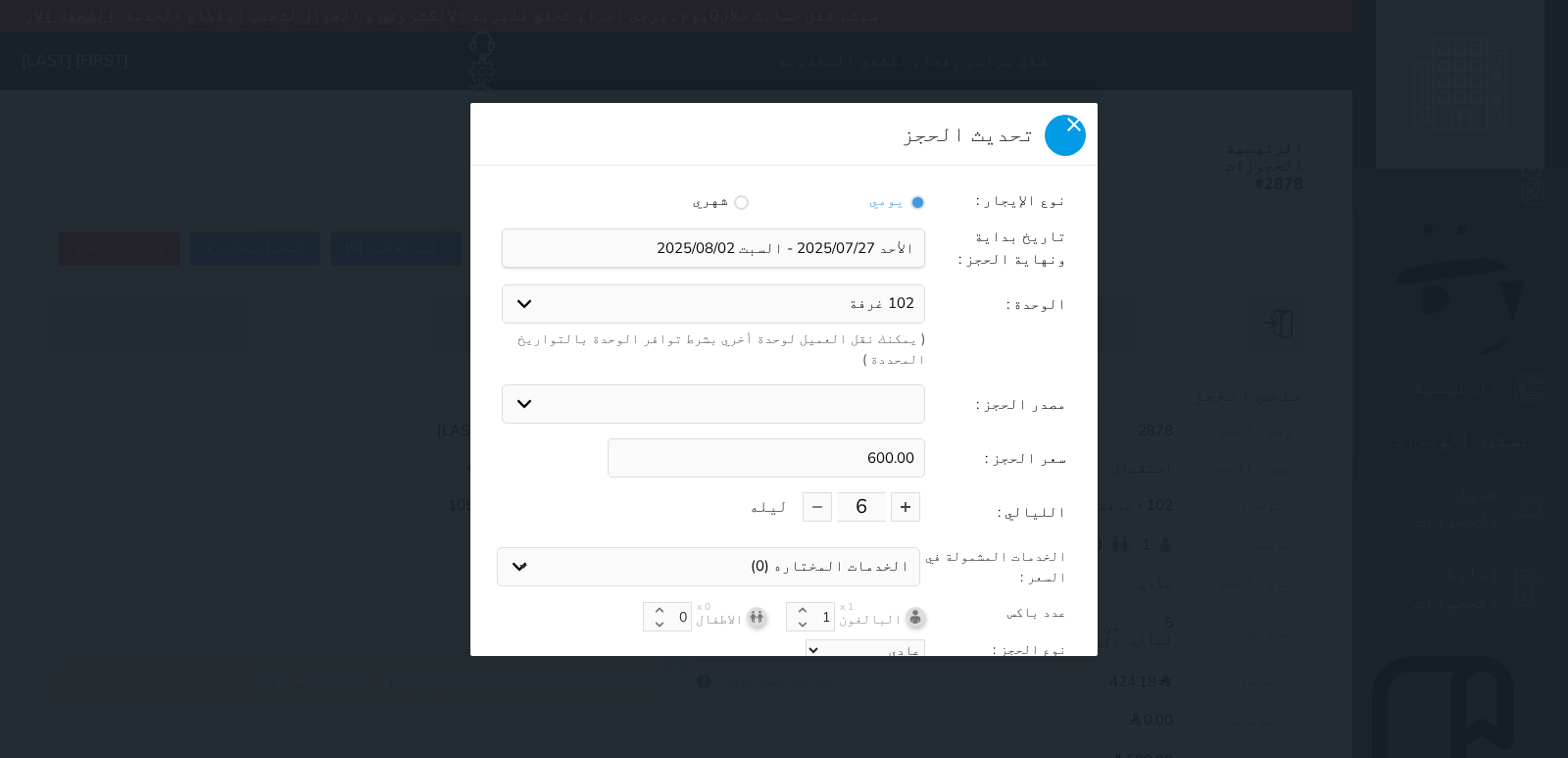 click 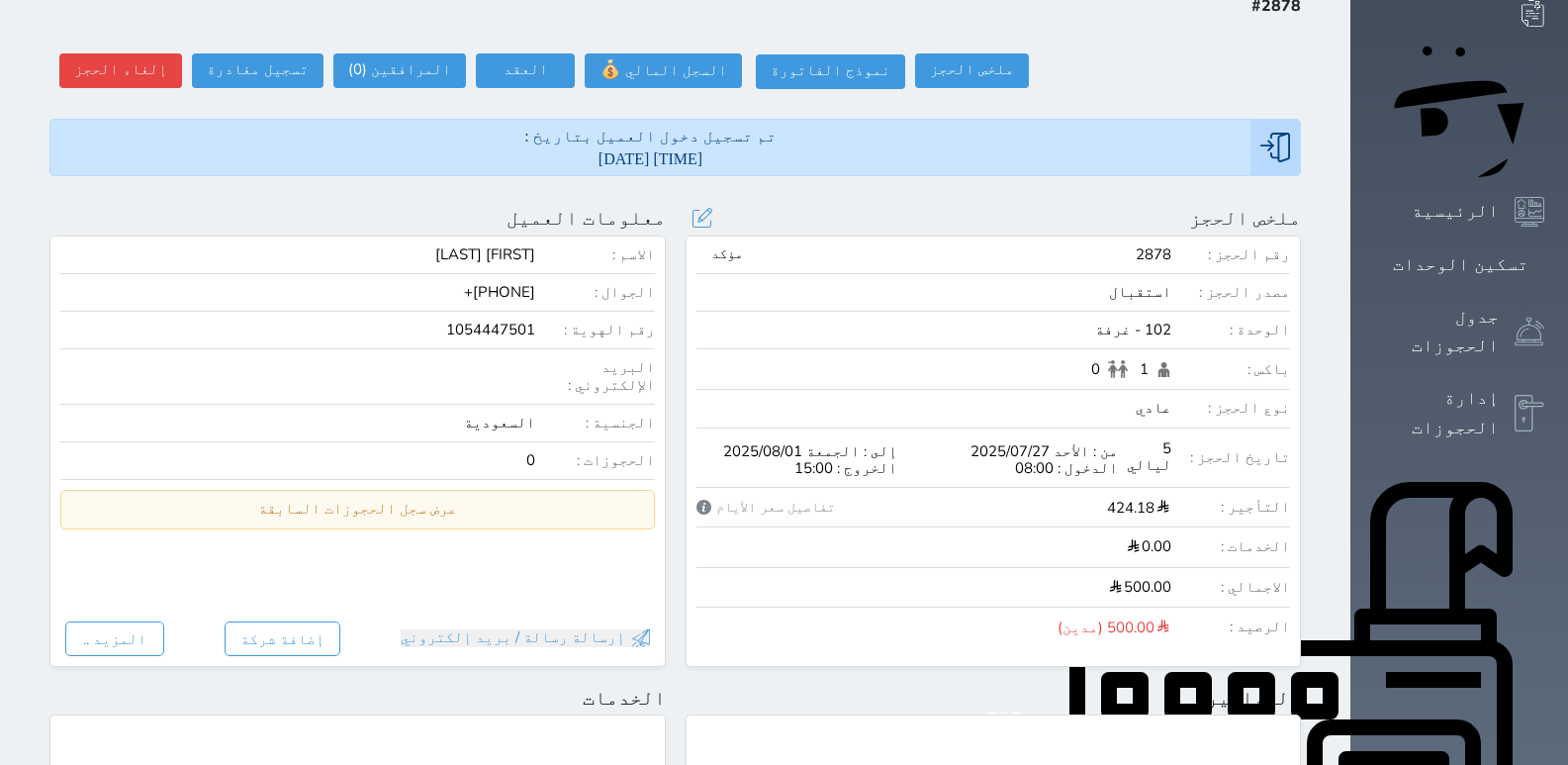 scroll, scrollTop: 0, scrollLeft: 0, axis: both 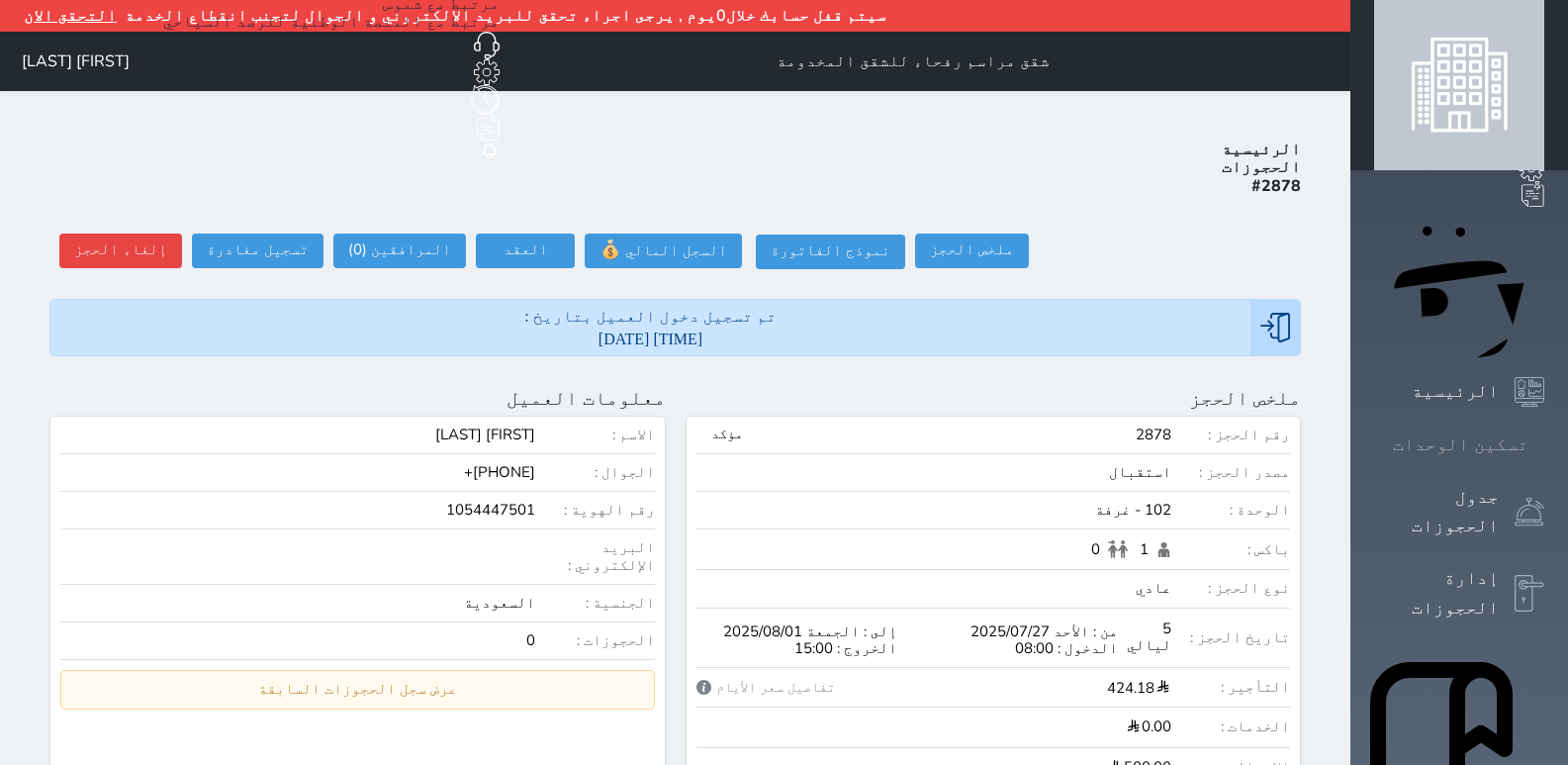 click 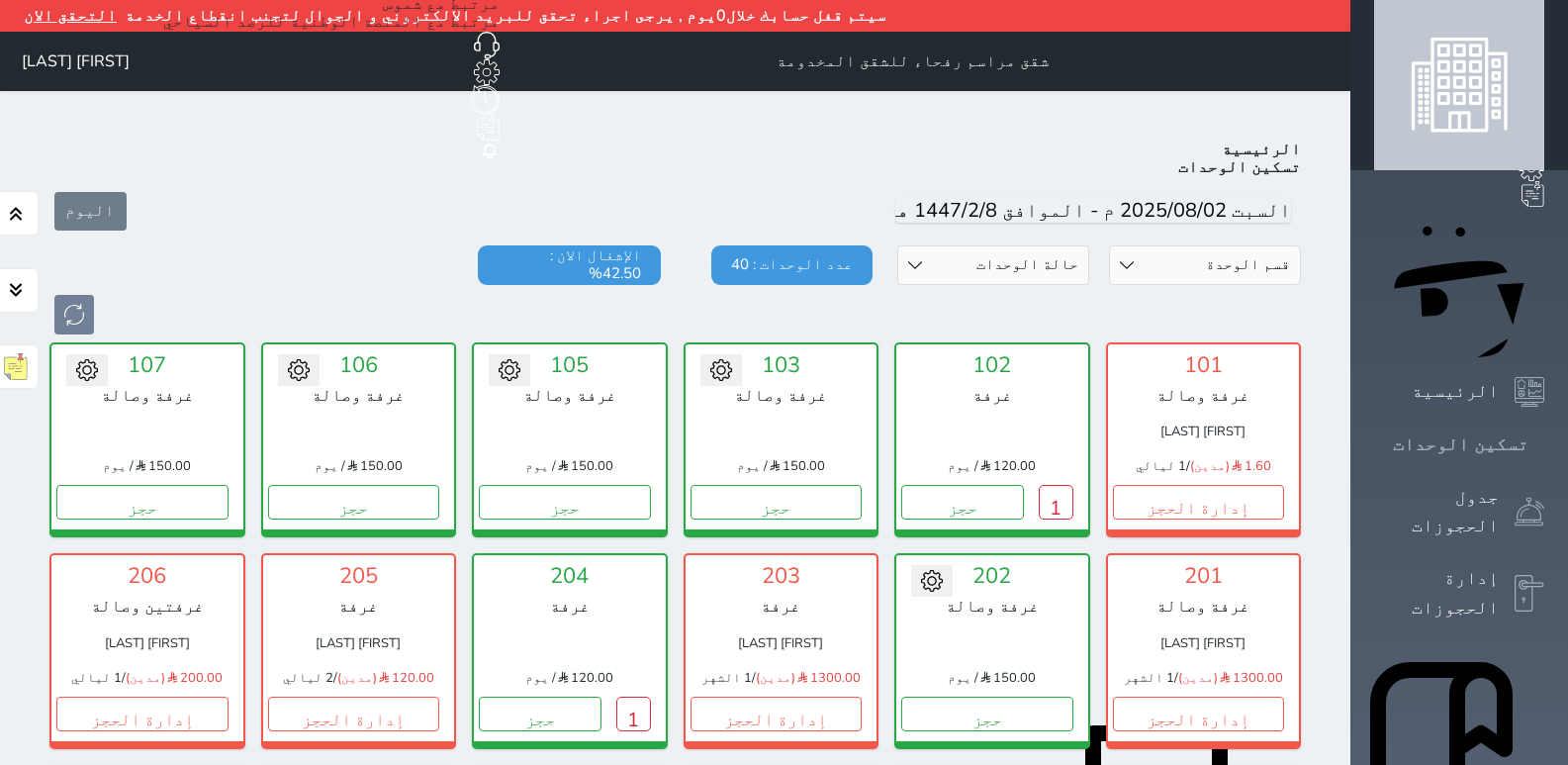 scroll, scrollTop: 109, scrollLeft: 0, axis: vertical 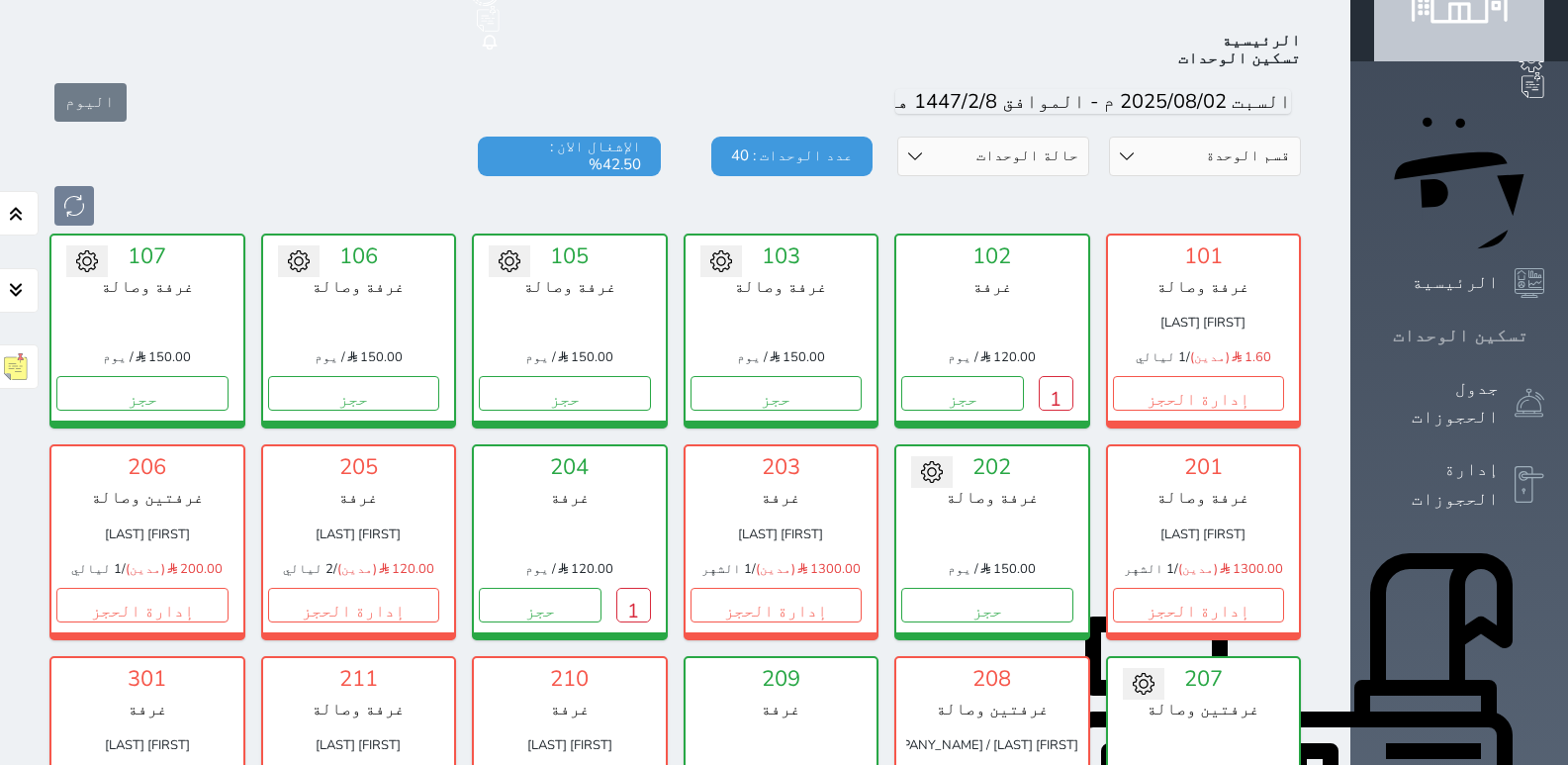 click 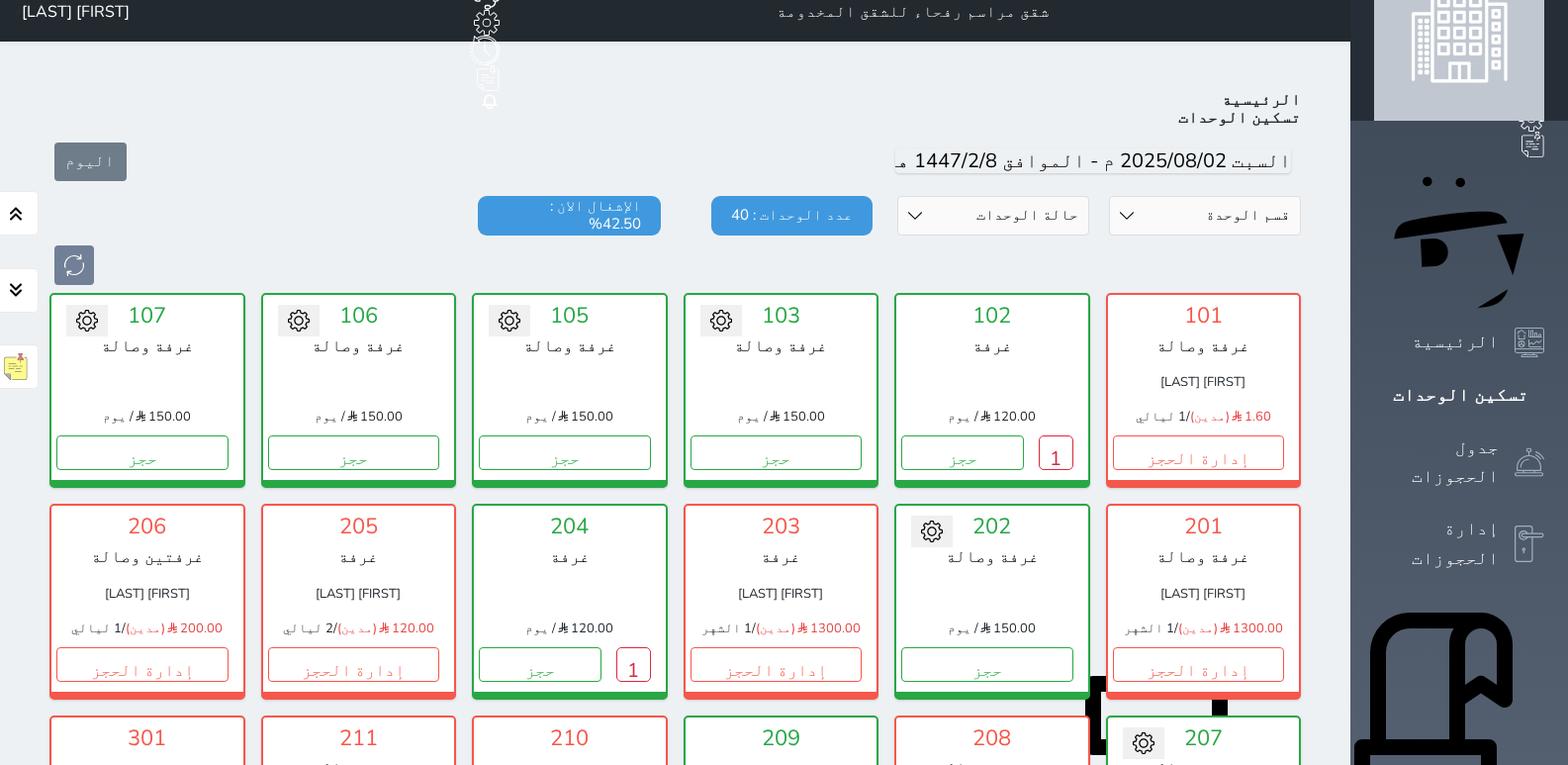 scroll, scrollTop: 0, scrollLeft: 0, axis: both 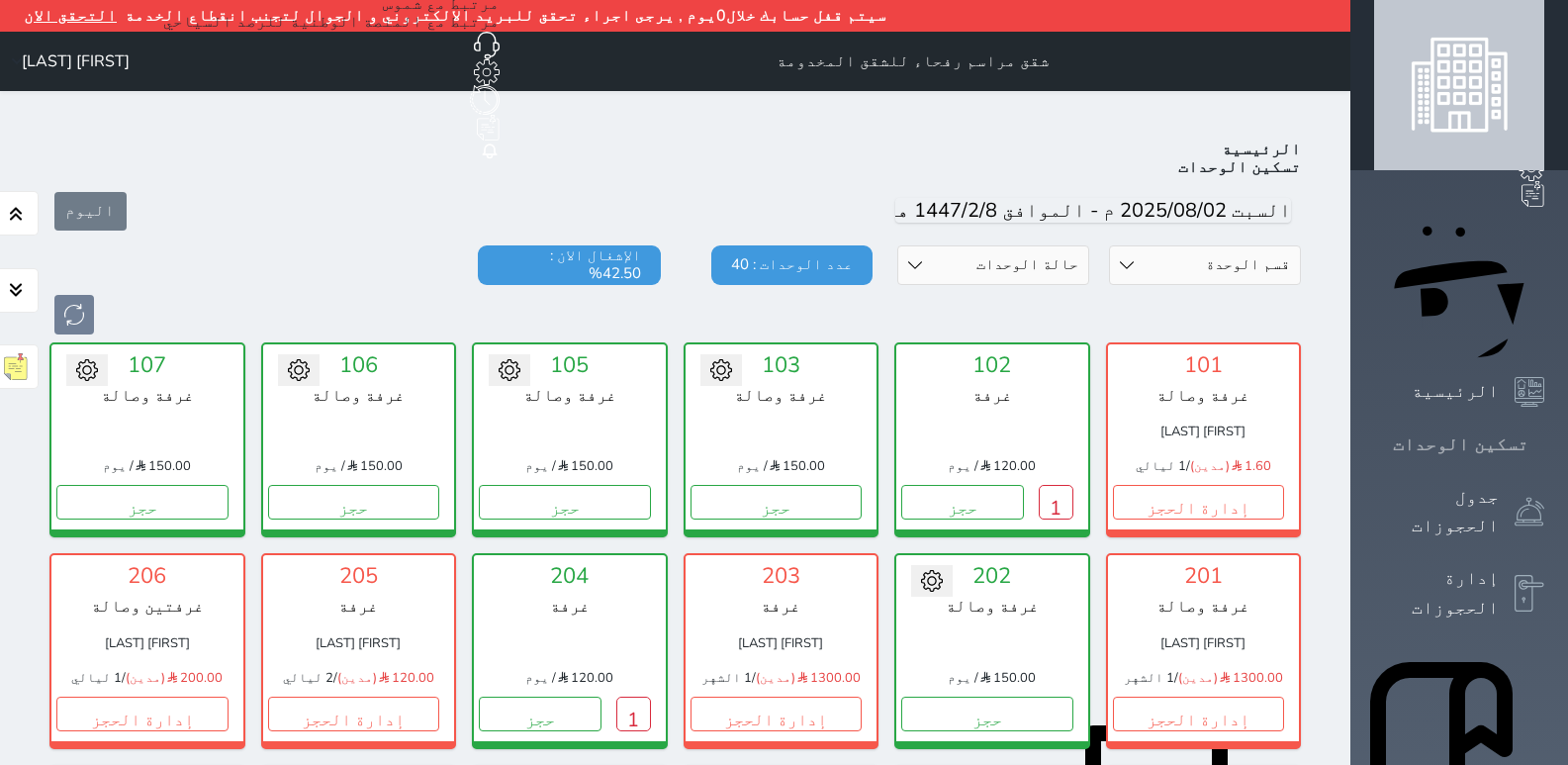 click 